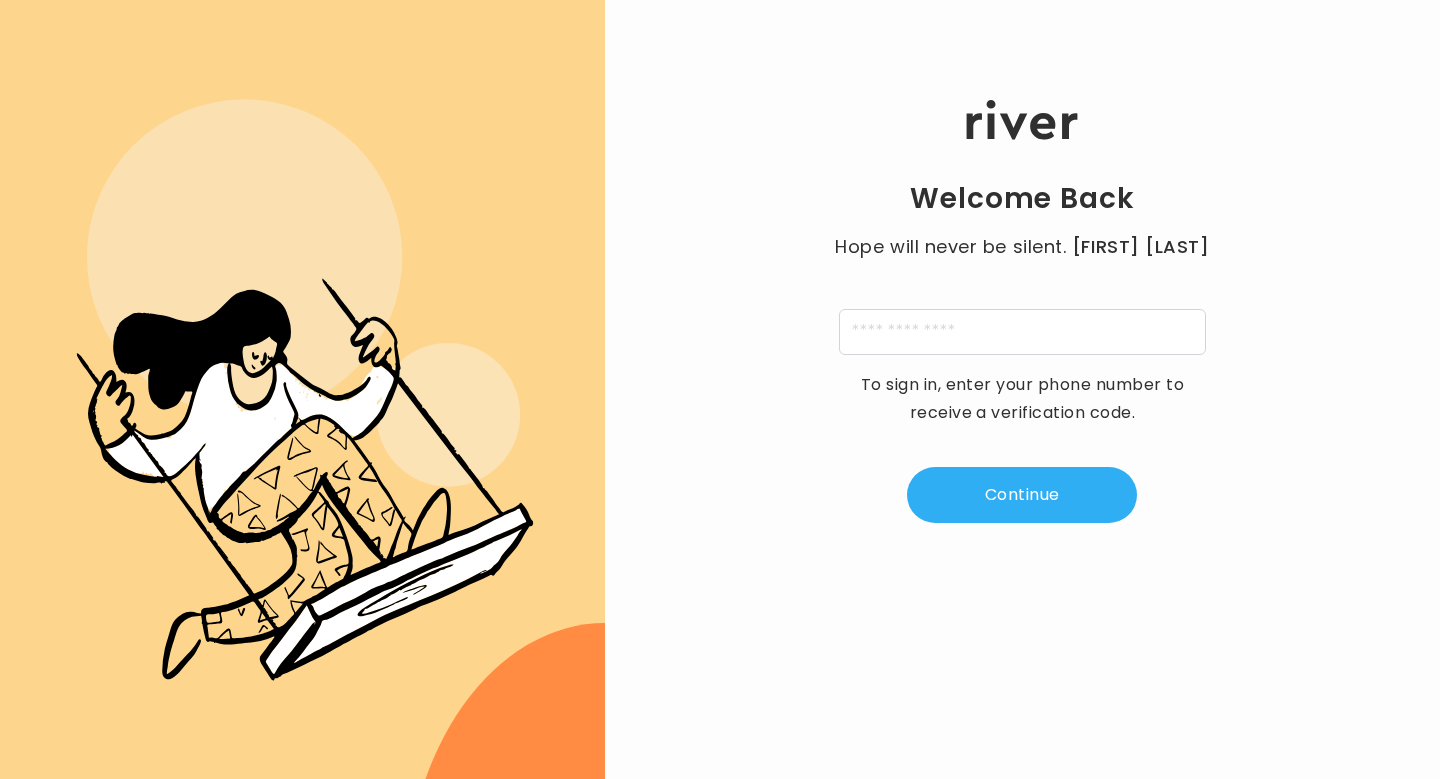 scroll, scrollTop: 0, scrollLeft: 0, axis: both 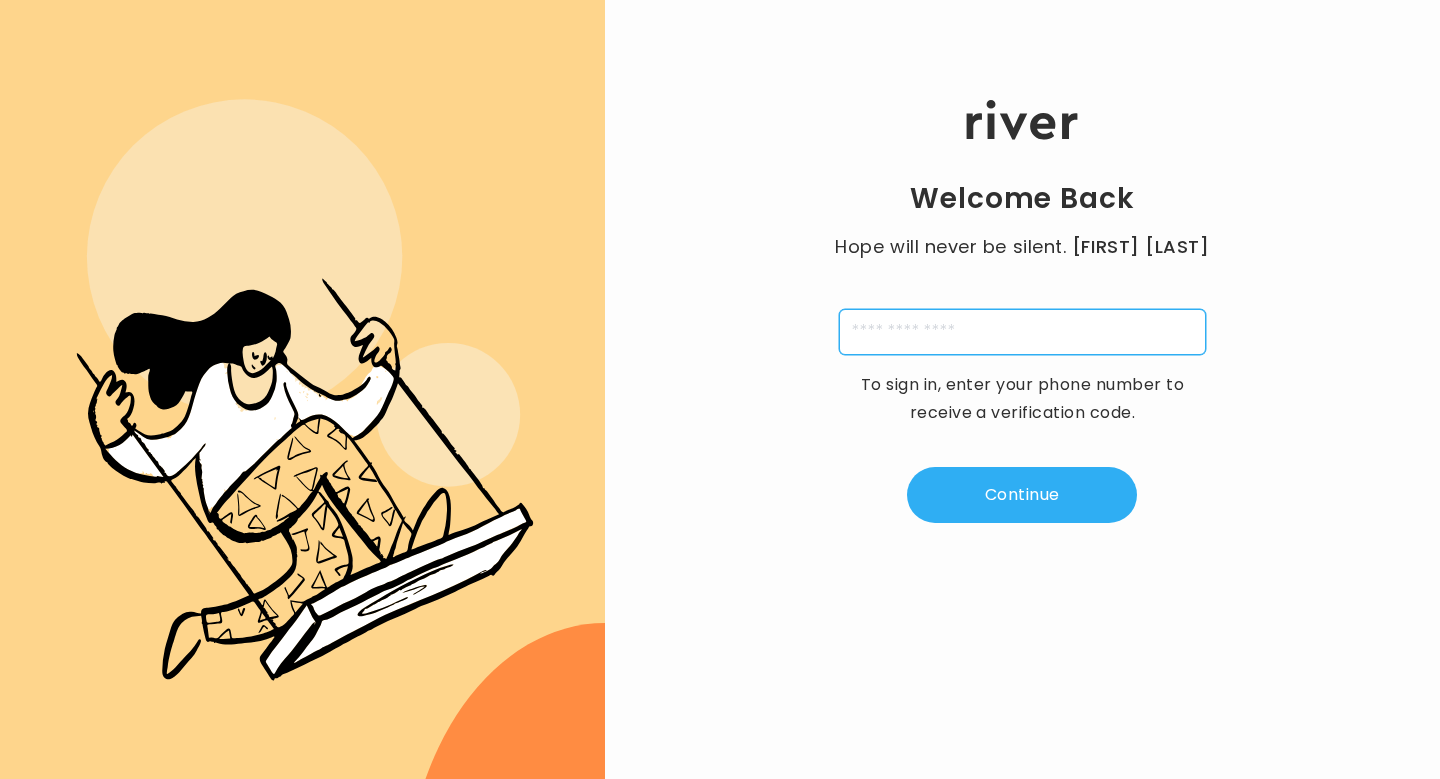 click at bounding box center [1022, 332] 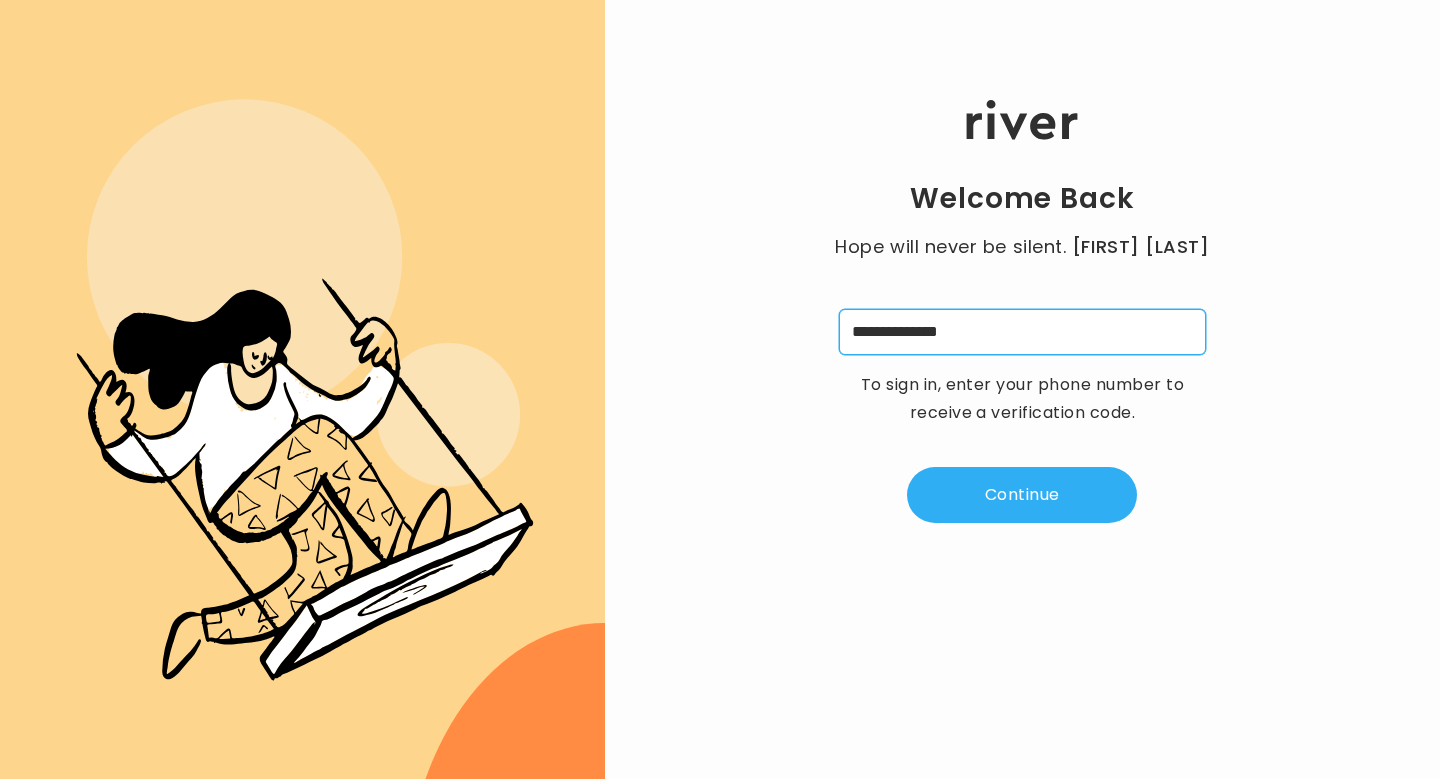 type on "**********" 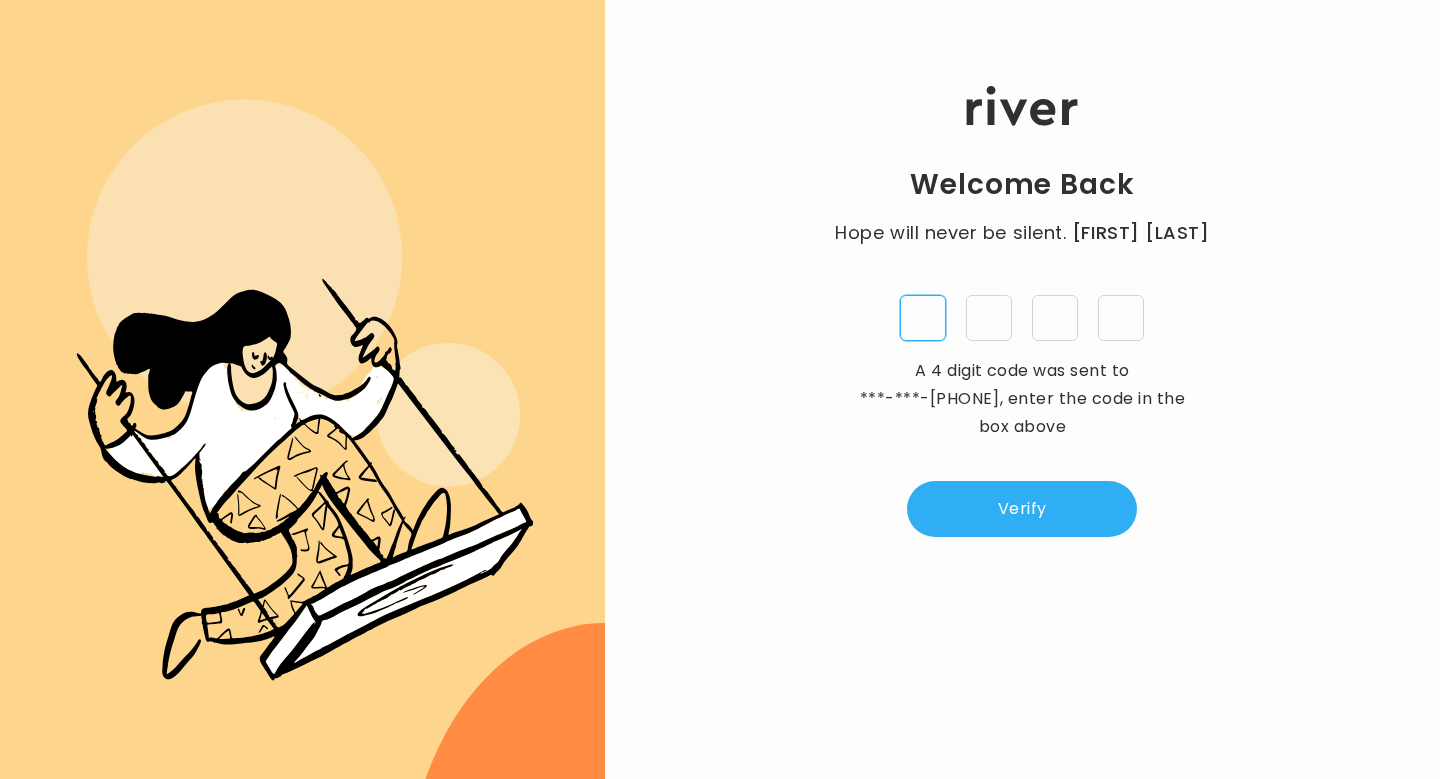 type on "*" 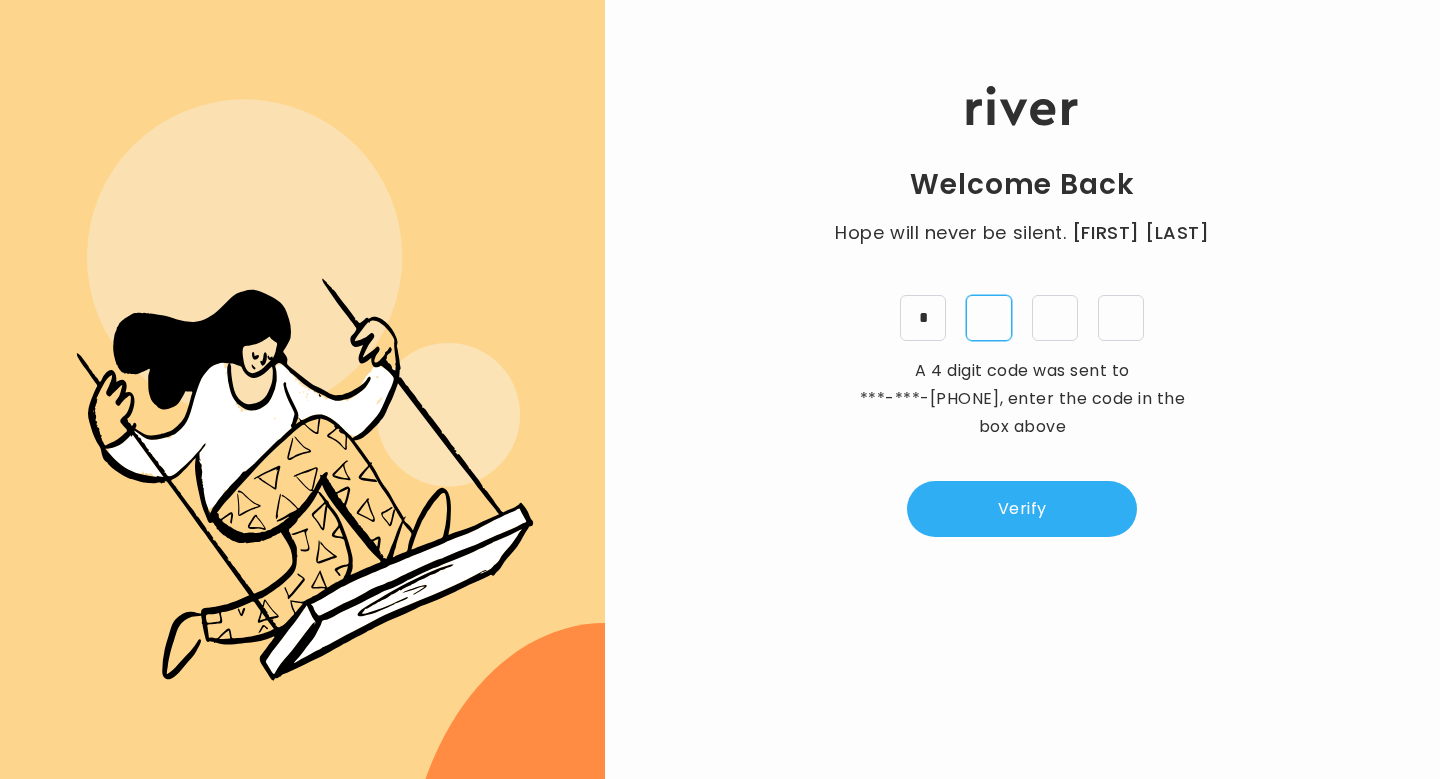 type on "*" 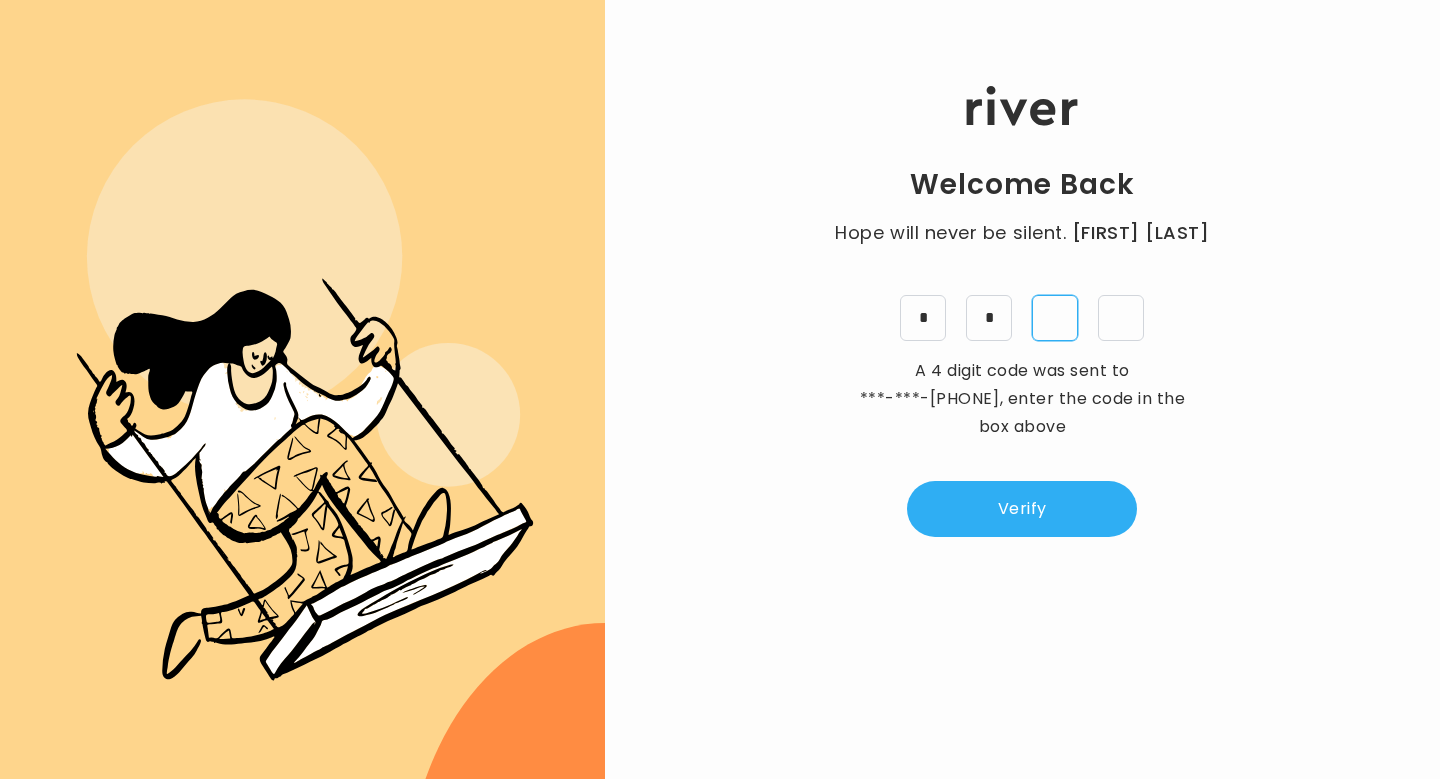 type on "*" 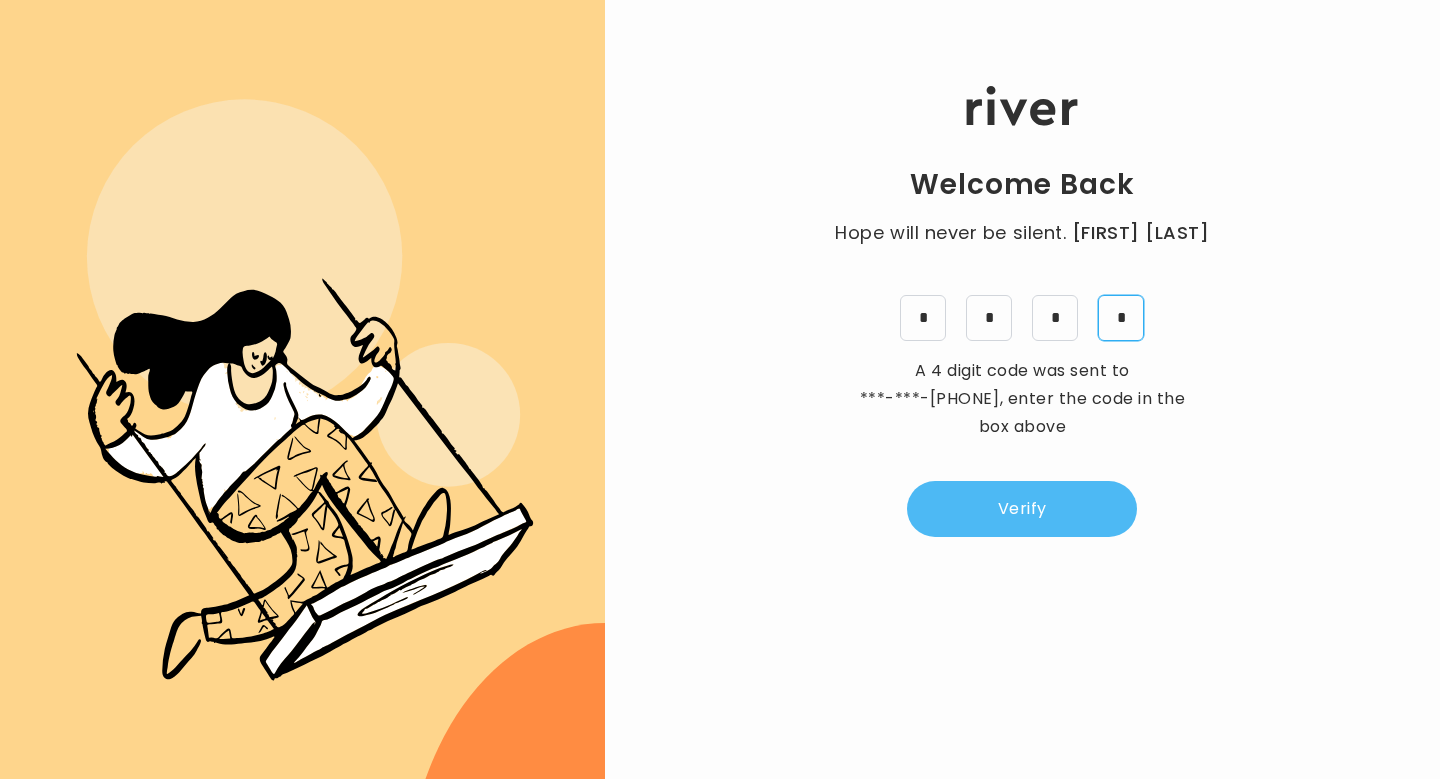 type on "*" 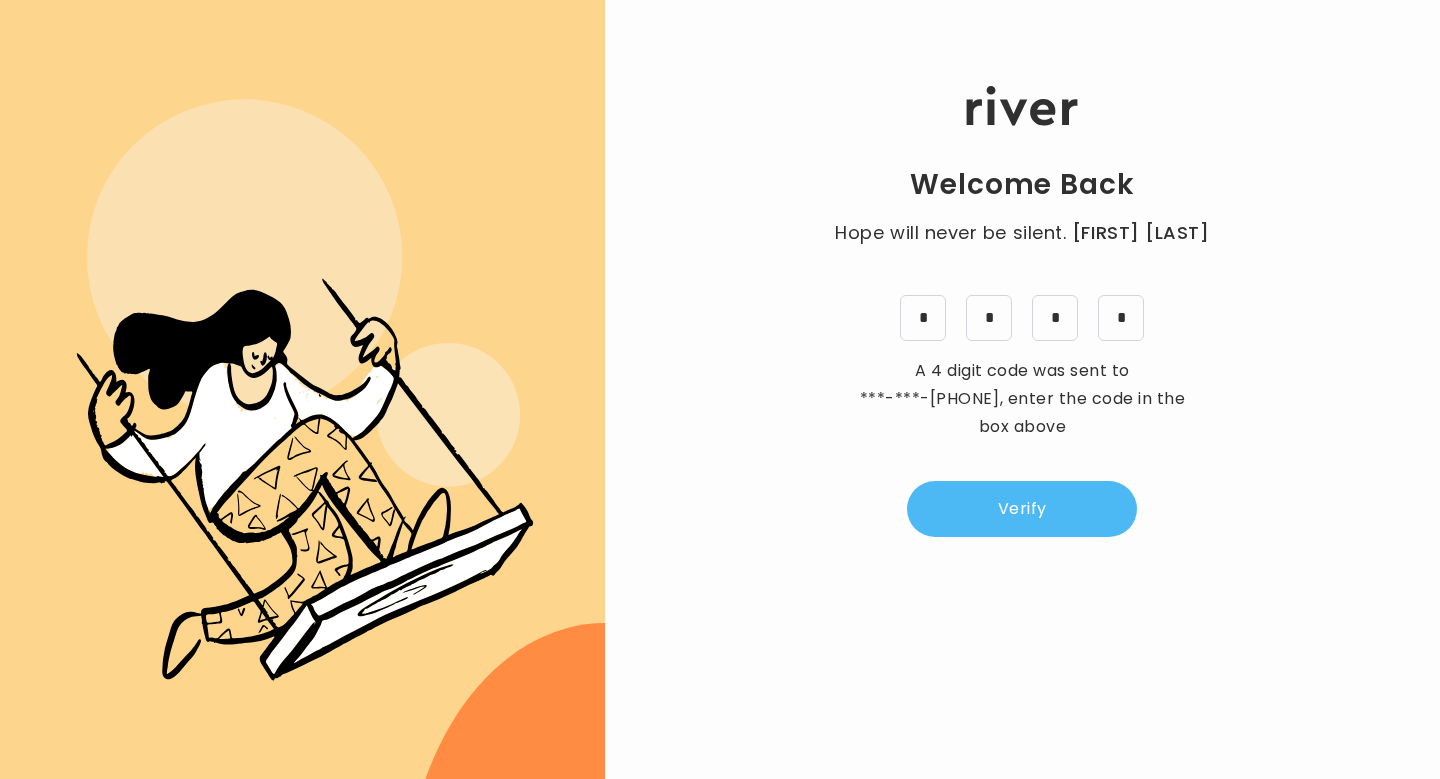 click on "Verify" at bounding box center [1022, 509] 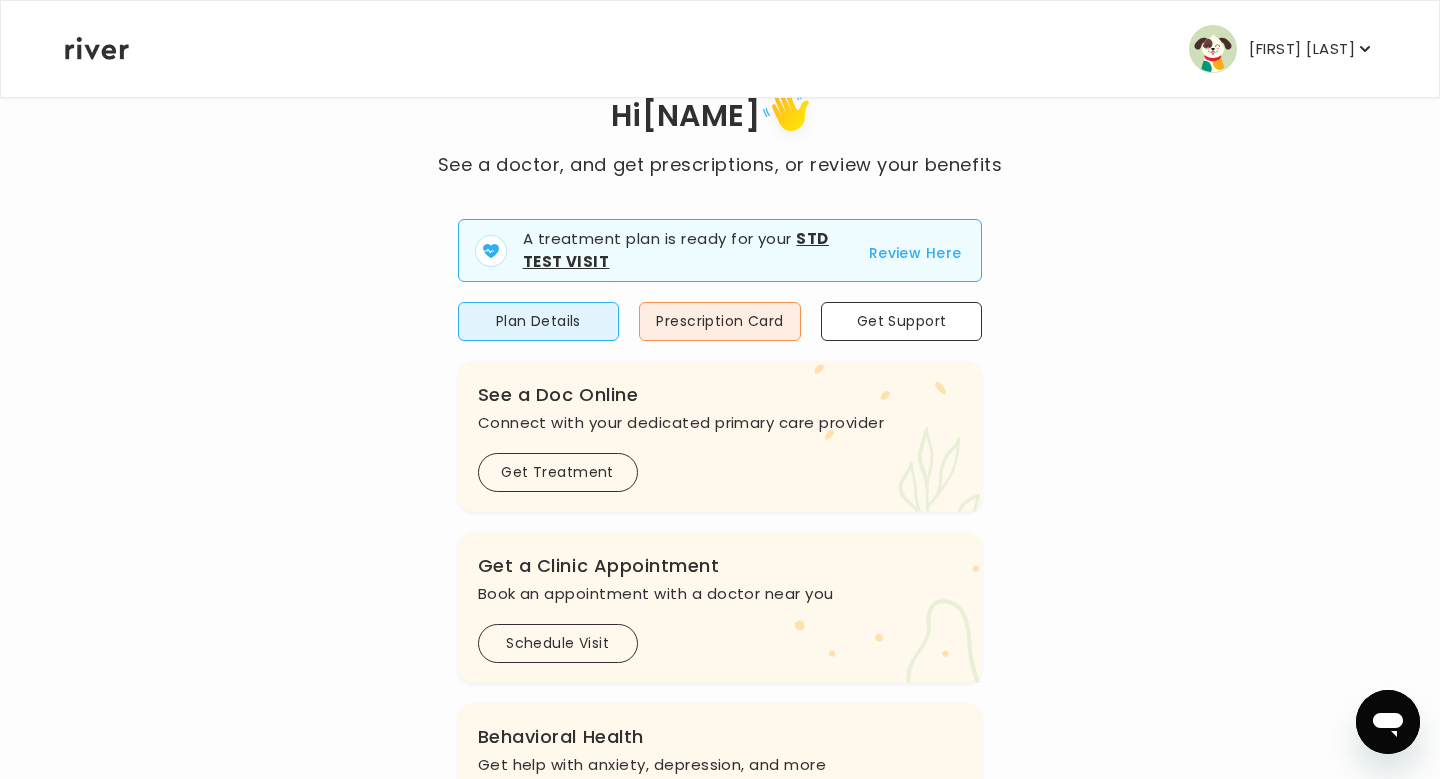 scroll, scrollTop: 89, scrollLeft: 0, axis: vertical 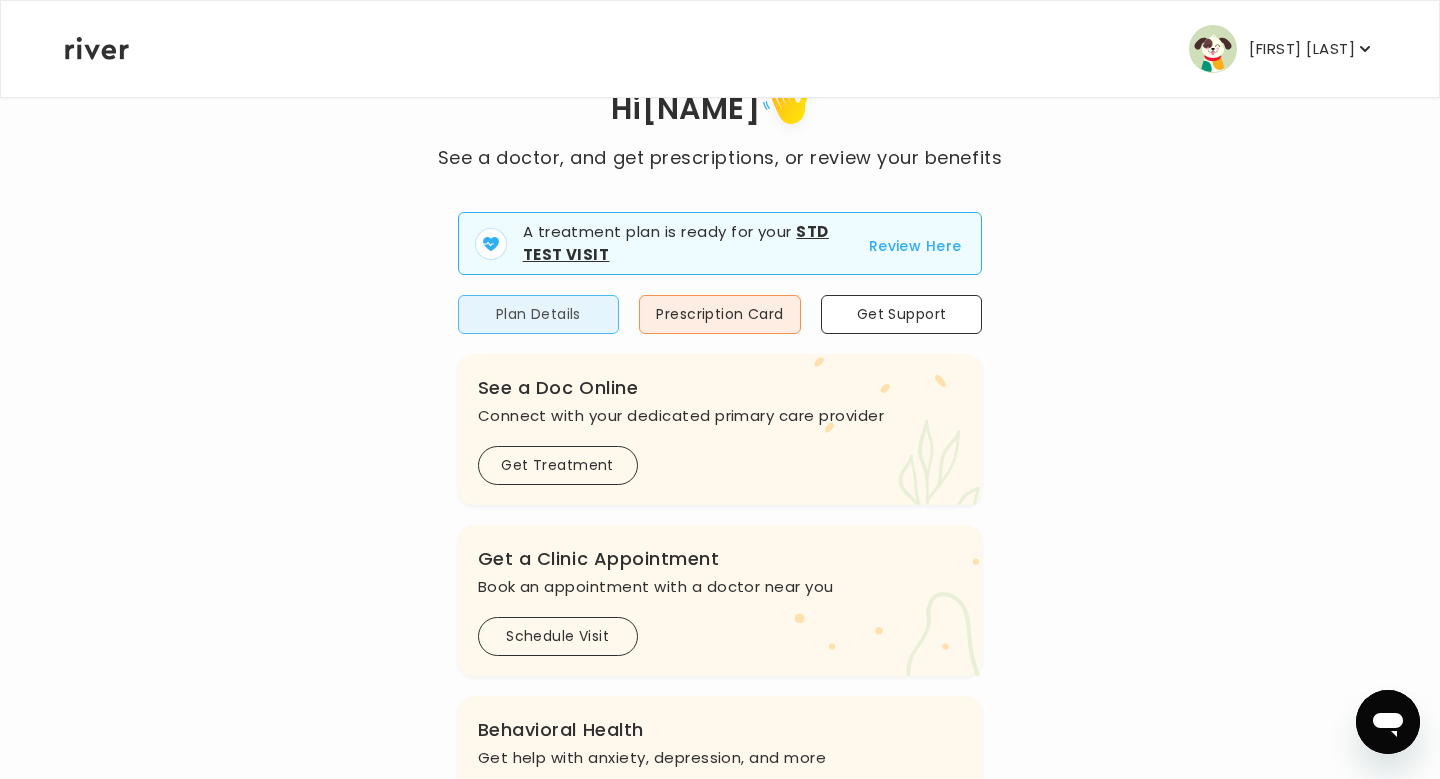 click on "Plan Details" at bounding box center [539, 314] 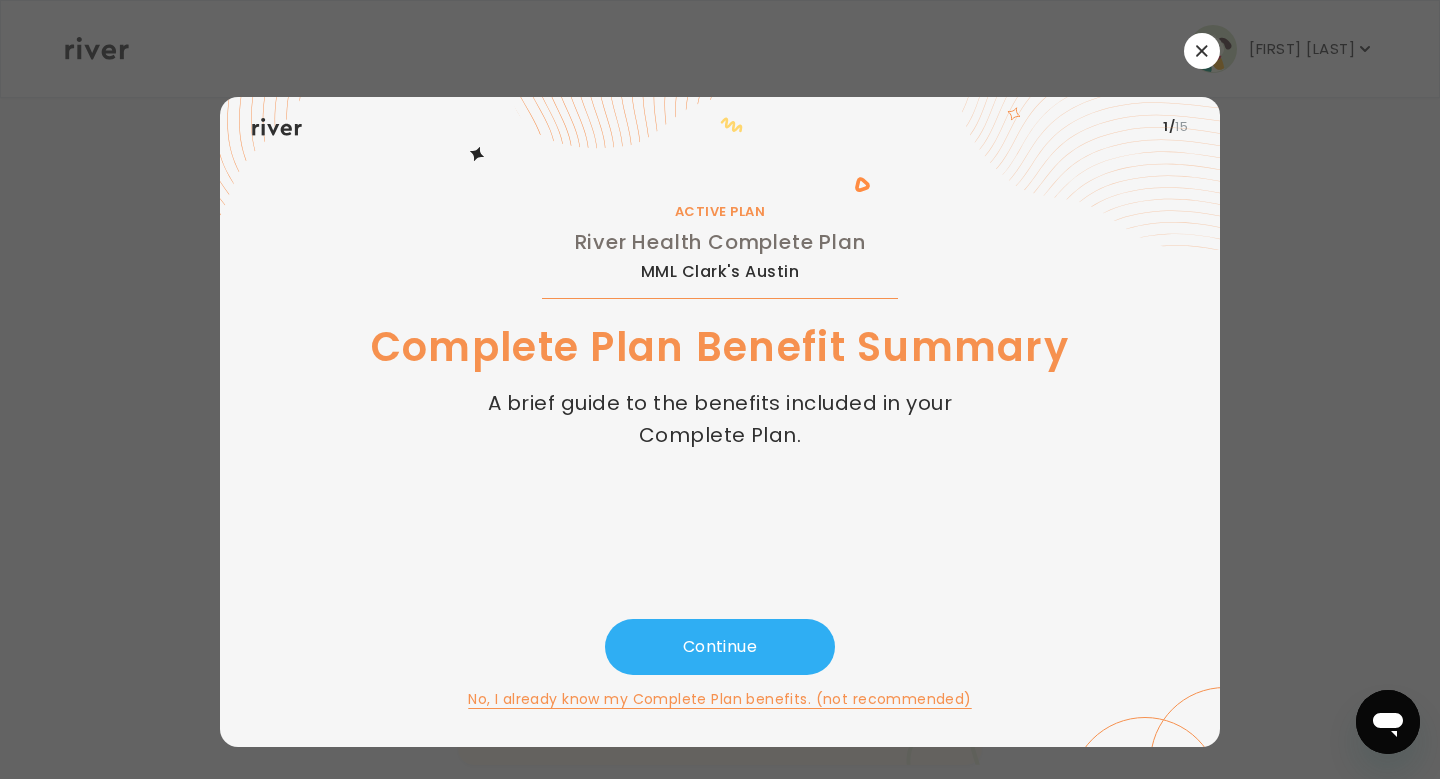 scroll, scrollTop: 0, scrollLeft: 0, axis: both 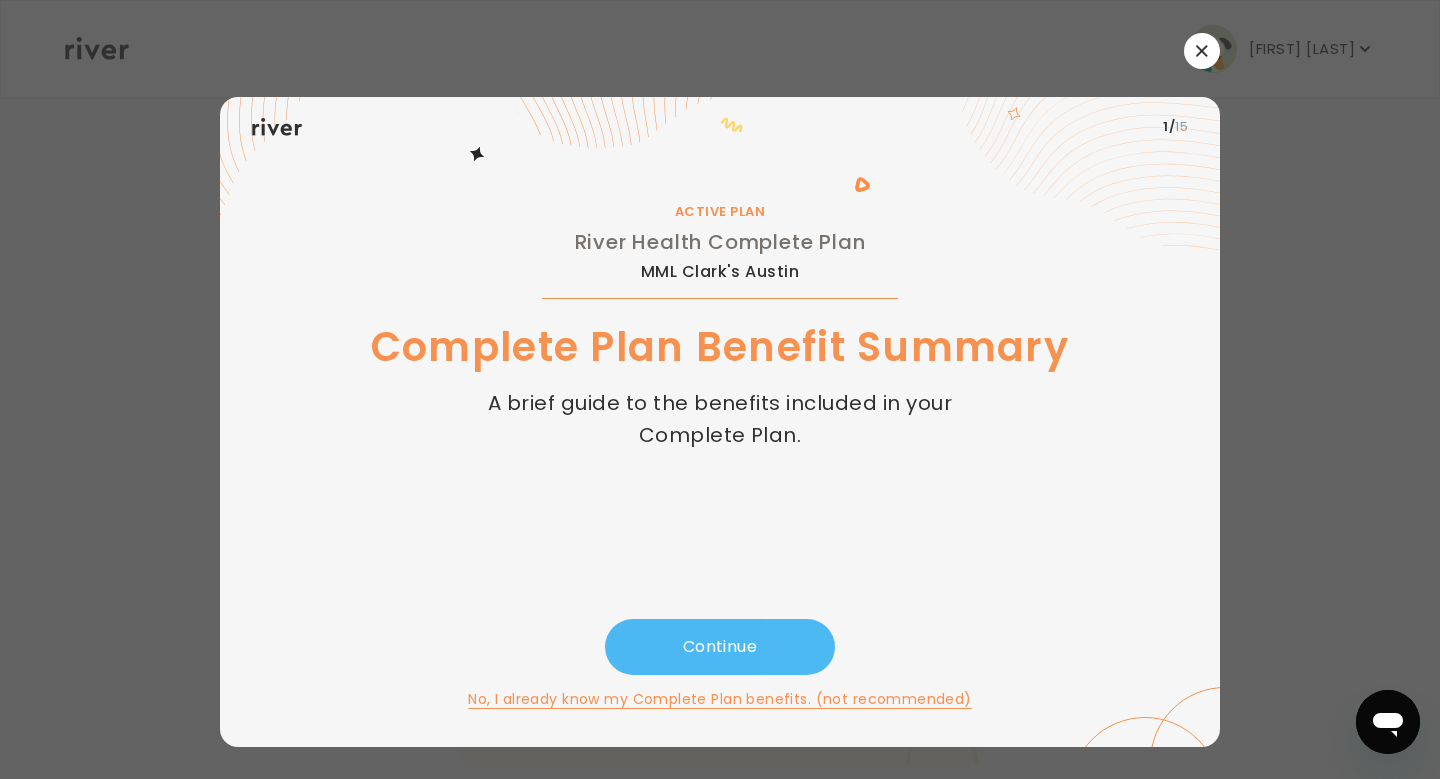 click on "Continue" at bounding box center [720, 647] 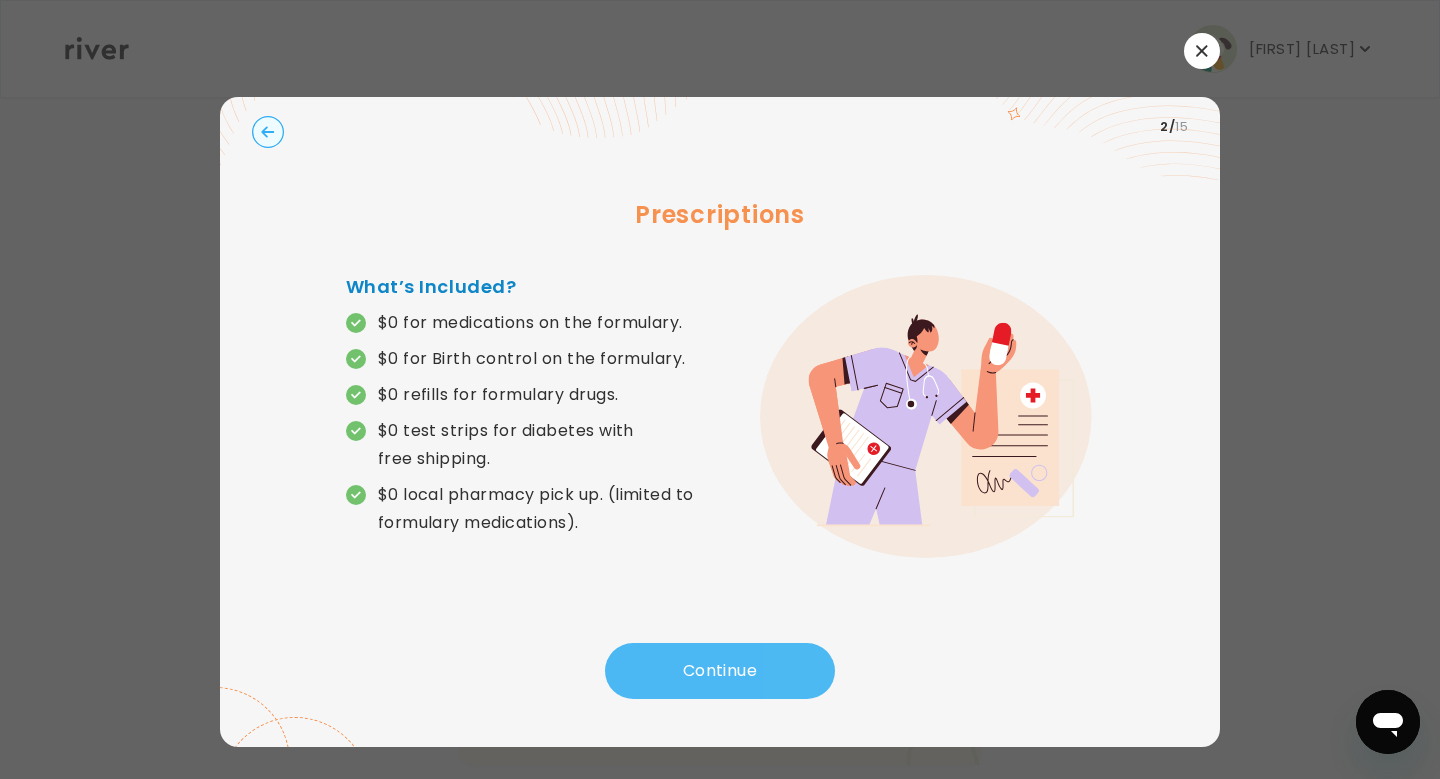 click on "Continue" at bounding box center [720, 671] 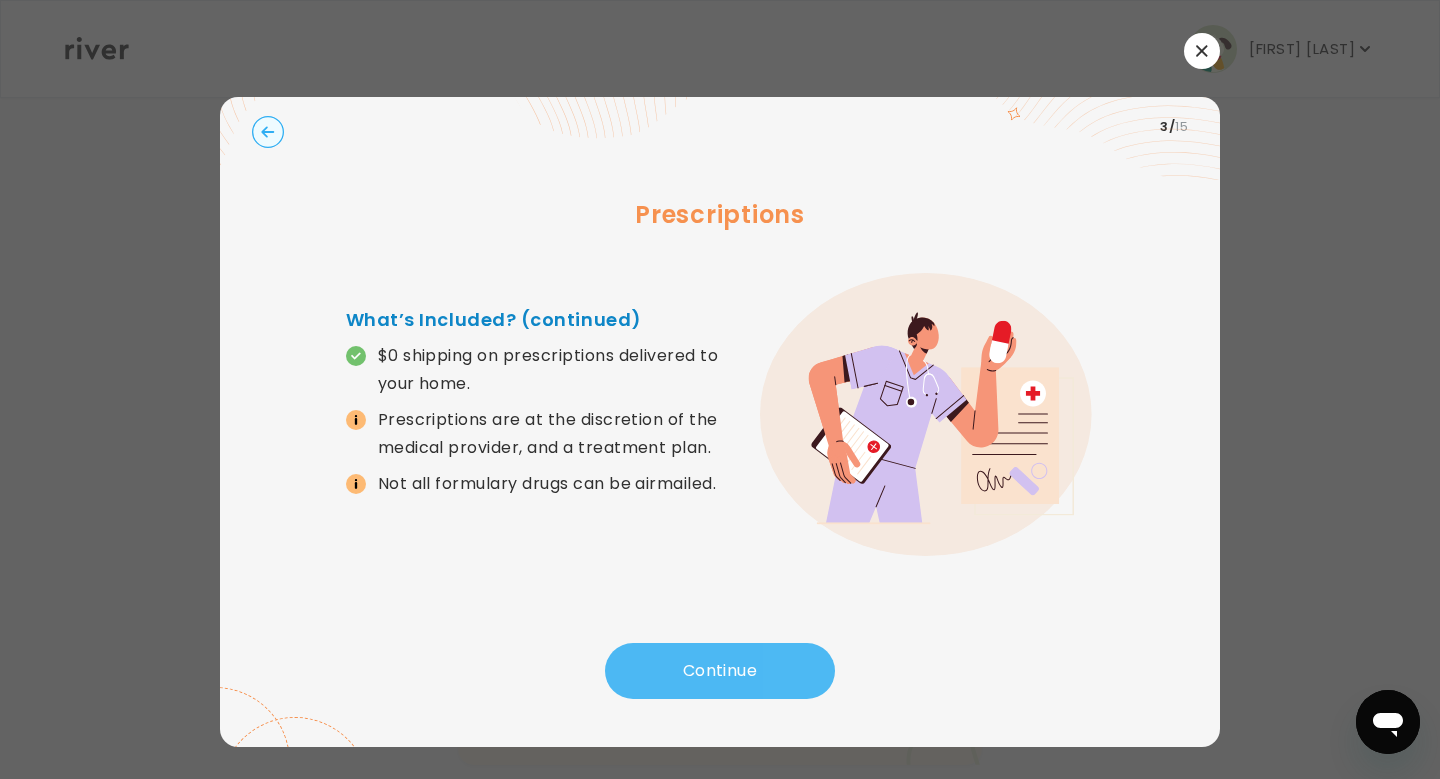 click on "Continue" at bounding box center [720, 671] 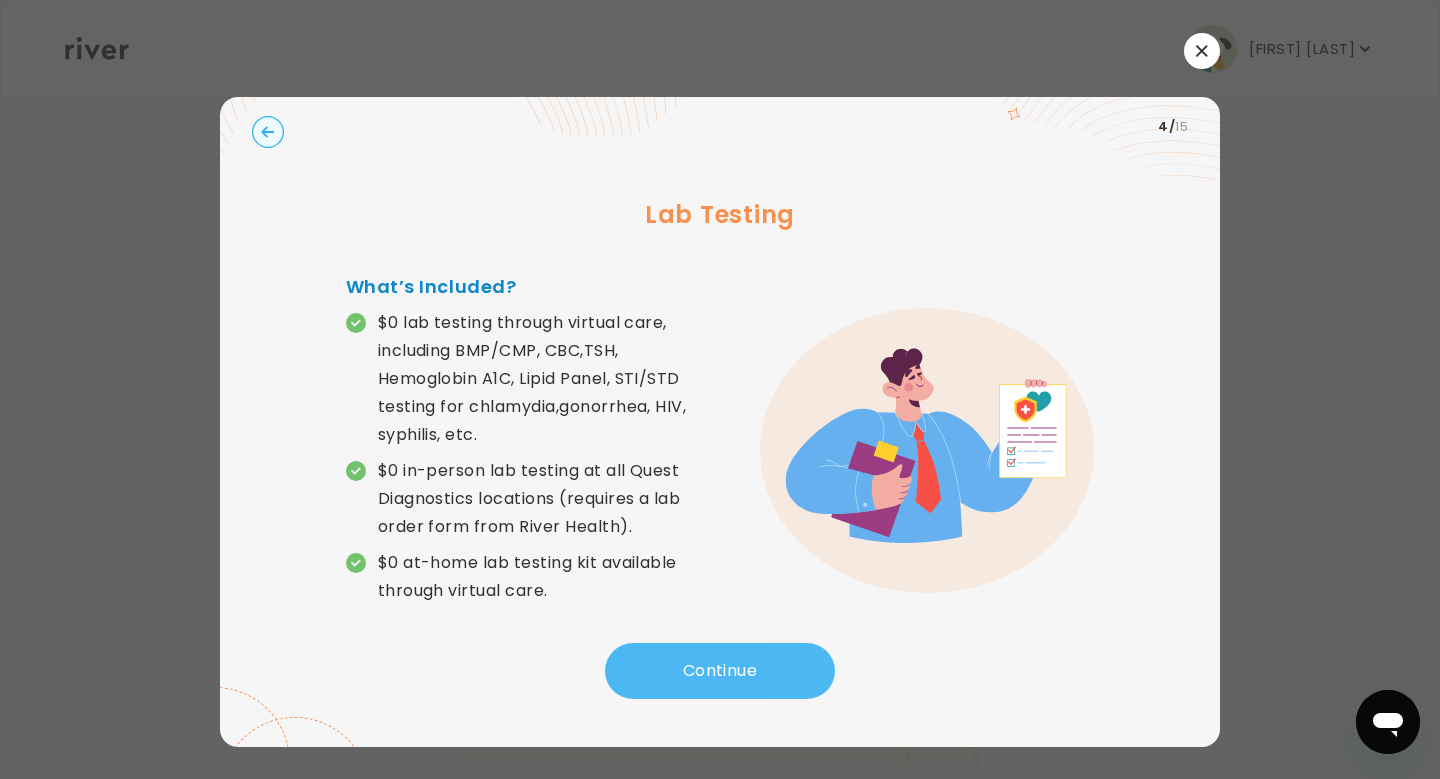 click on "Continue" at bounding box center [720, 671] 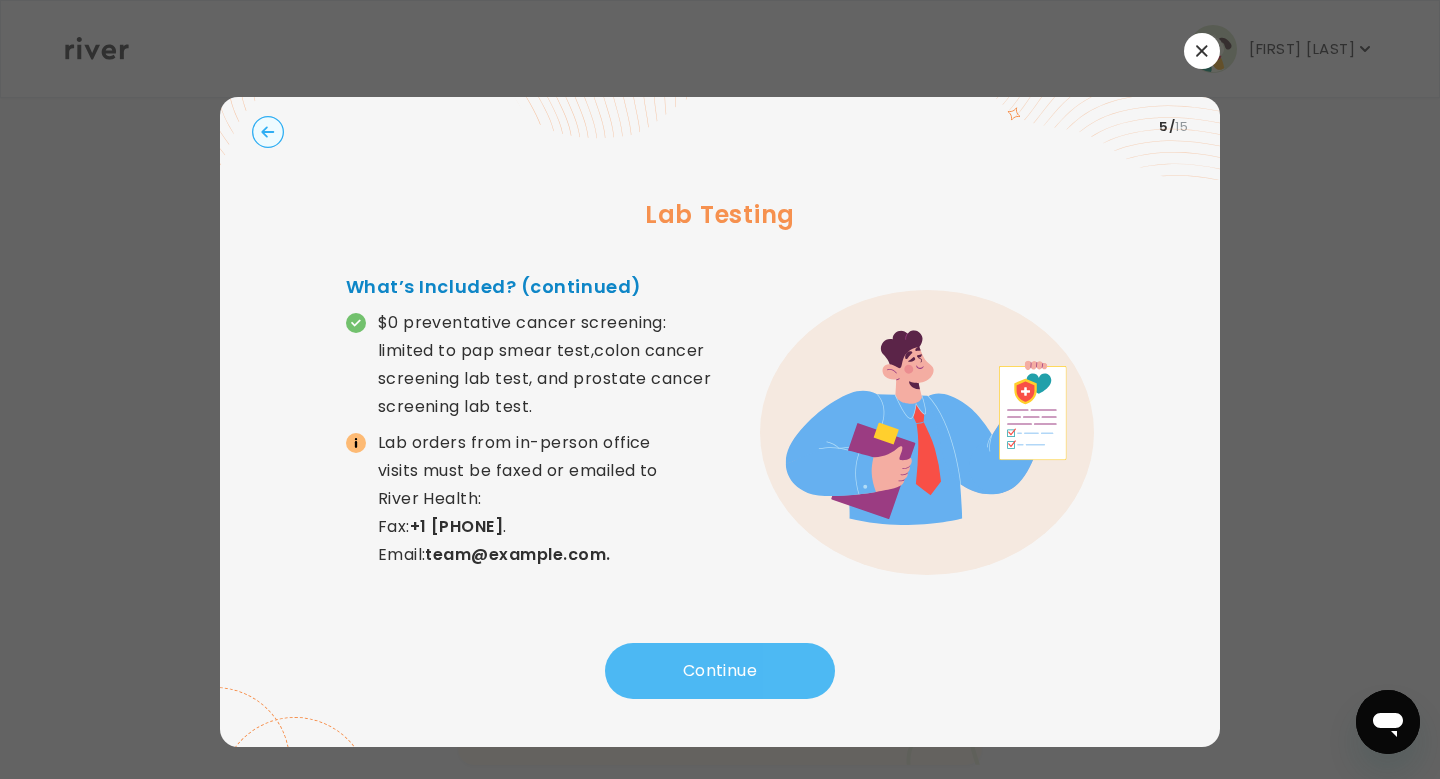 click on "Continue" at bounding box center [720, 671] 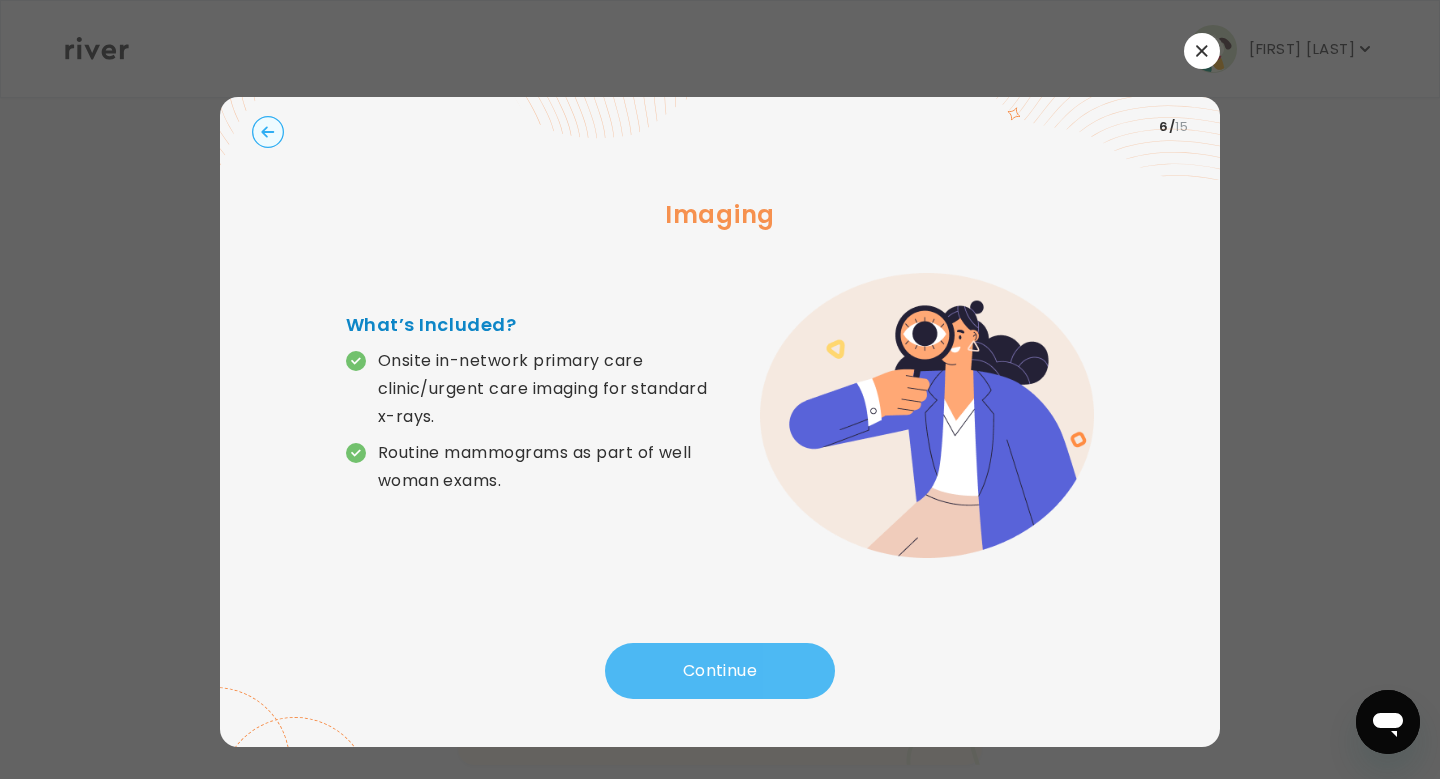 click on "Continue" at bounding box center [720, 671] 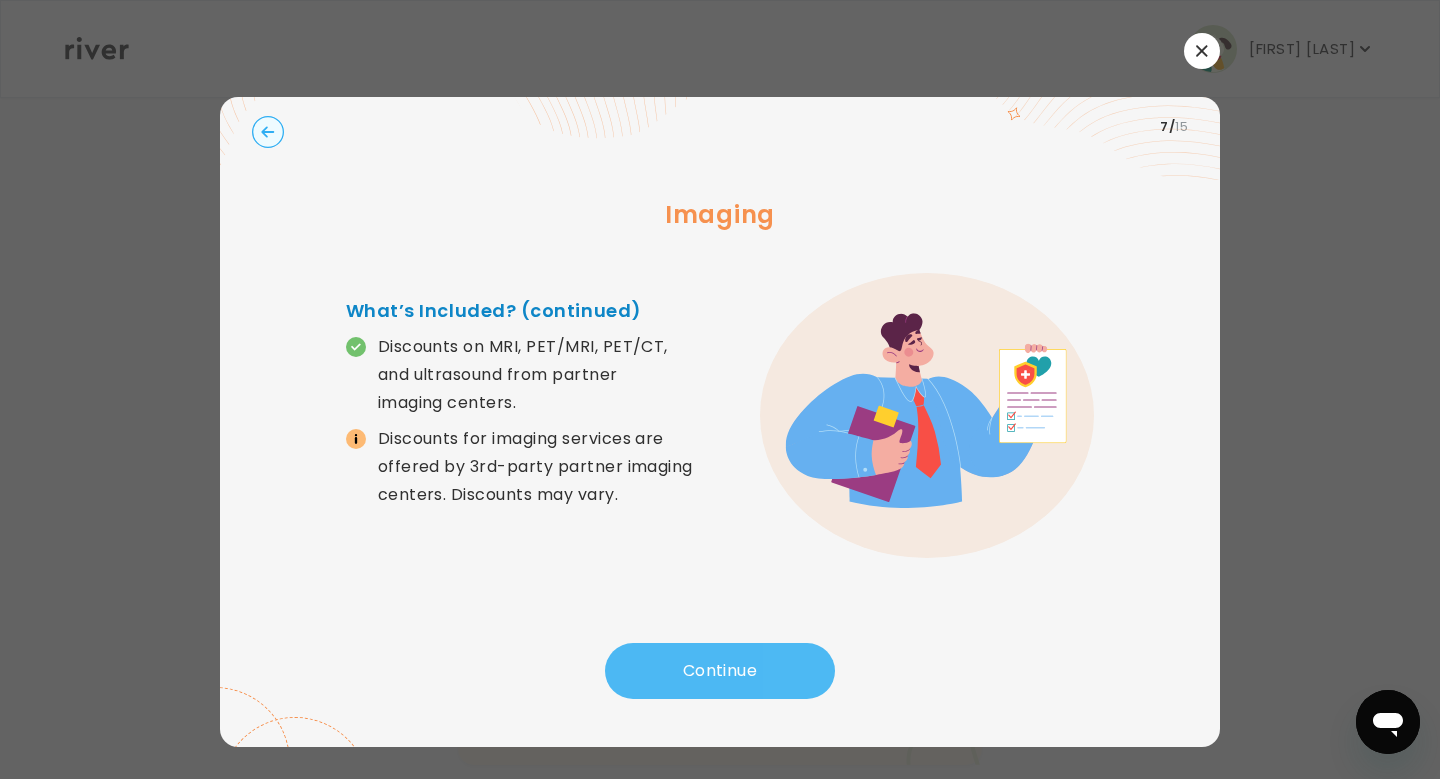 click on "Continue" at bounding box center (720, 671) 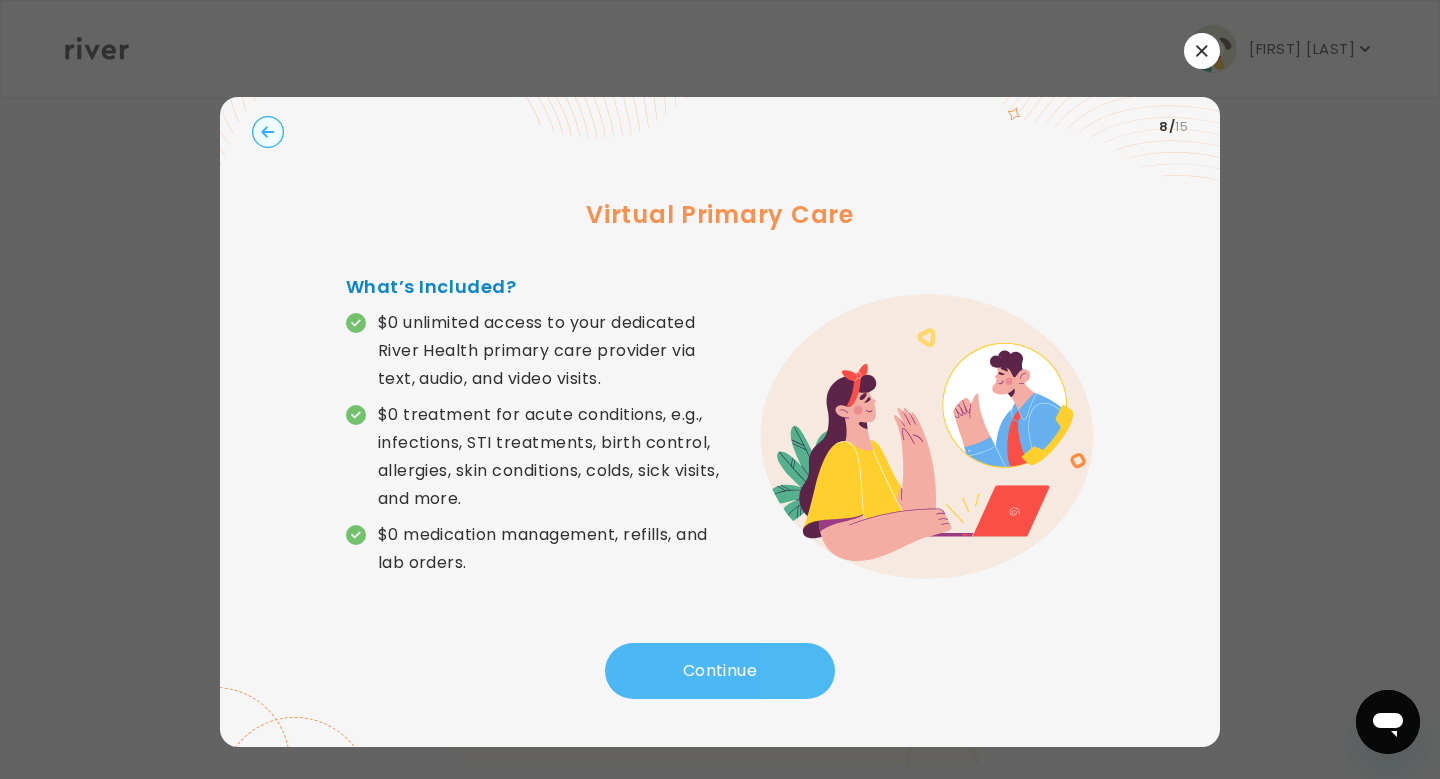 click on "Continue" at bounding box center (720, 671) 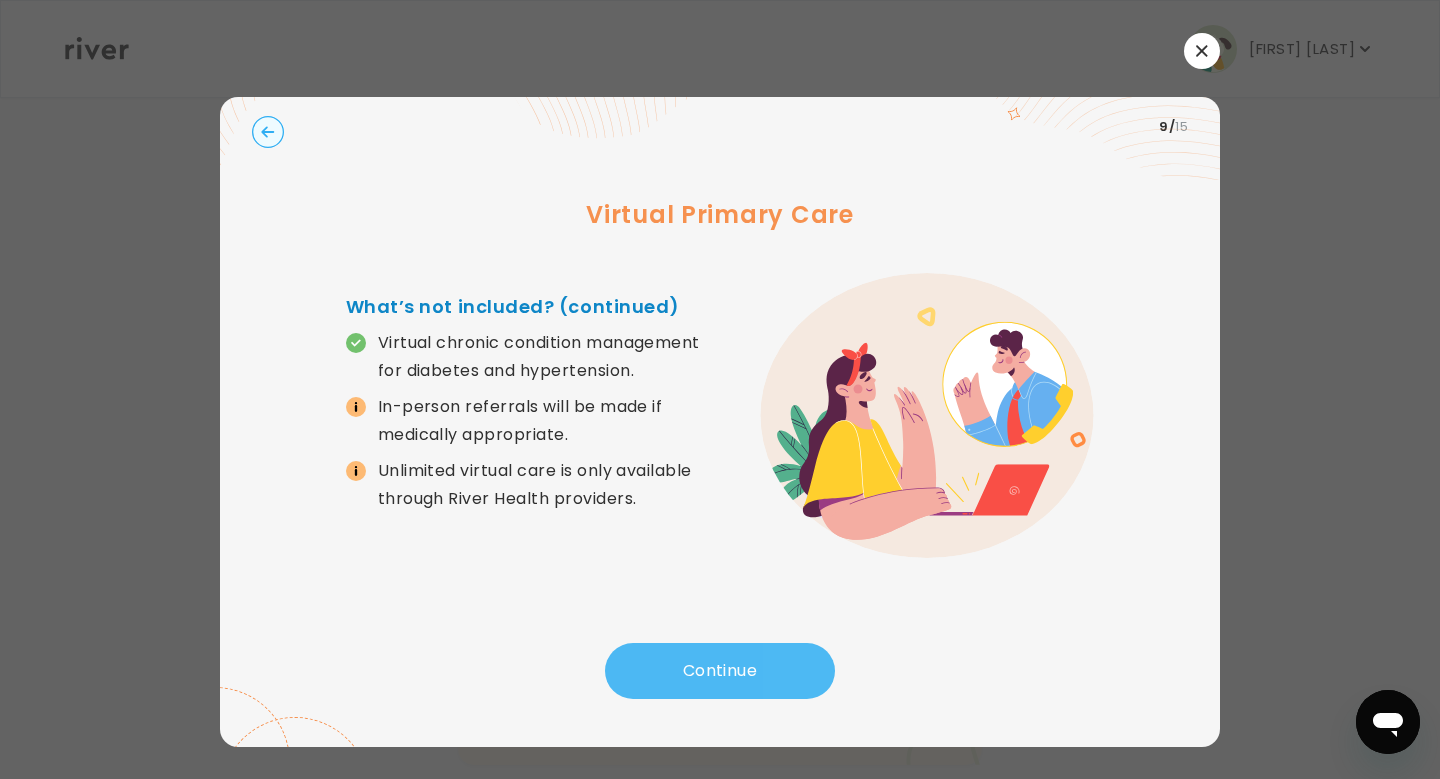 click on "Continue" at bounding box center (720, 671) 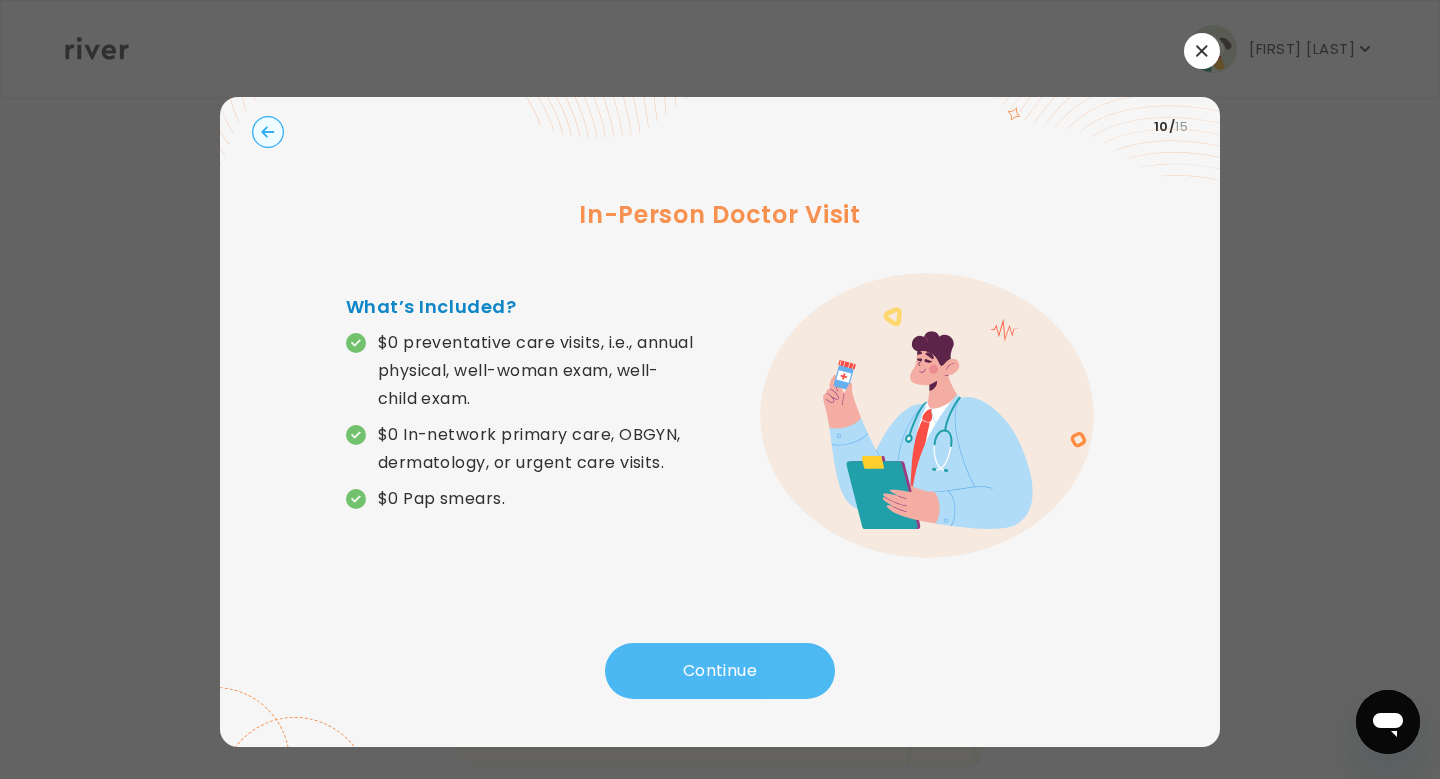click on "Continue" at bounding box center [720, 671] 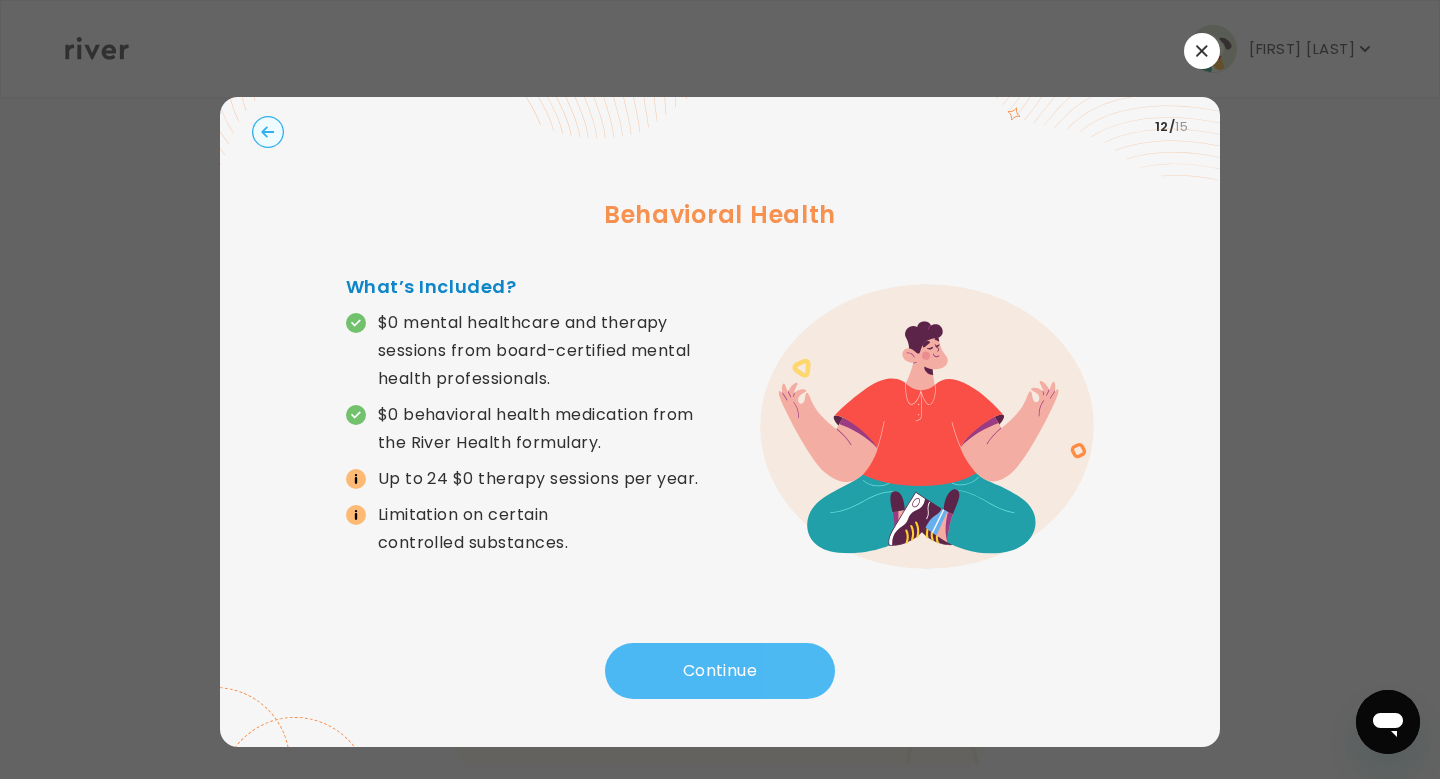 click on "Continue" at bounding box center (720, 671) 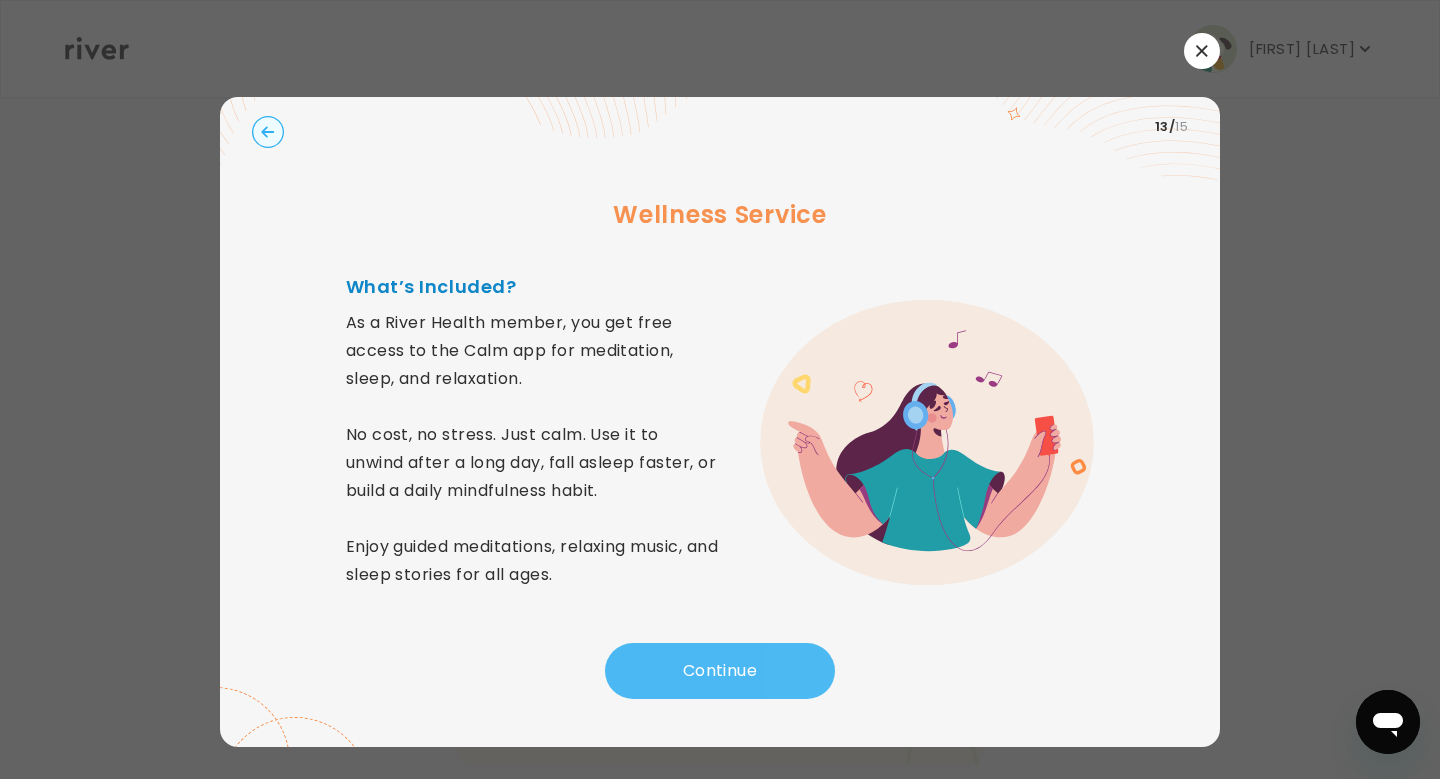 click on "Continue" at bounding box center (720, 671) 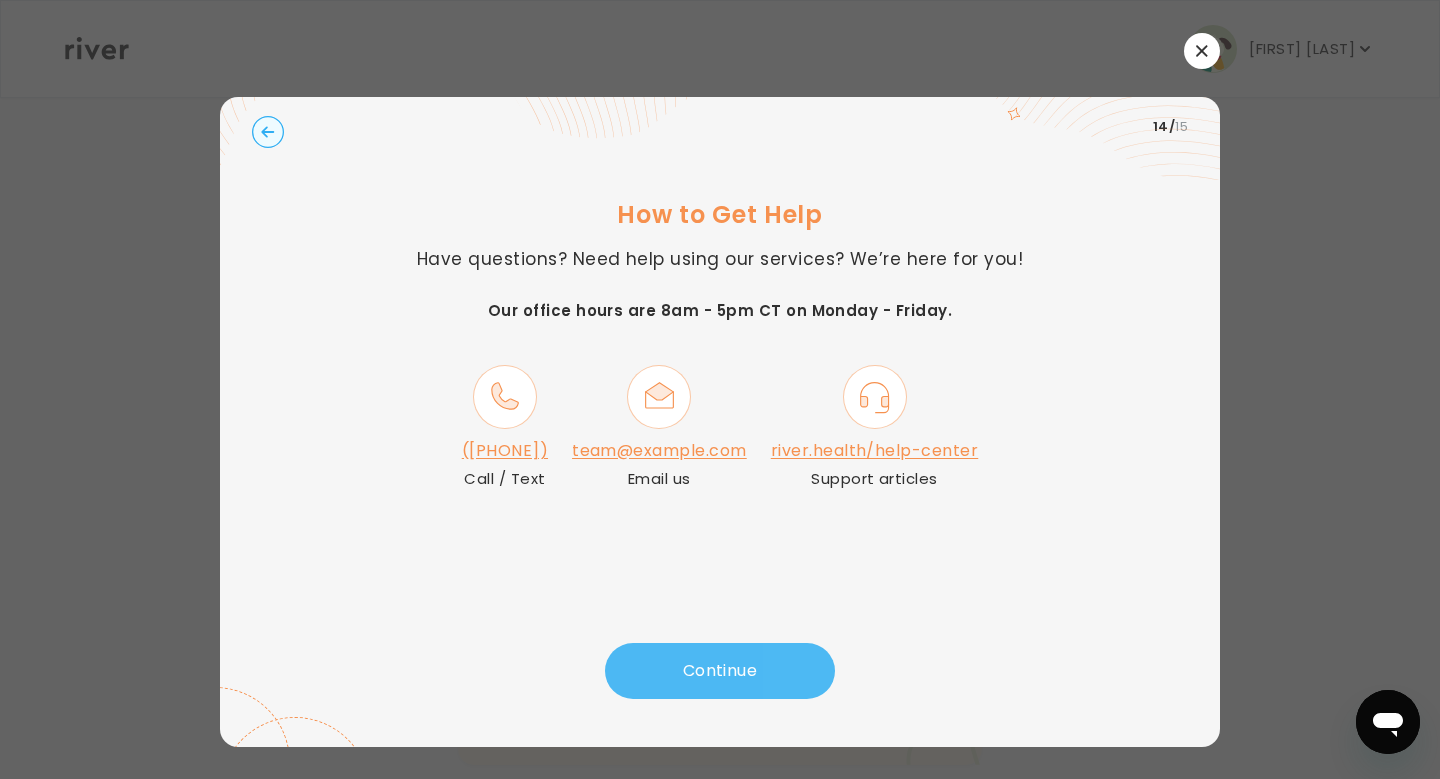 click on "Continue" at bounding box center (720, 671) 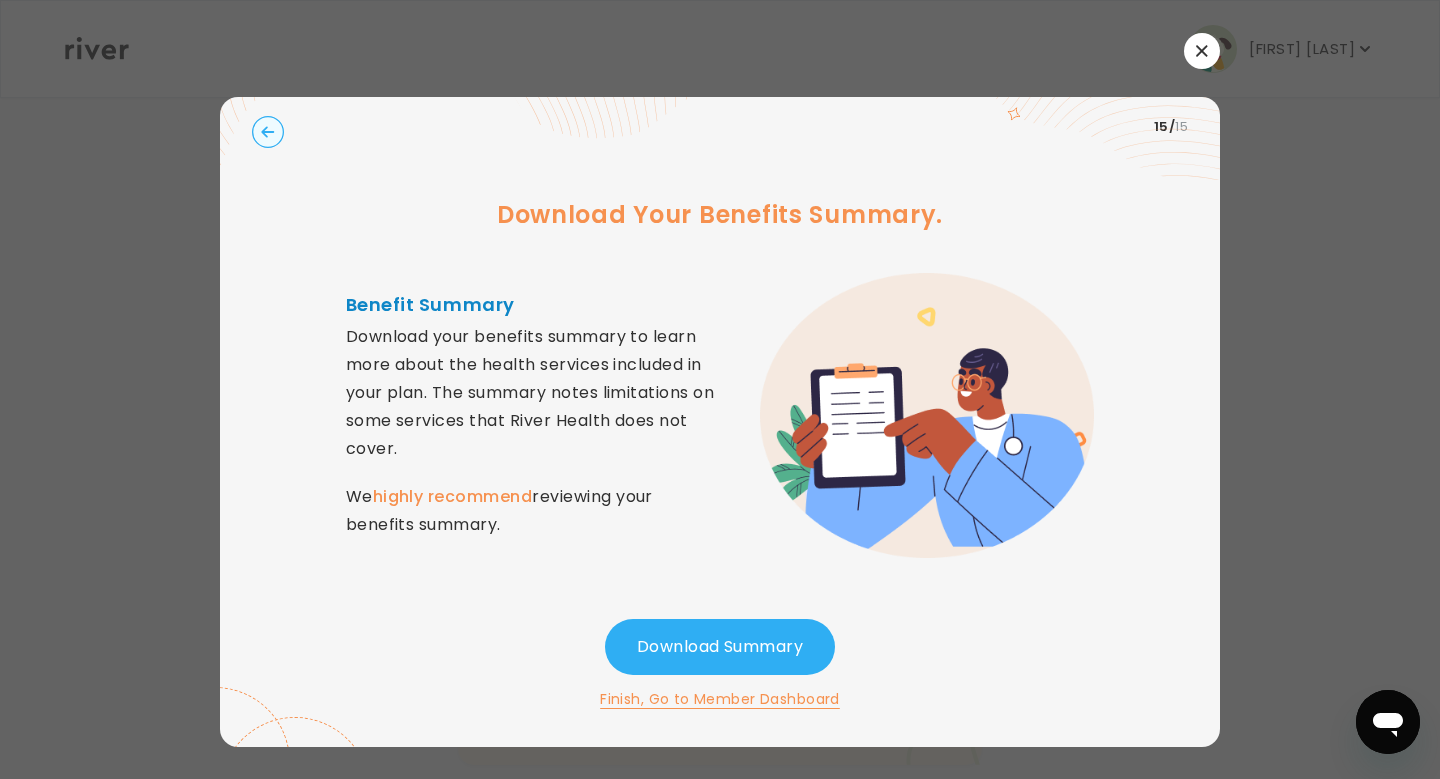 click 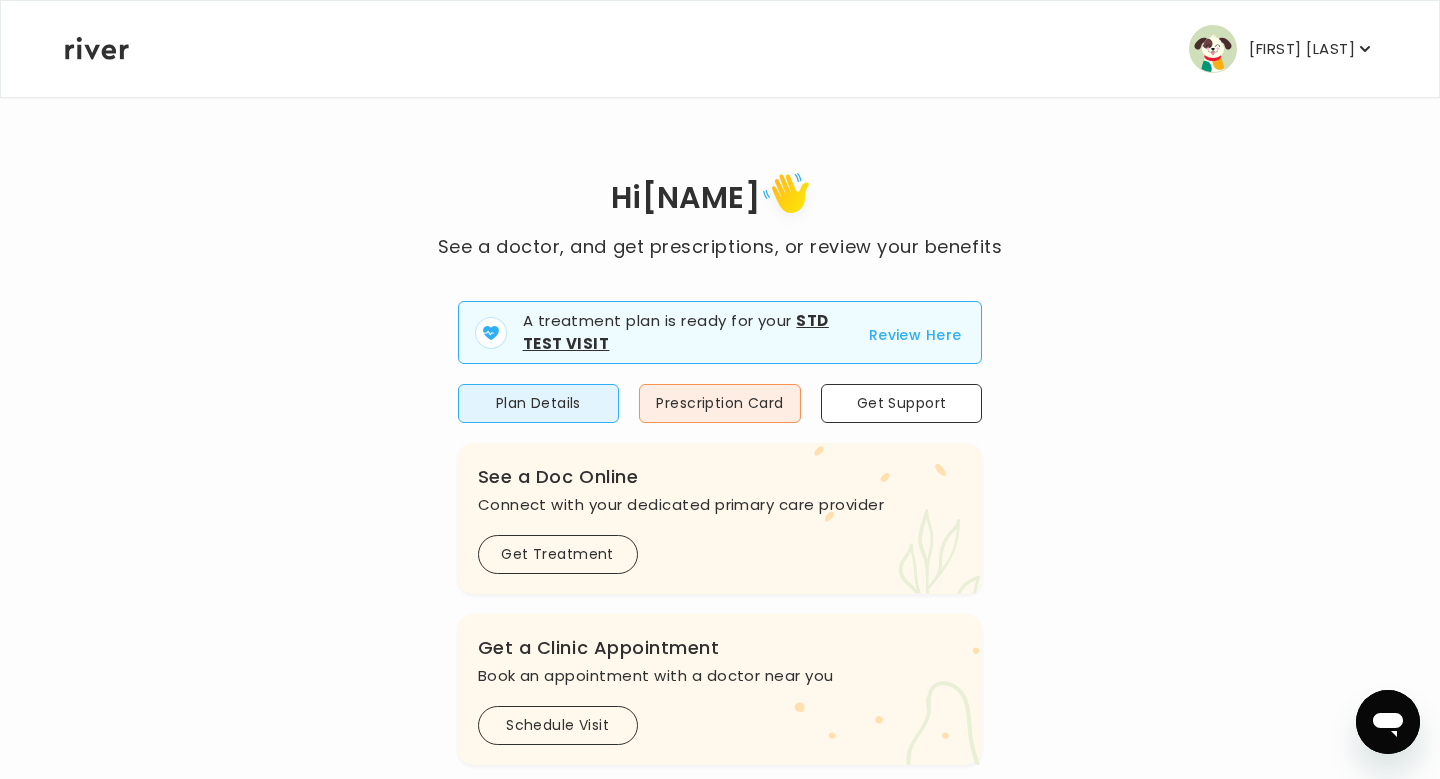click on "Review Here" at bounding box center (915, 335) 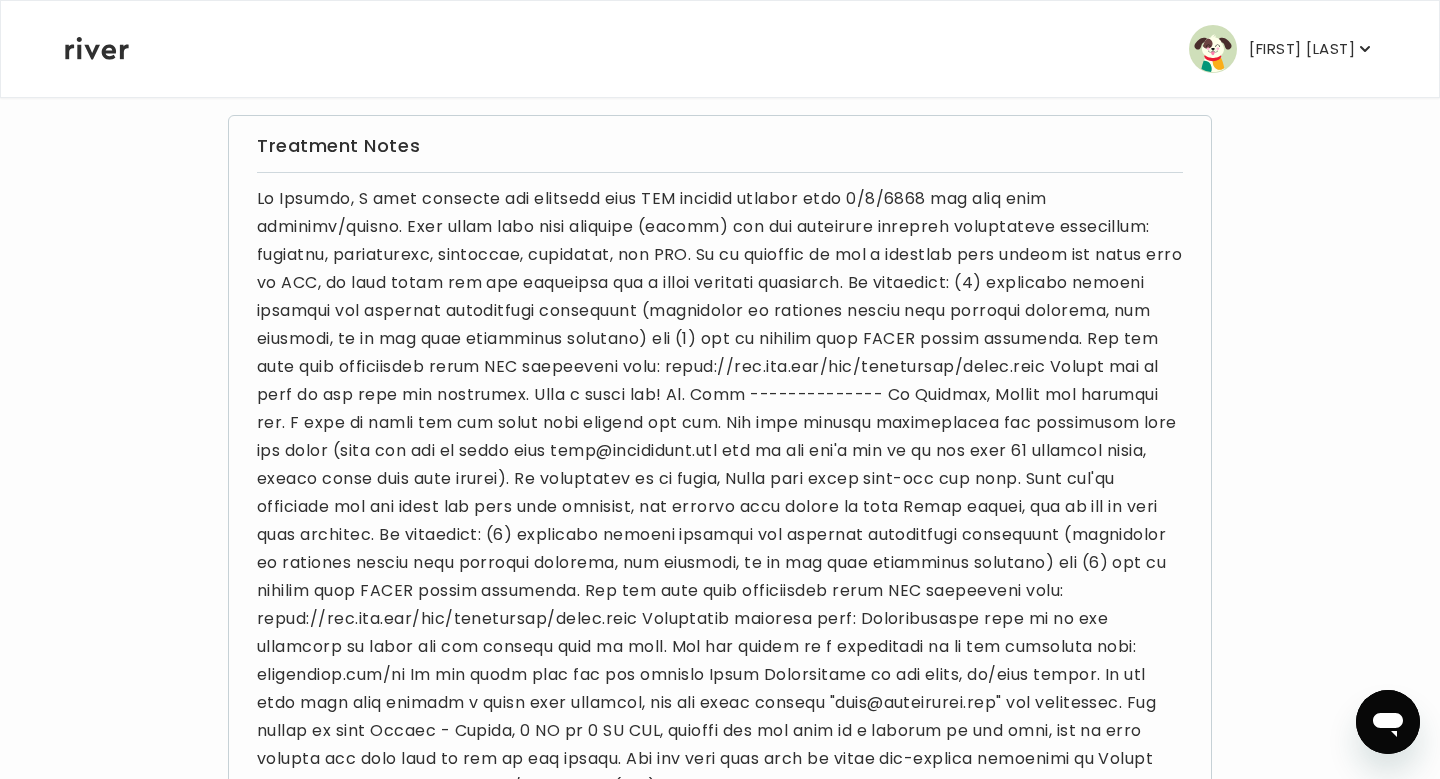 scroll, scrollTop: 0, scrollLeft: 0, axis: both 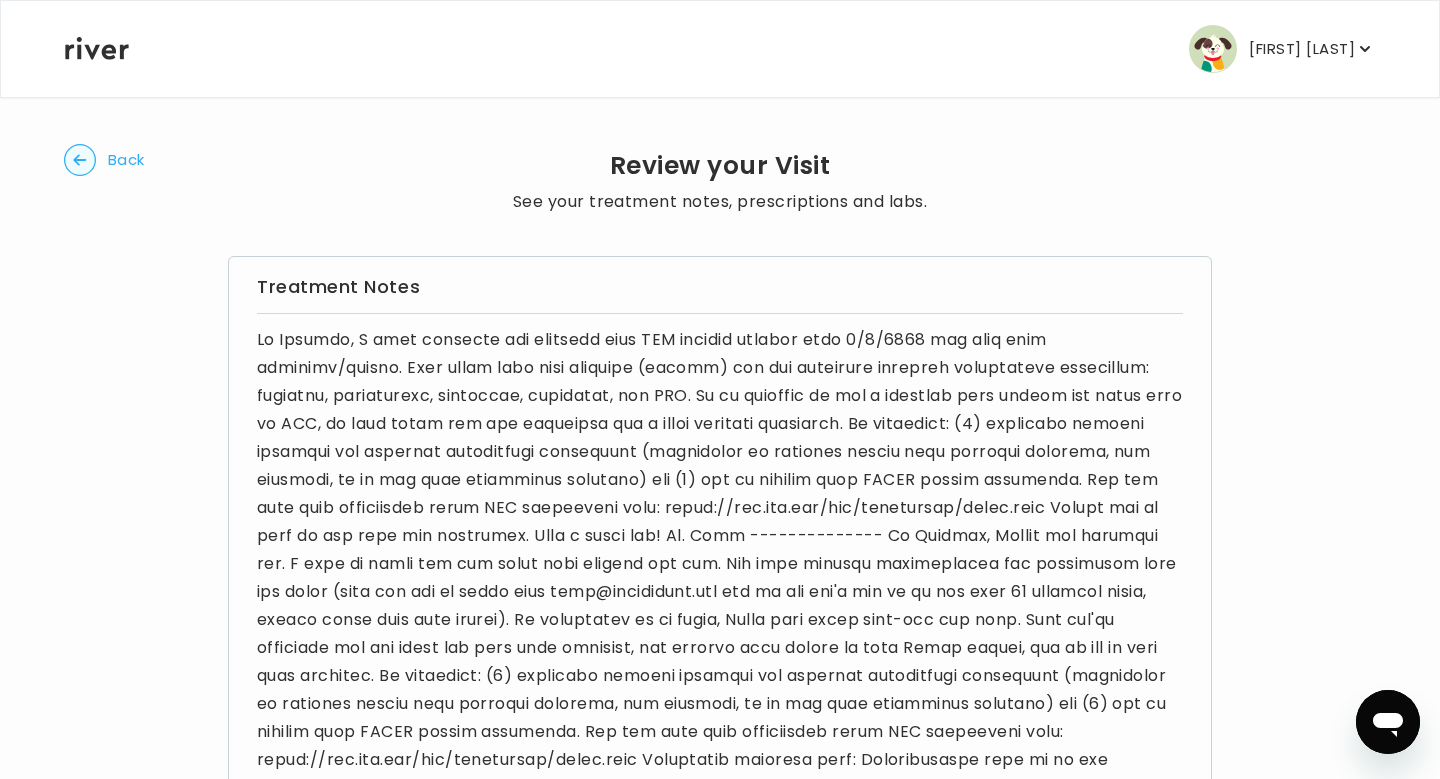 click 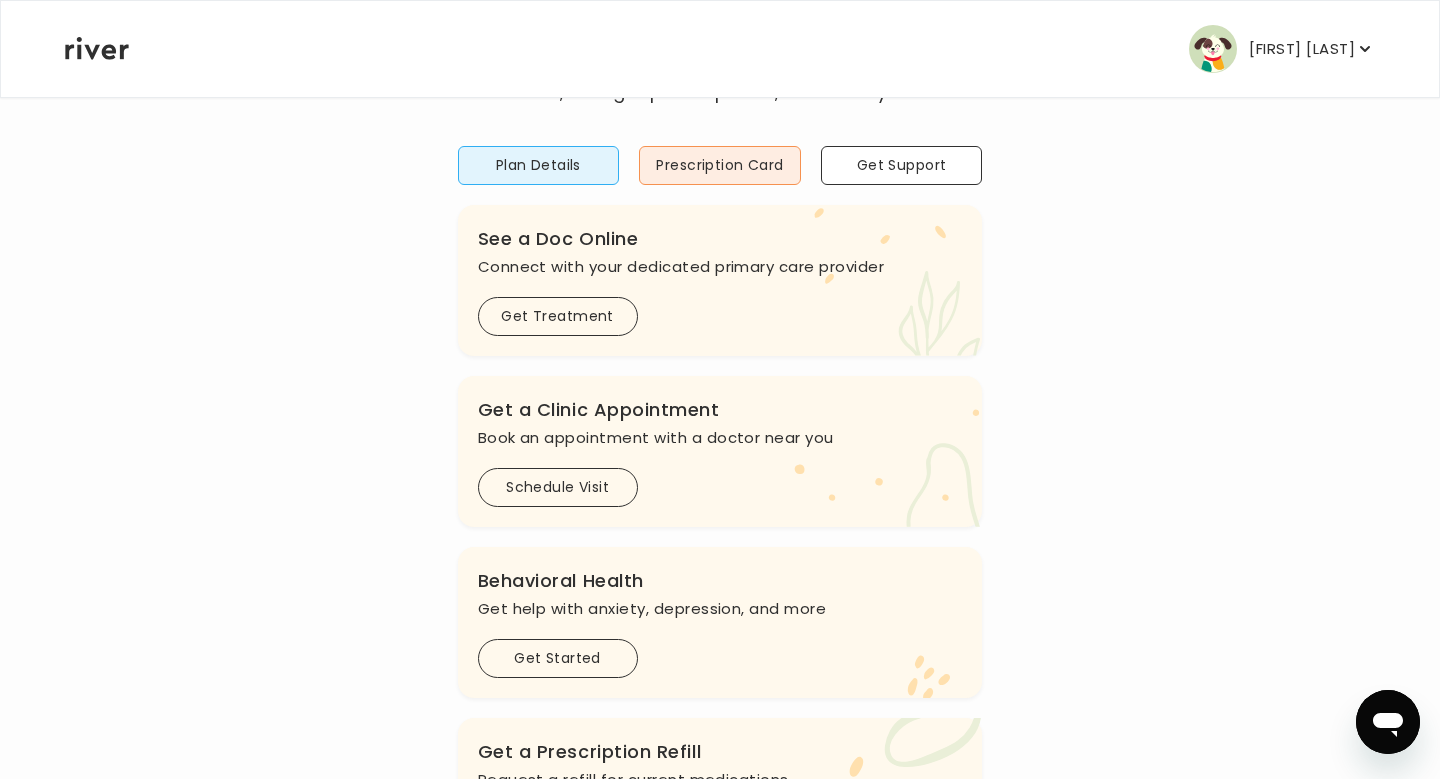 scroll, scrollTop: 106, scrollLeft: 0, axis: vertical 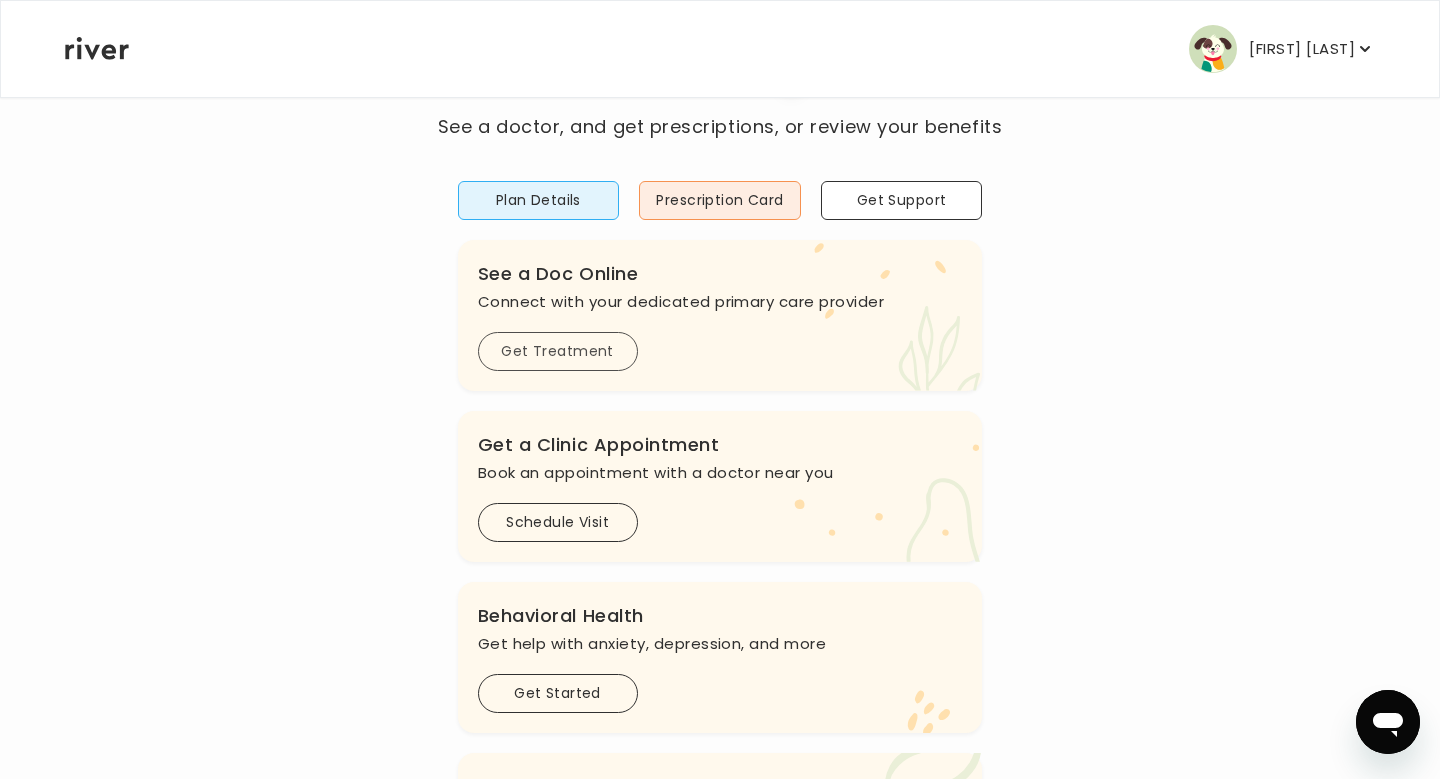 click on "Get Treatment" at bounding box center (558, 351) 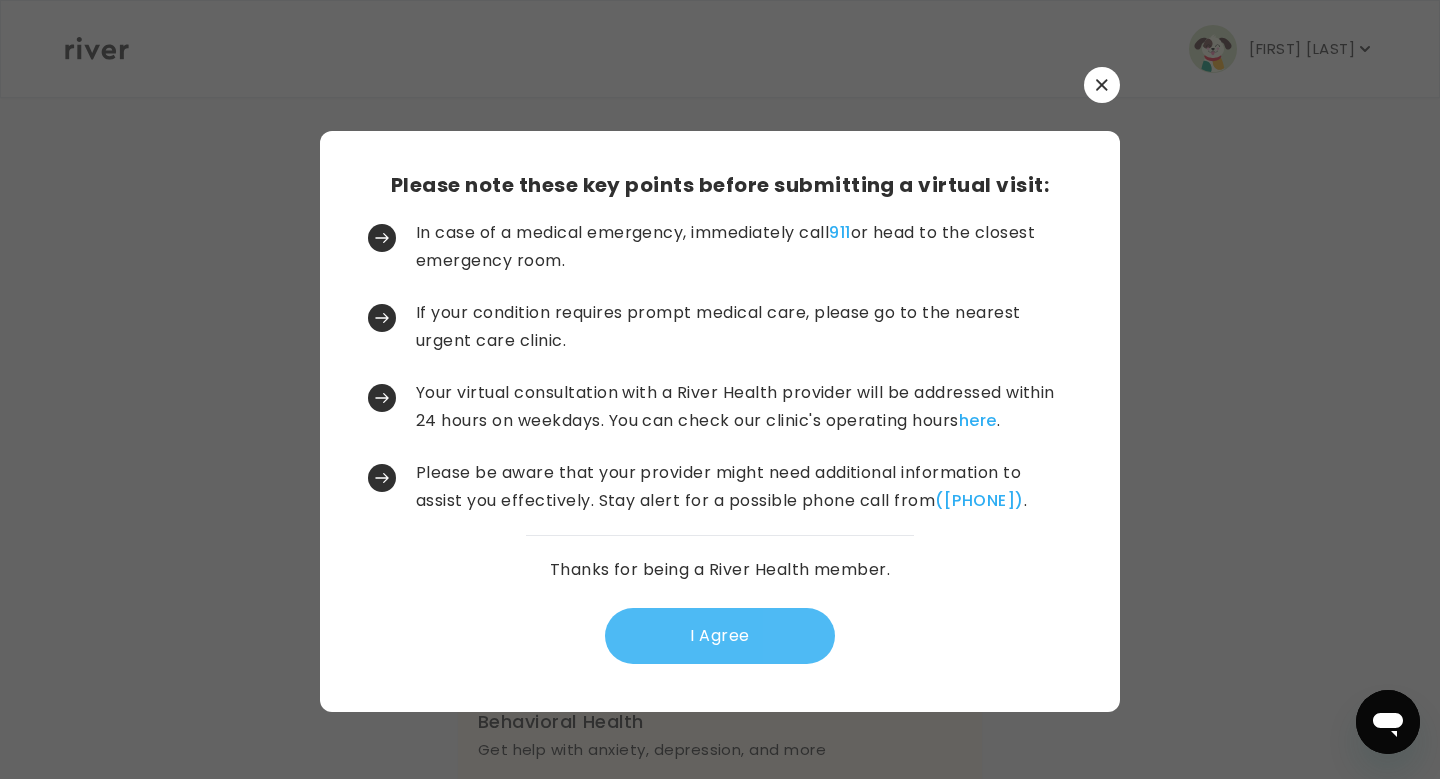 click on "I Agree" at bounding box center (720, 636) 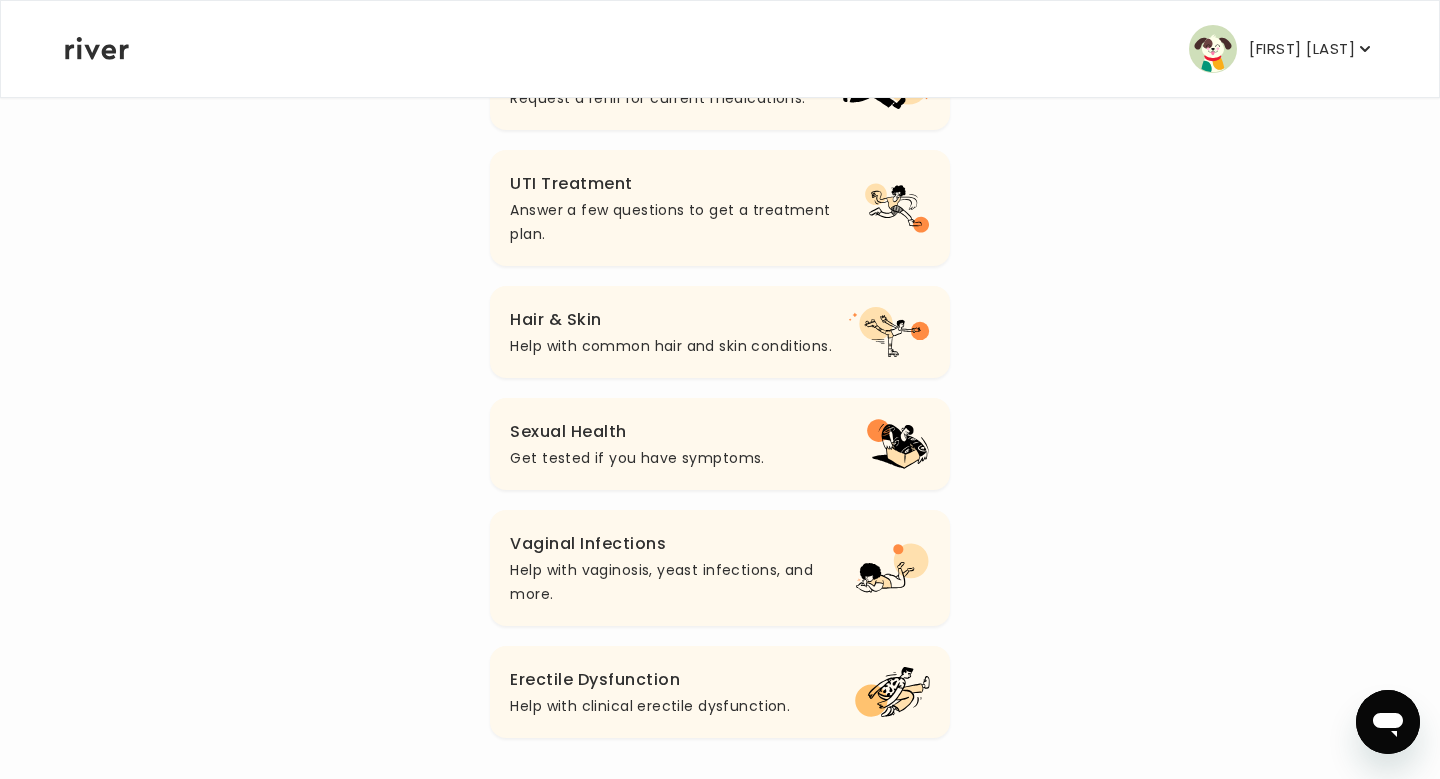 scroll, scrollTop: 664, scrollLeft: 0, axis: vertical 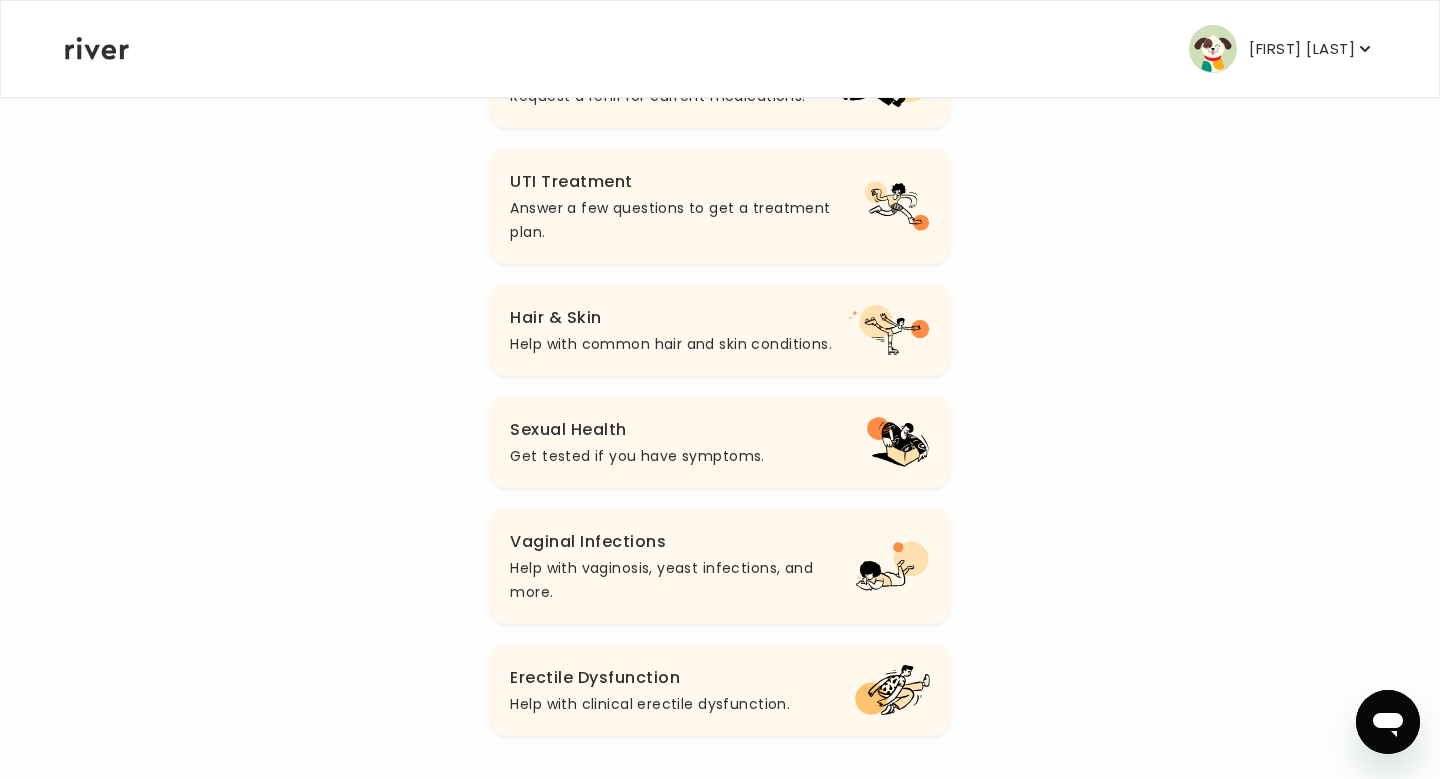 click on "Help with vaginosis, yeast infections, and more." at bounding box center [683, 580] 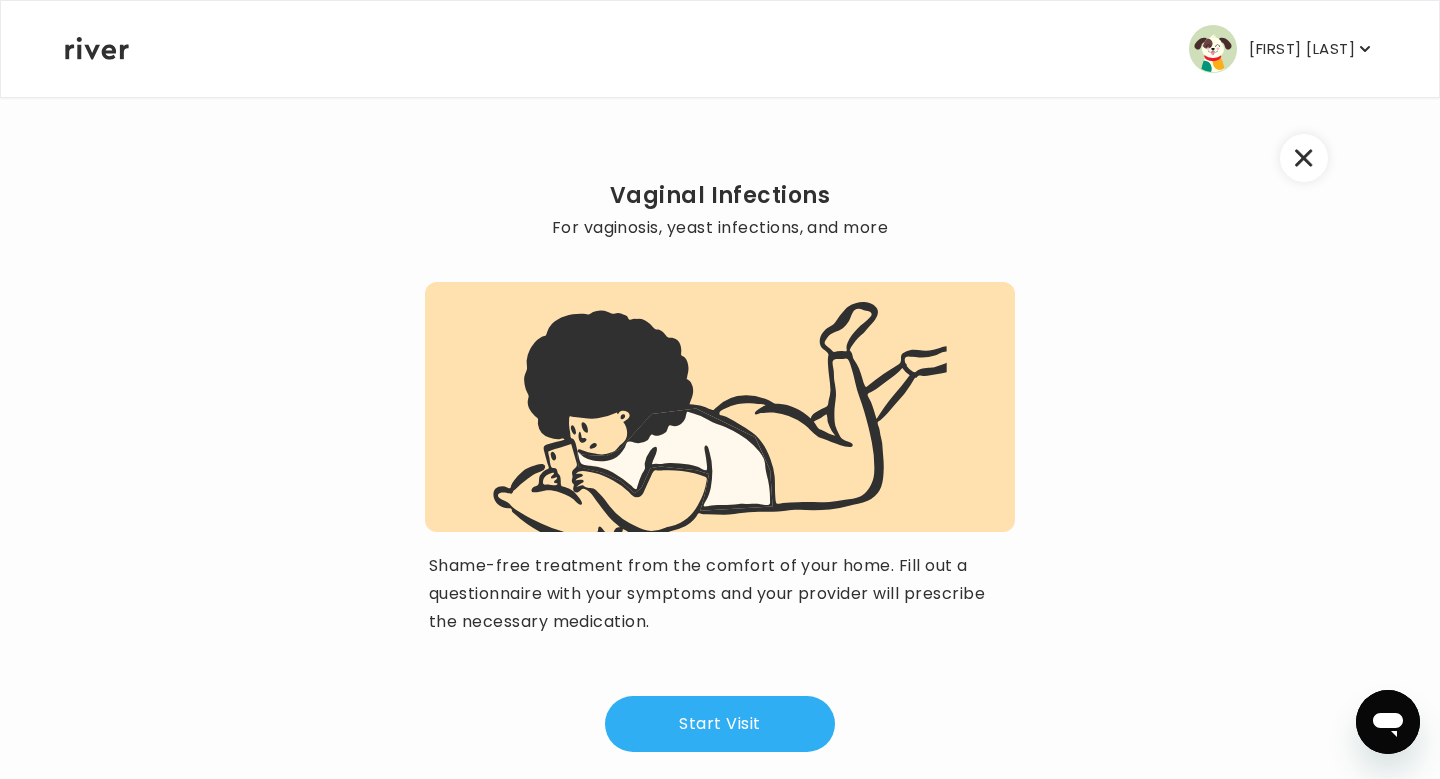 scroll, scrollTop: 95, scrollLeft: 0, axis: vertical 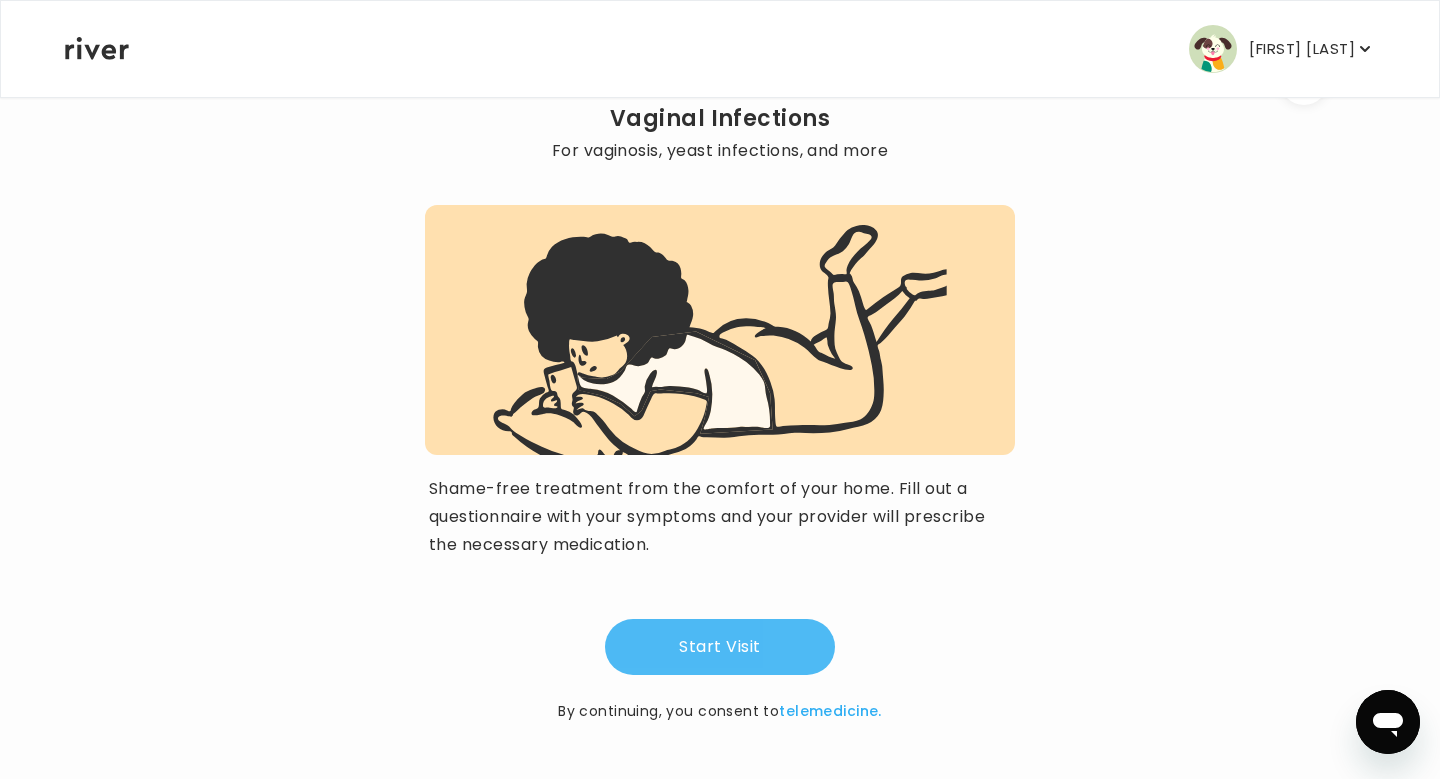 click on "Start Visit" at bounding box center (720, 647) 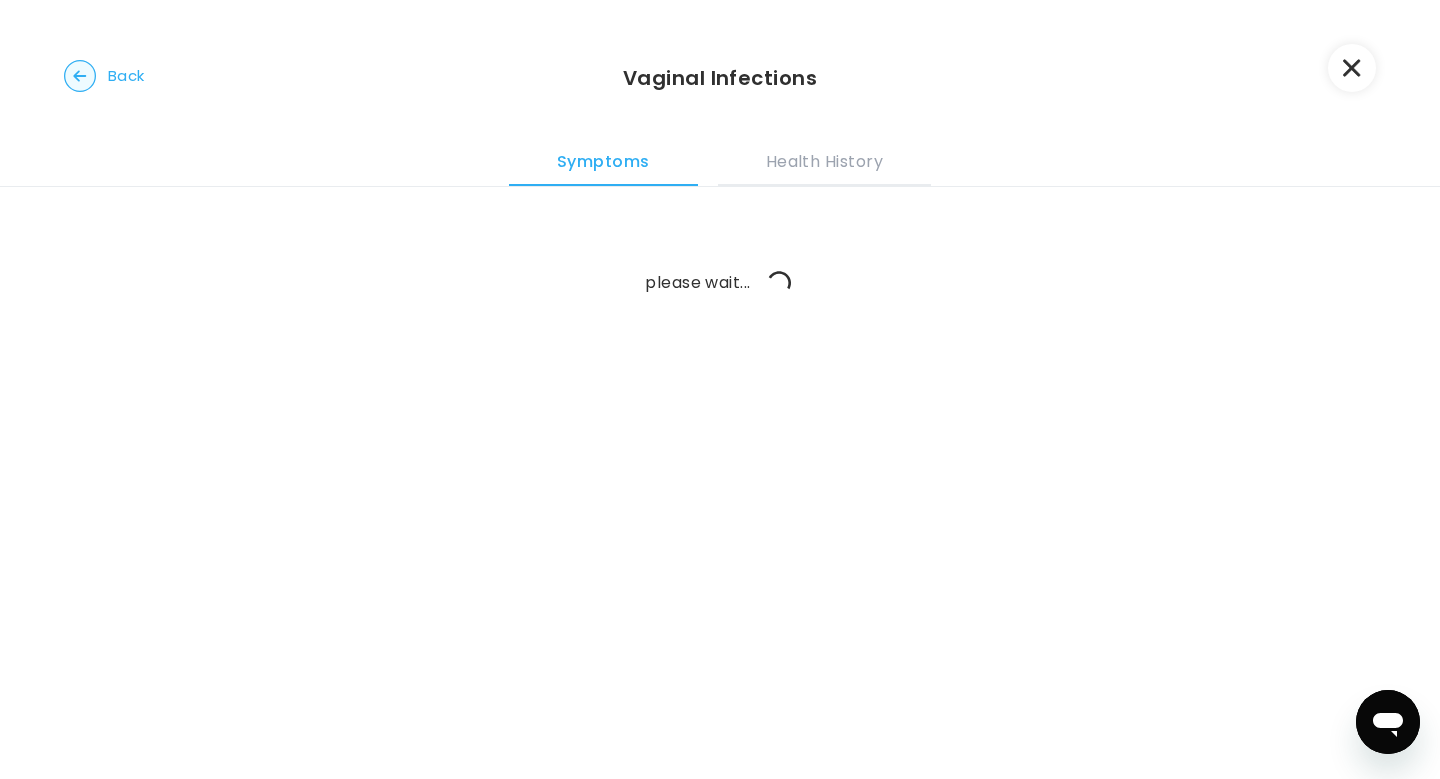 scroll, scrollTop: 0, scrollLeft: 0, axis: both 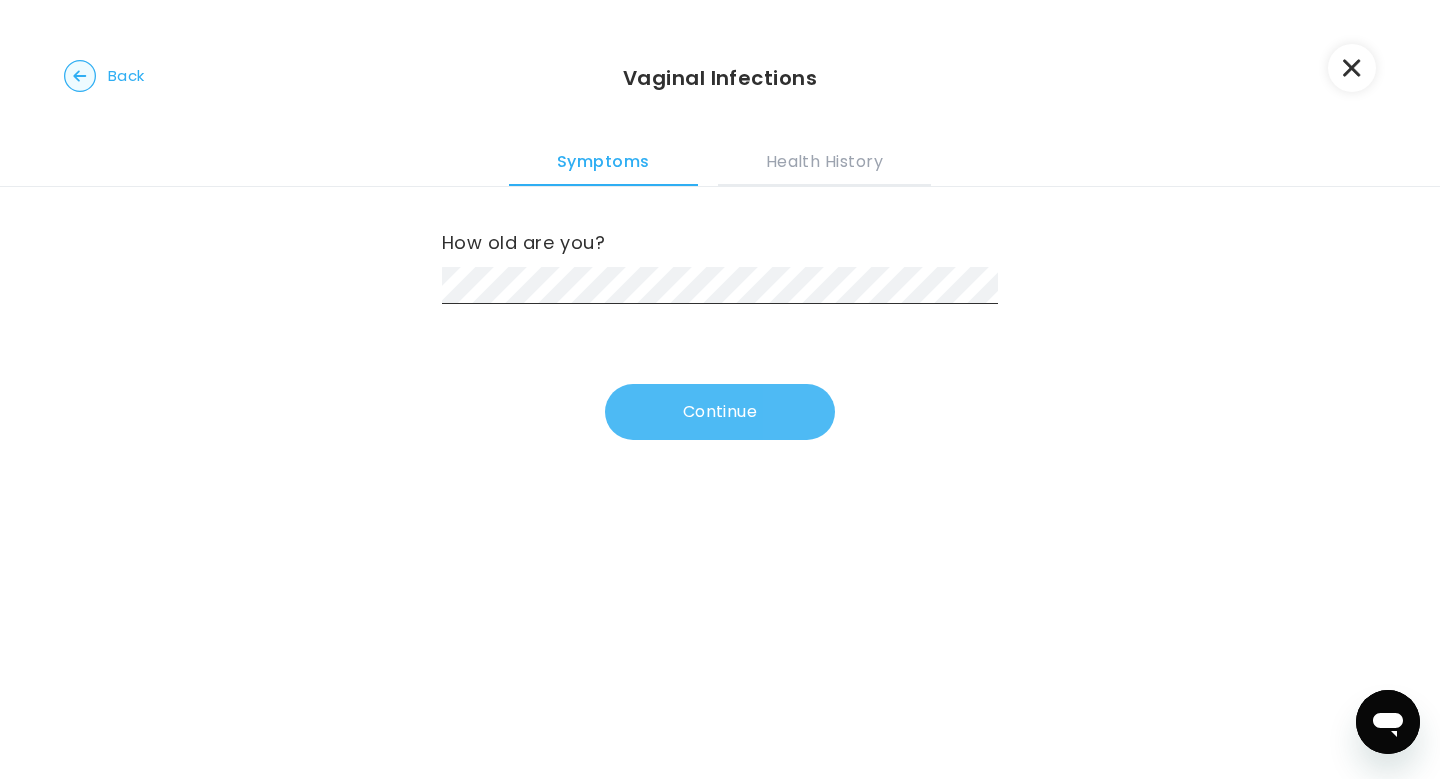 click on "Continue" at bounding box center (720, 412) 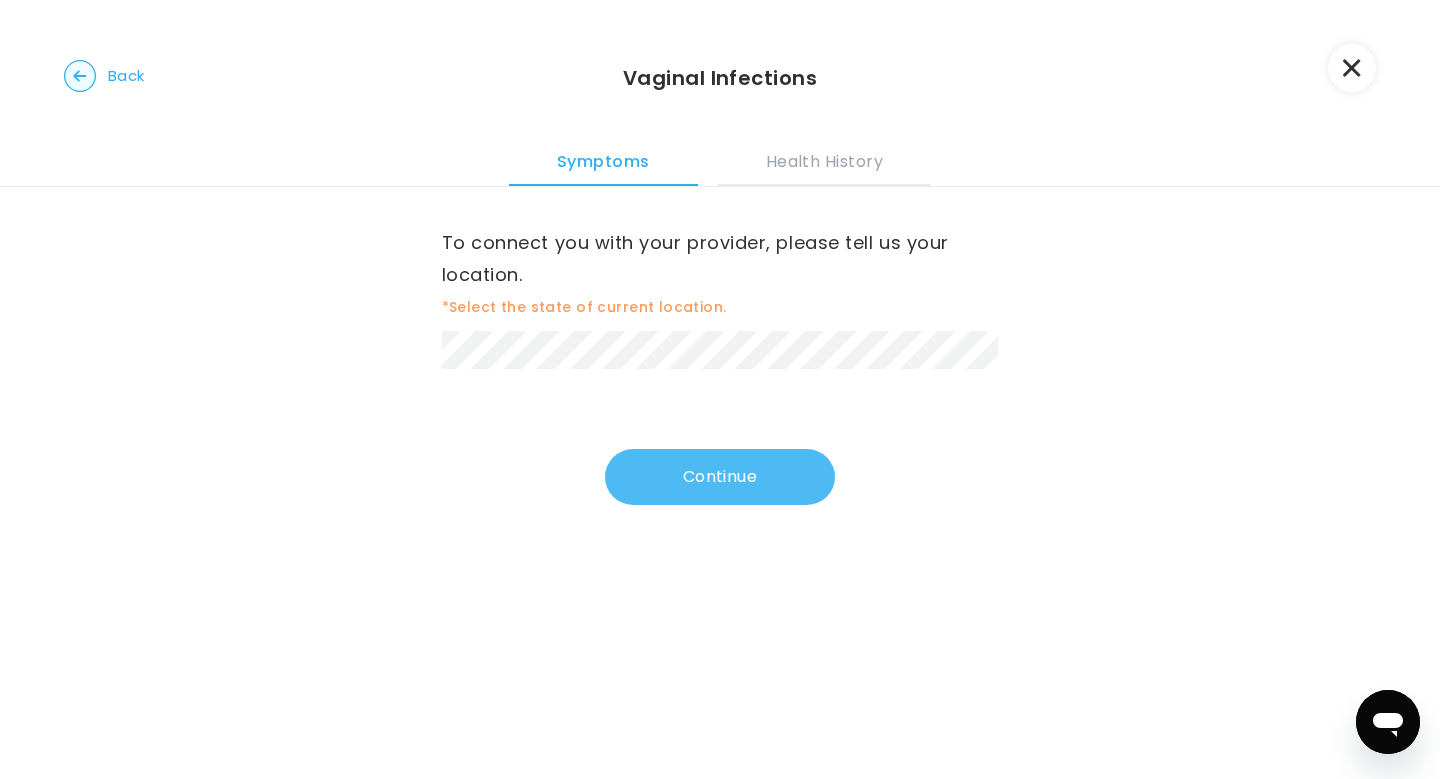 click on "Continue" at bounding box center (720, 477) 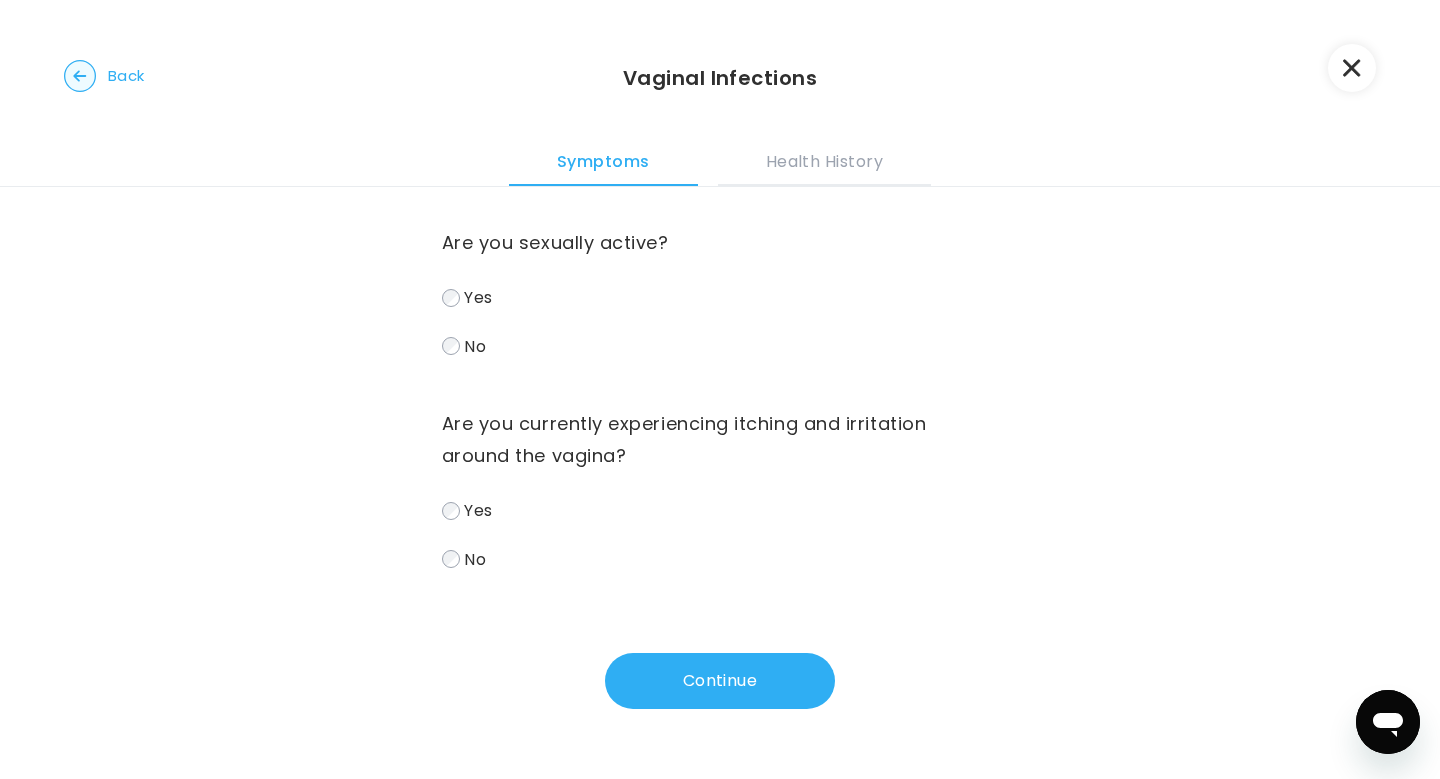 click on "Yes" at bounding box center (720, 297) 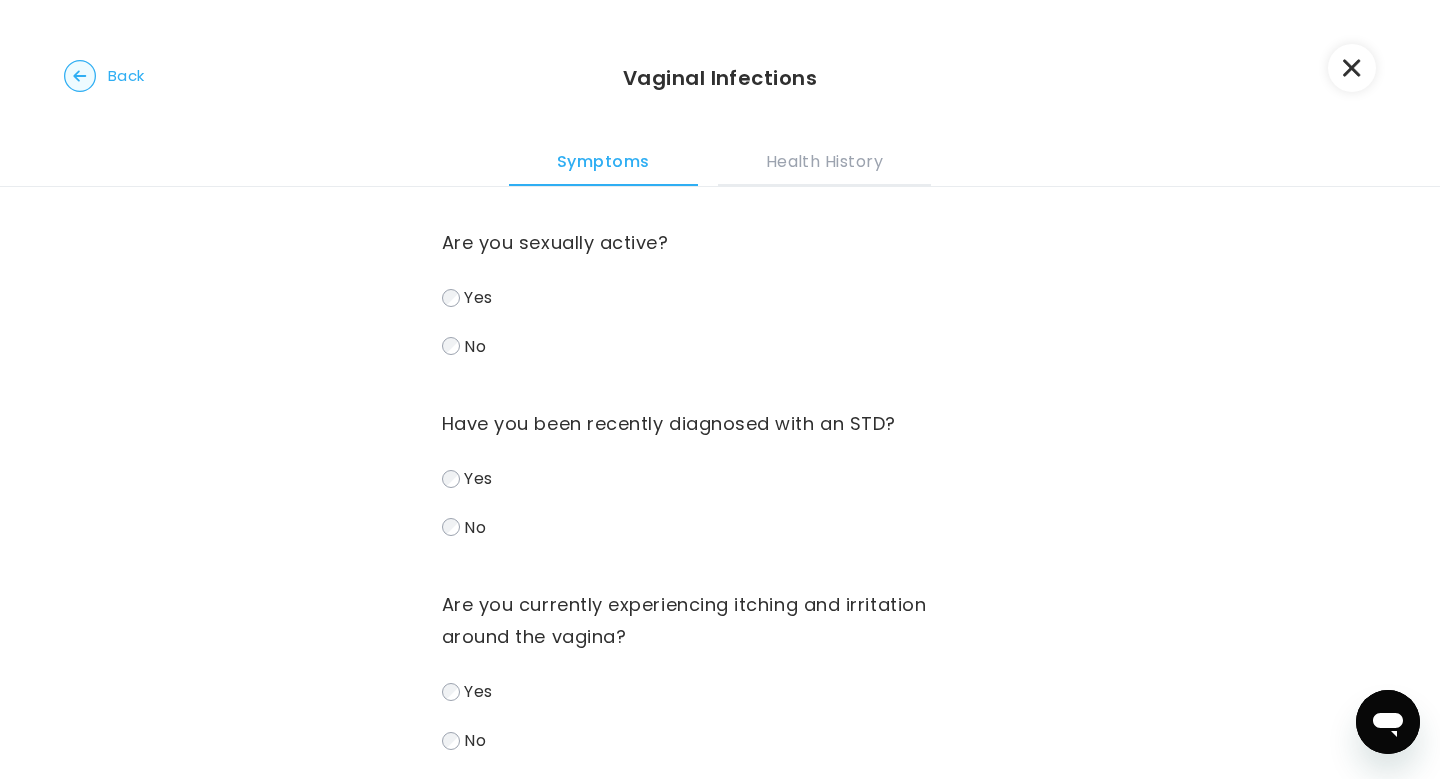 scroll, scrollTop: 164, scrollLeft: 0, axis: vertical 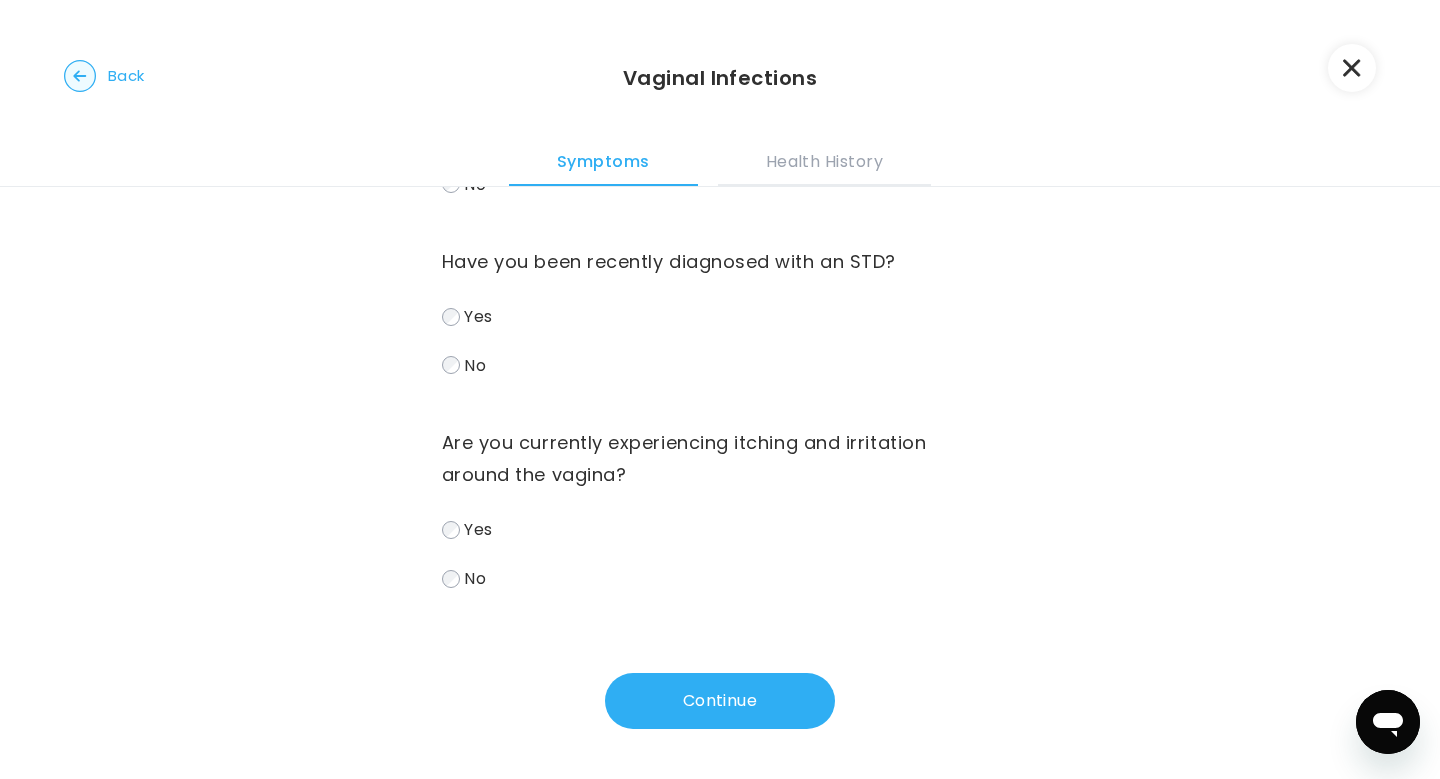 click on "Yes" at bounding box center (720, 529) 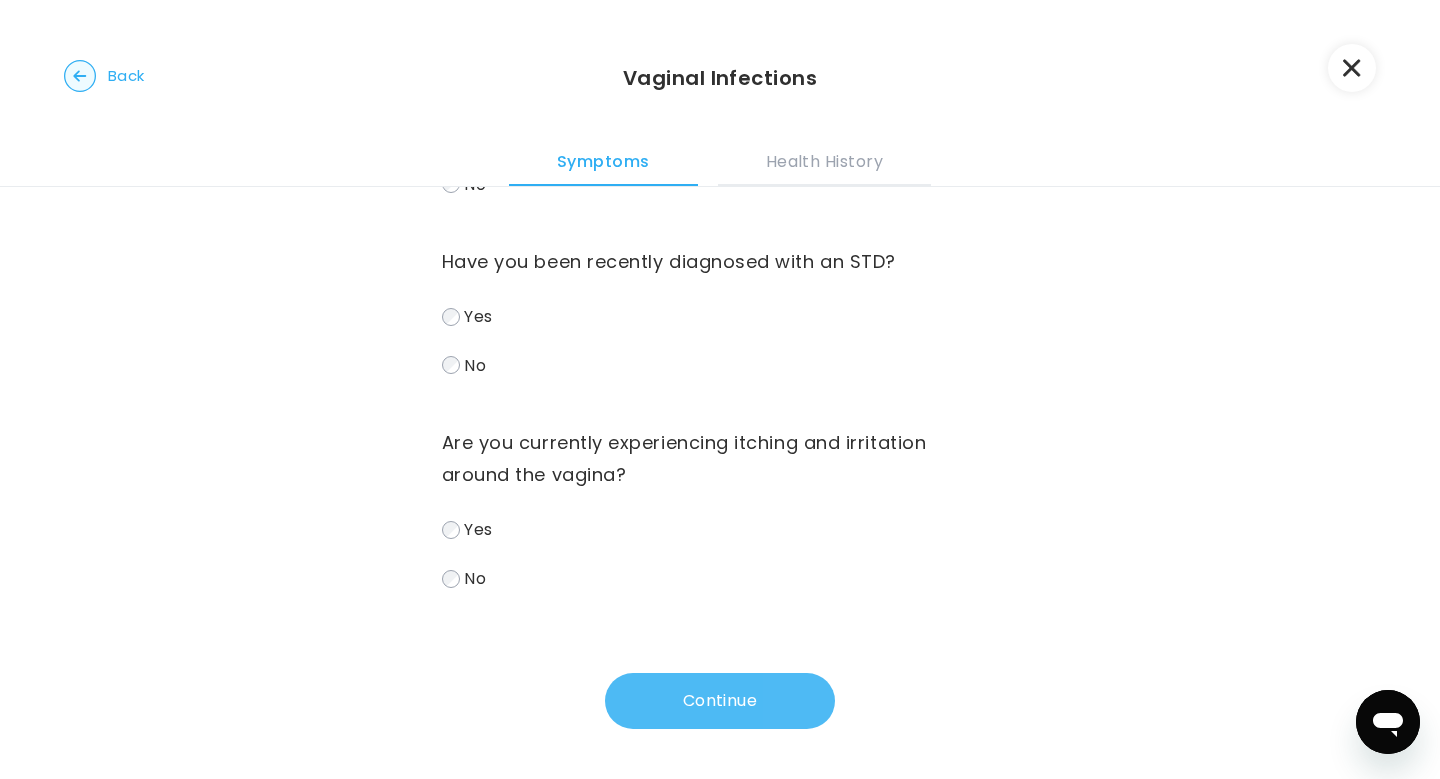click on "Continue" at bounding box center [720, 701] 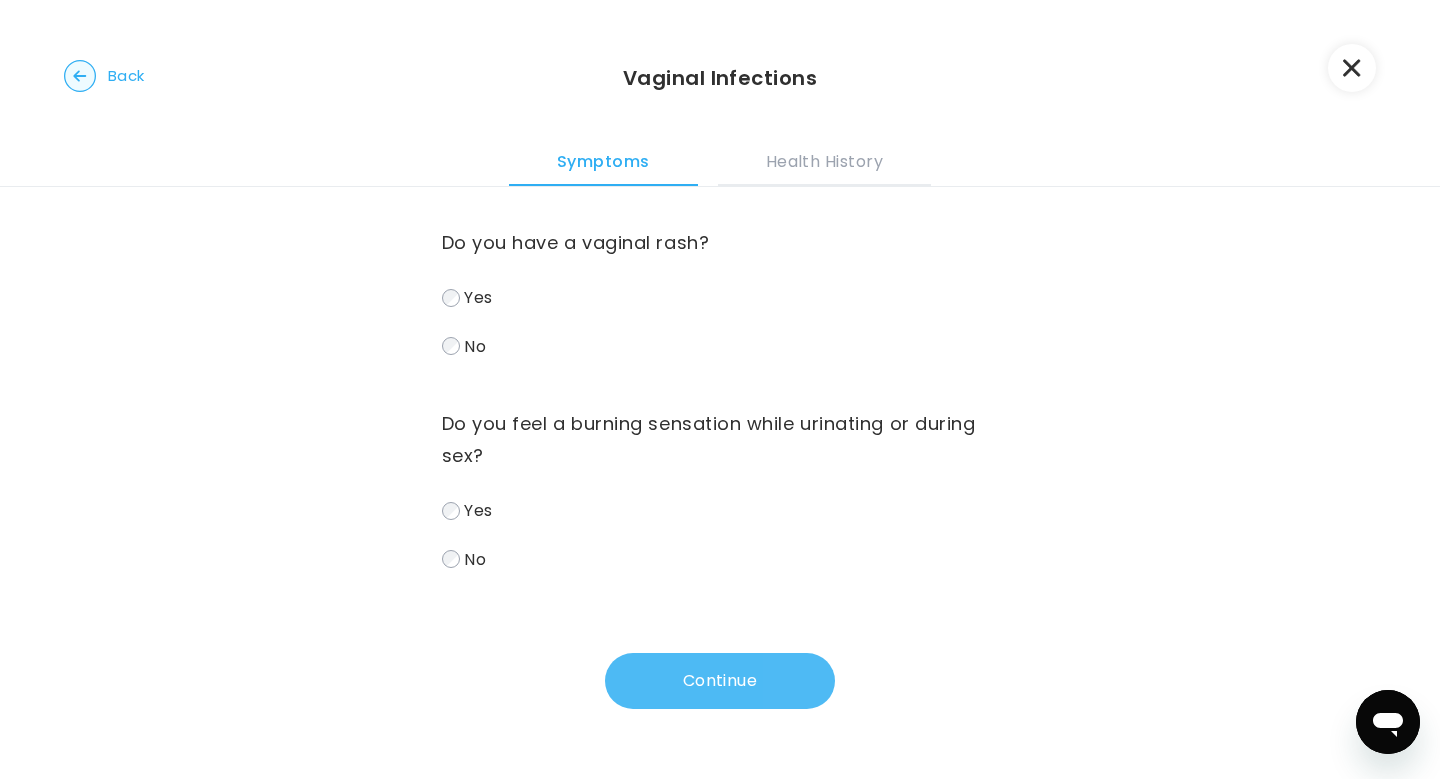 scroll, scrollTop: 0, scrollLeft: 0, axis: both 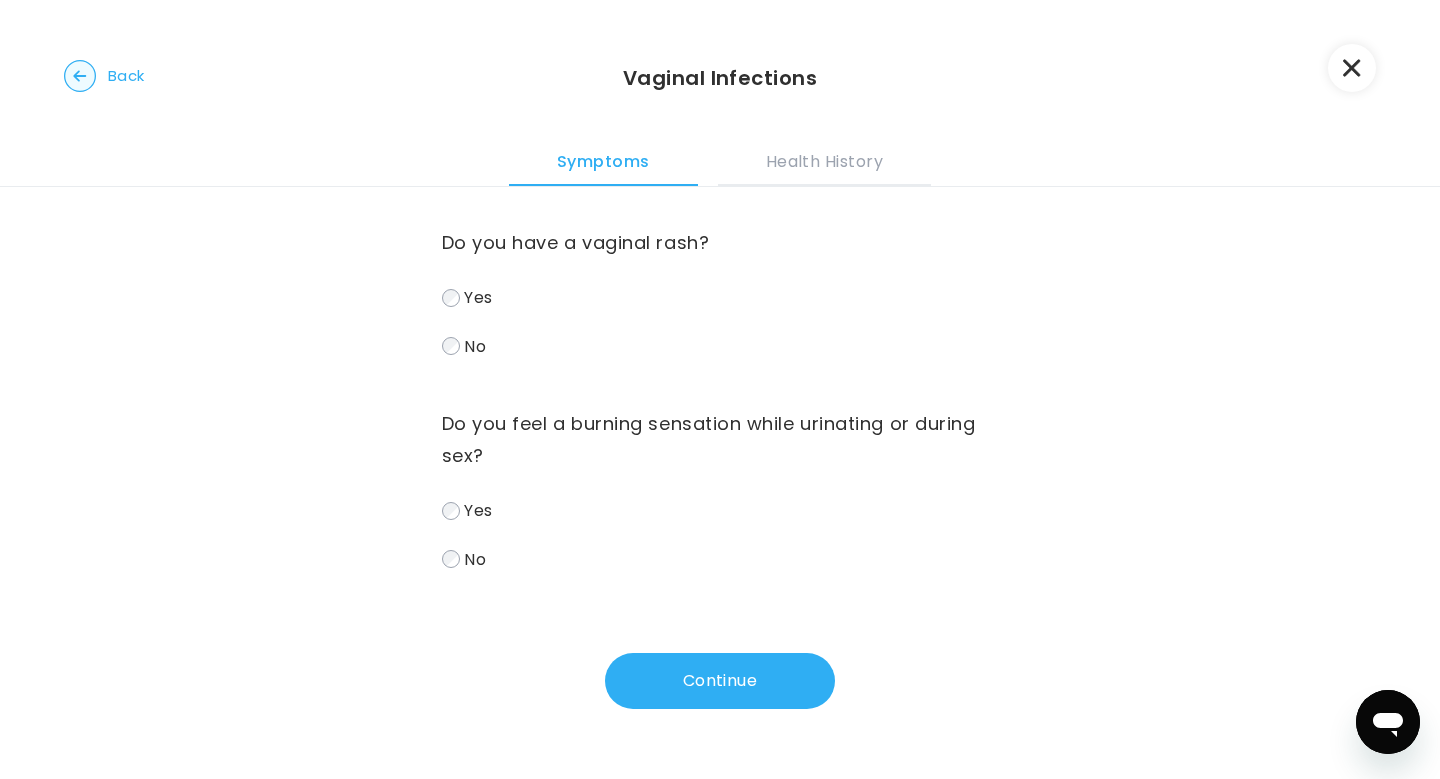 click on "No" at bounding box center (475, 558) 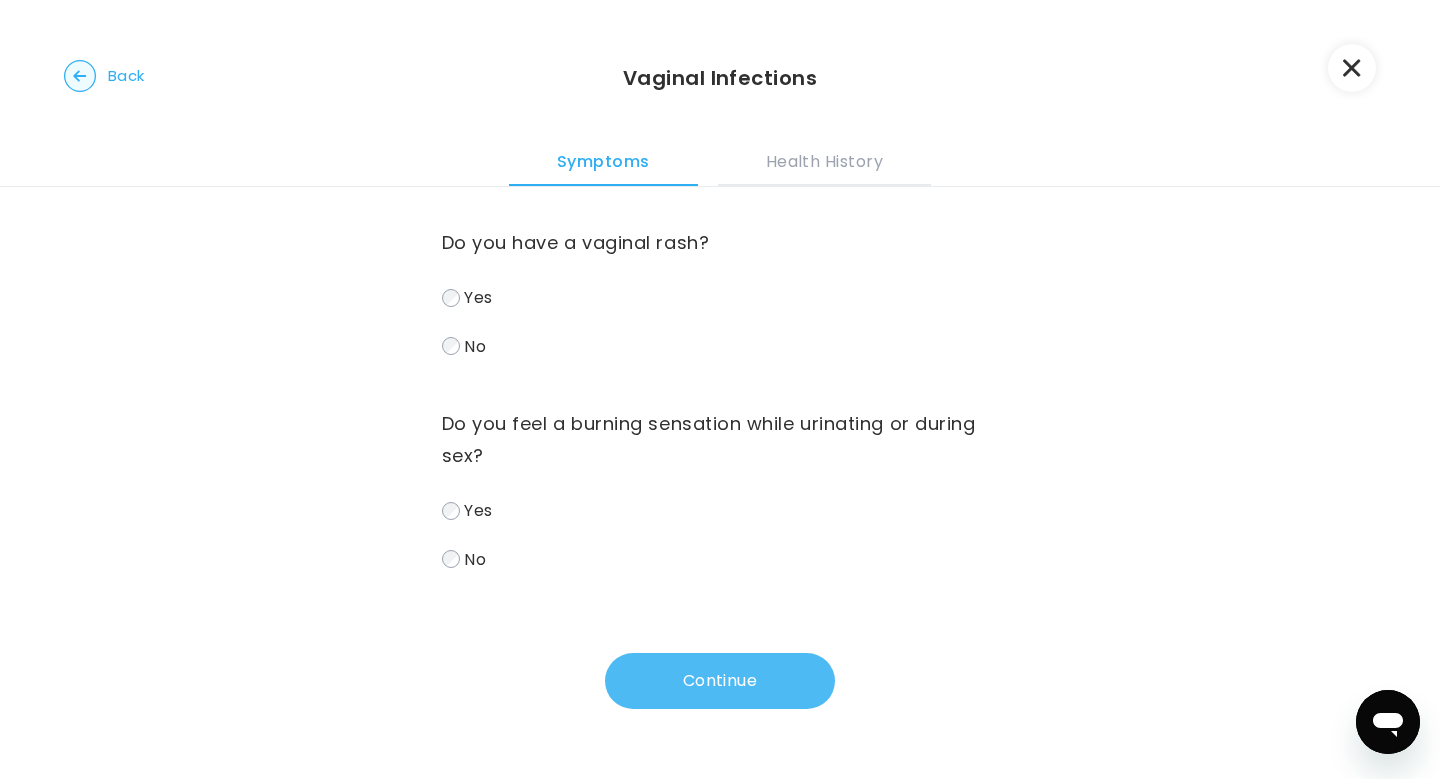 click on "Continue" at bounding box center [720, 681] 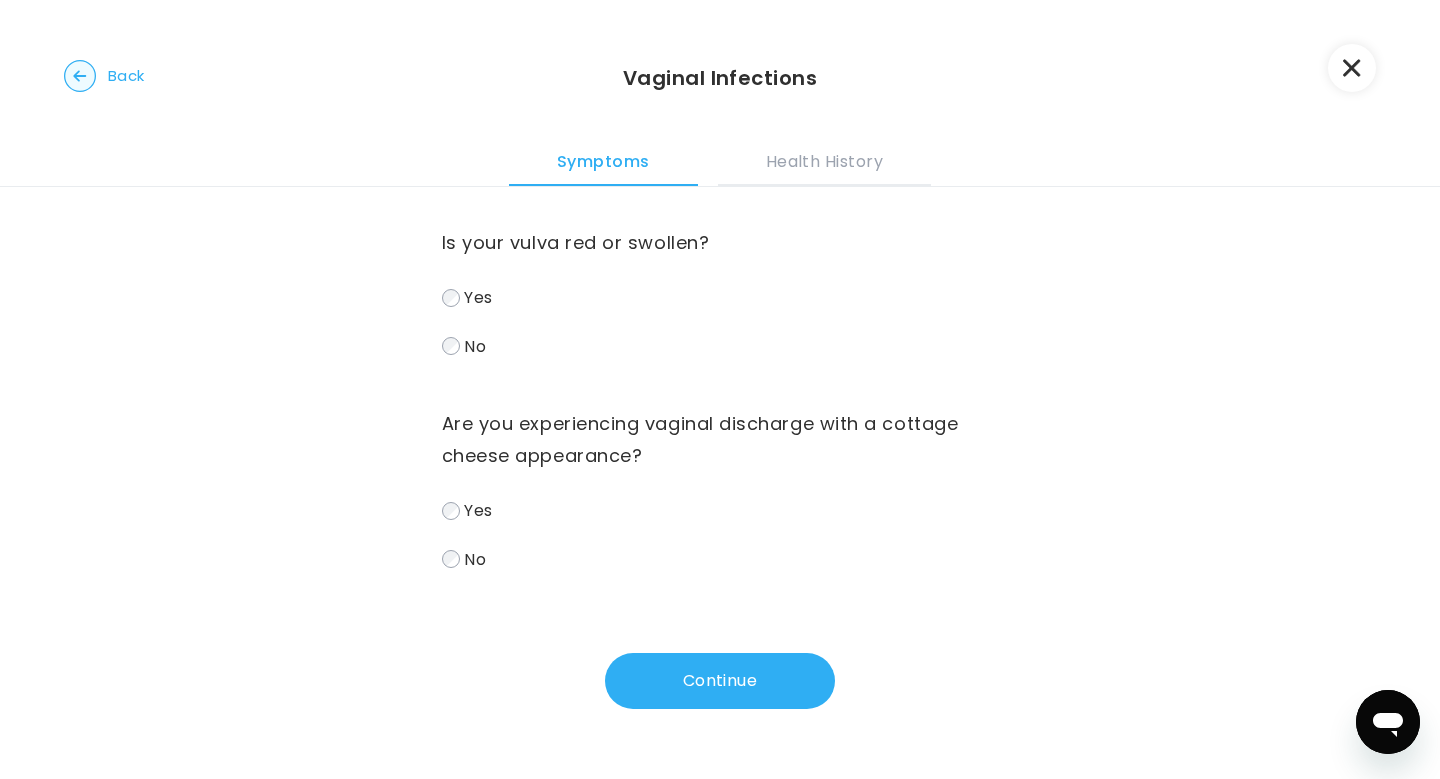 click on "Yes" at bounding box center [720, 297] 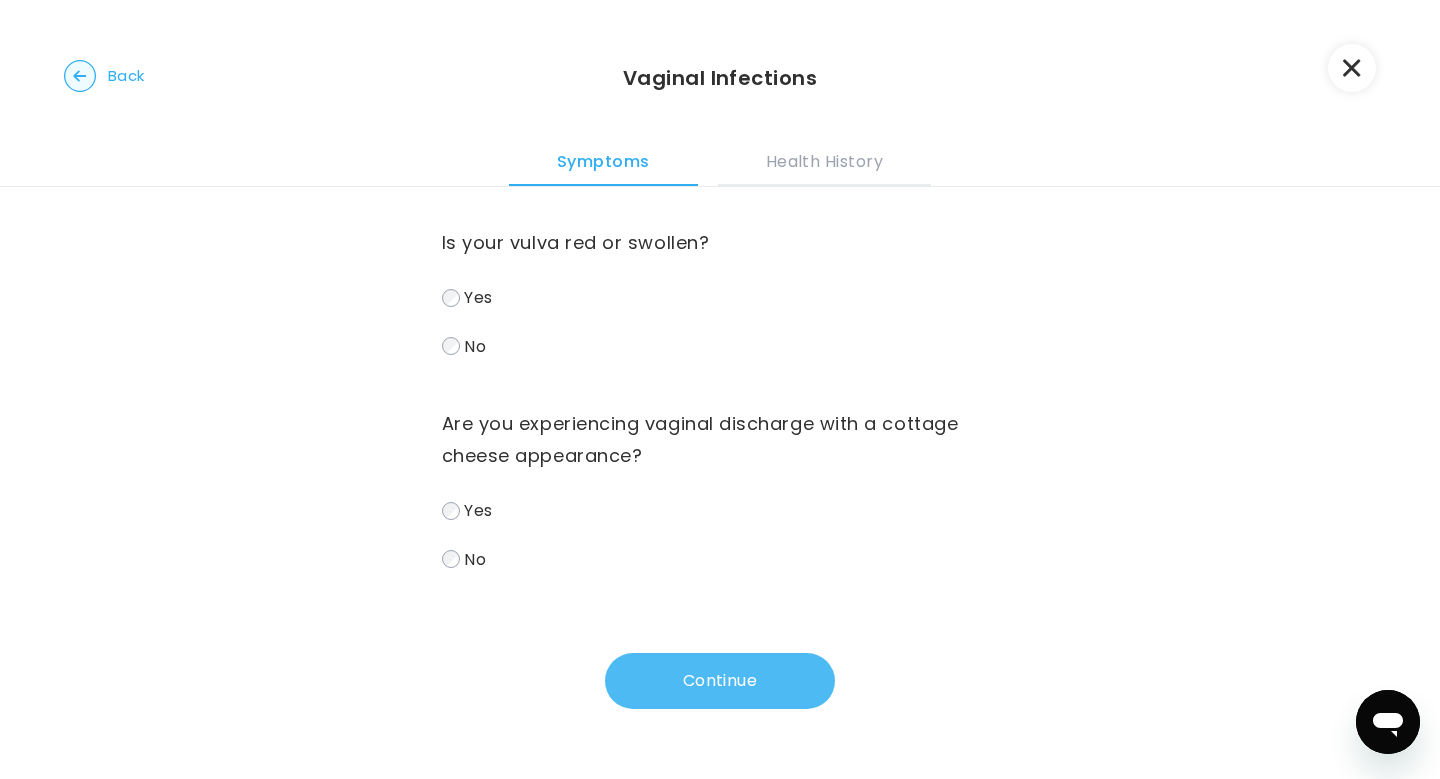 click on "Continue" at bounding box center [720, 681] 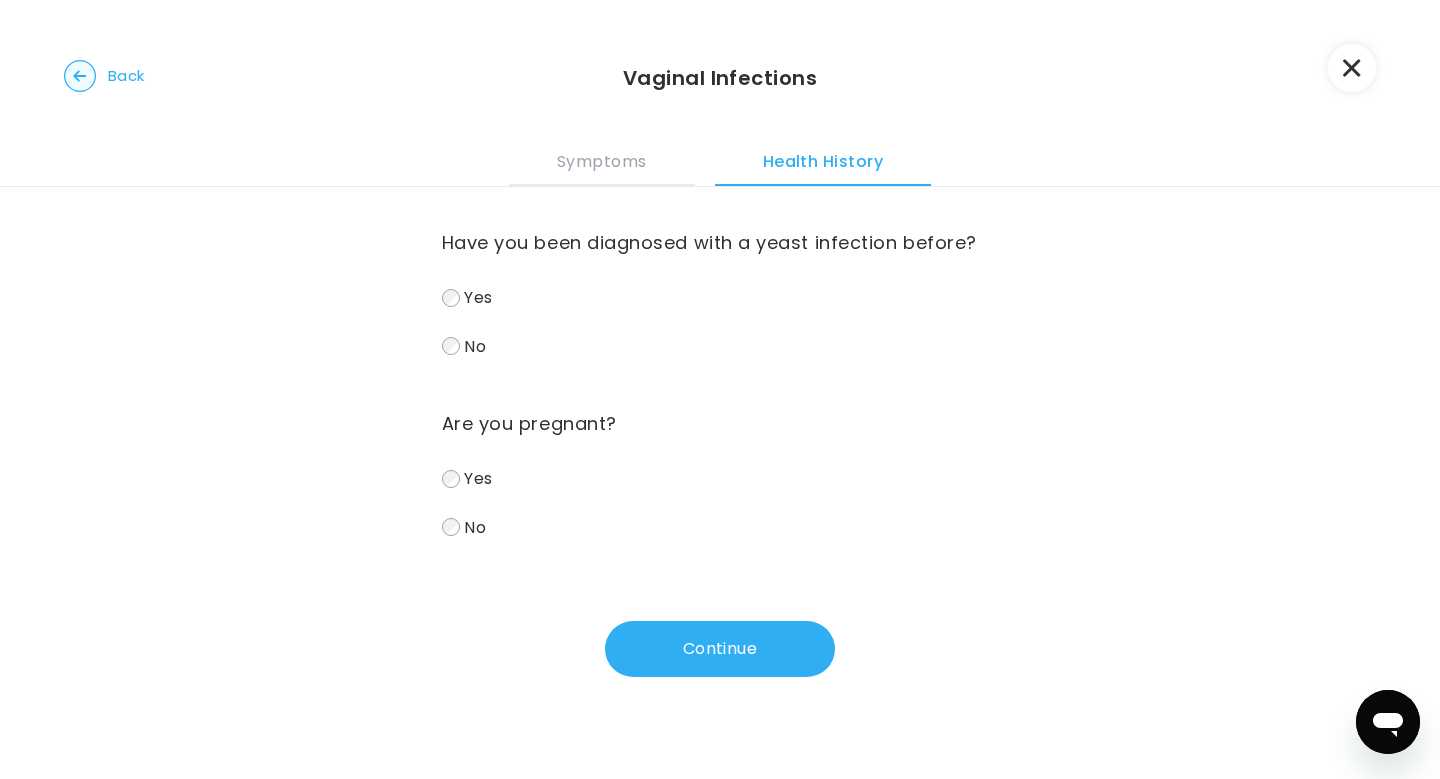 click on "Yes" at bounding box center [478, 297] 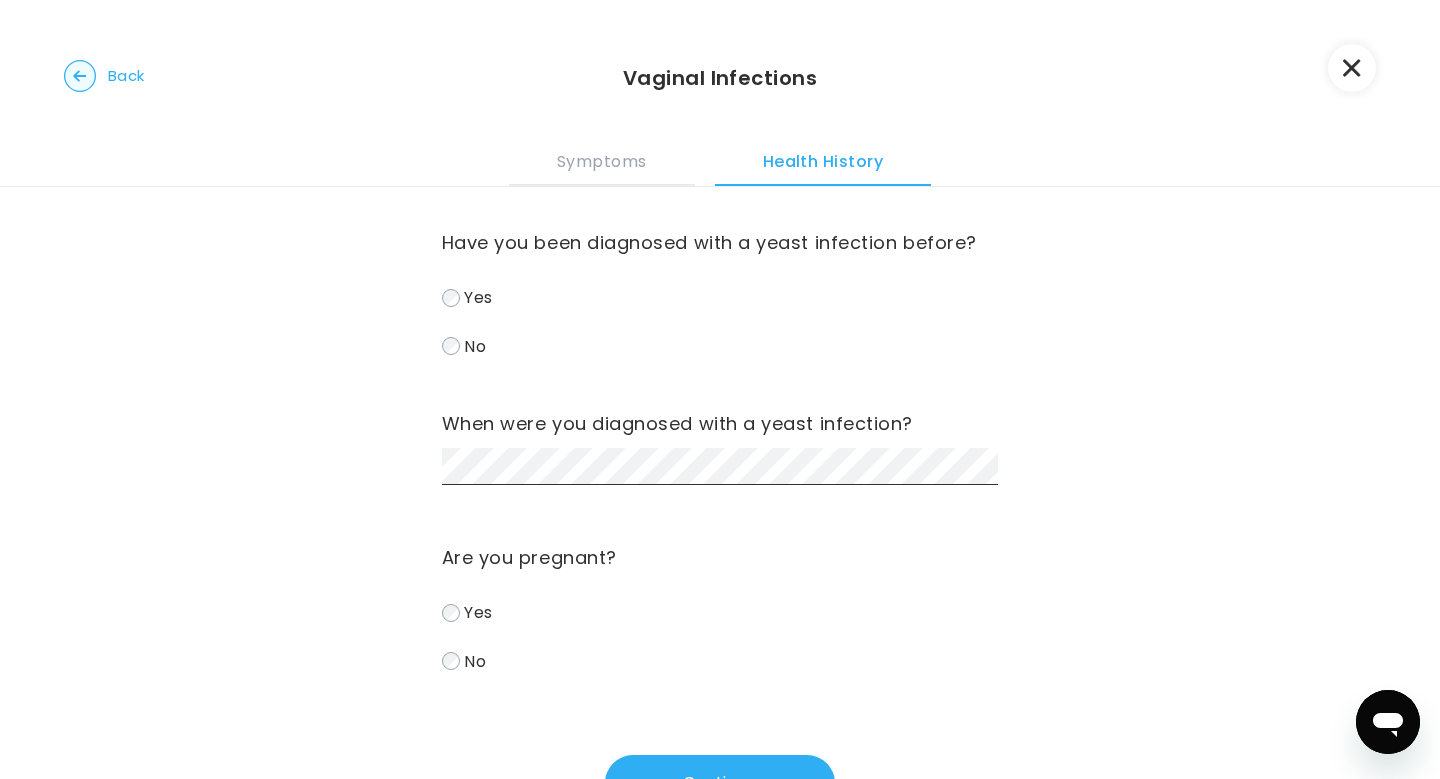 click on "No" at bounding box center (720, 661) 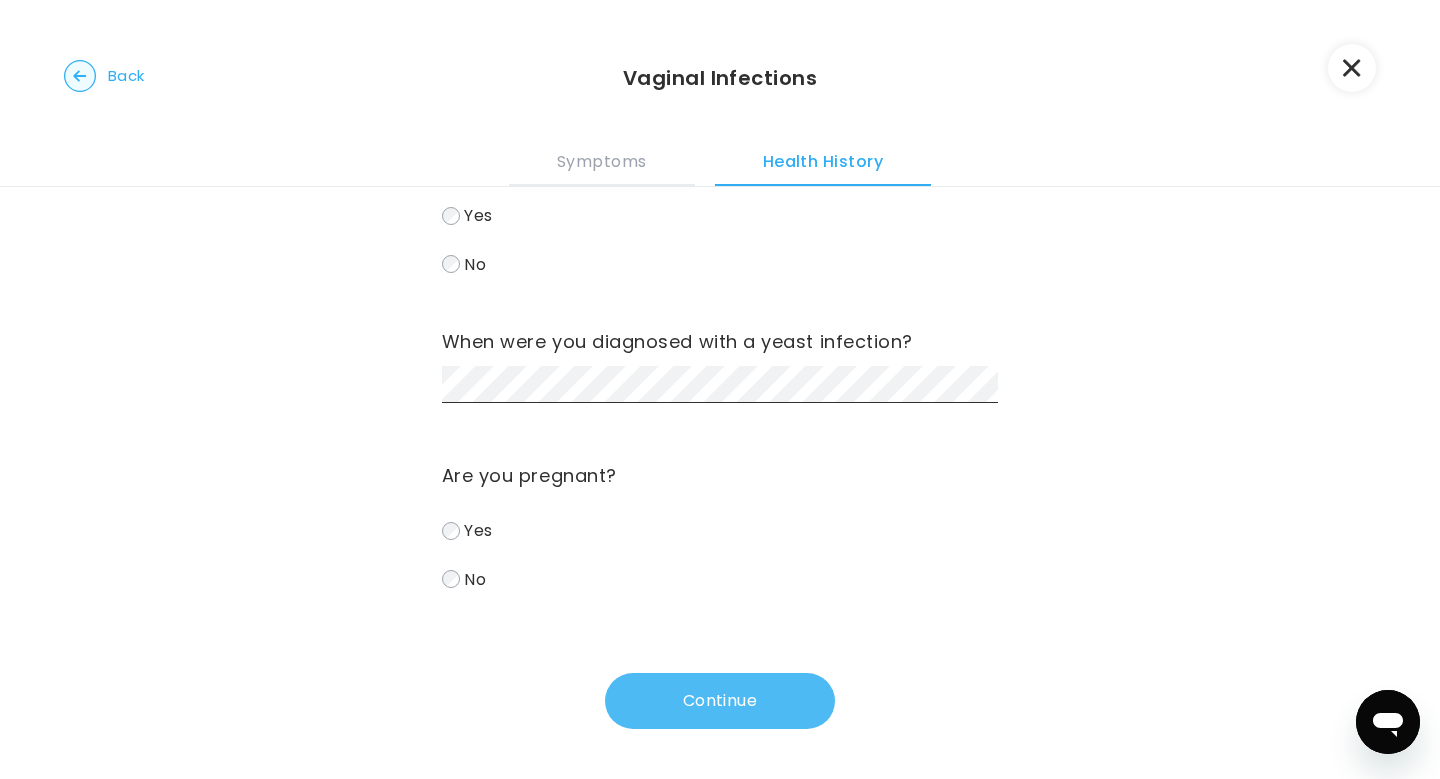 click on "Continue" at bounding box center [720, 701] 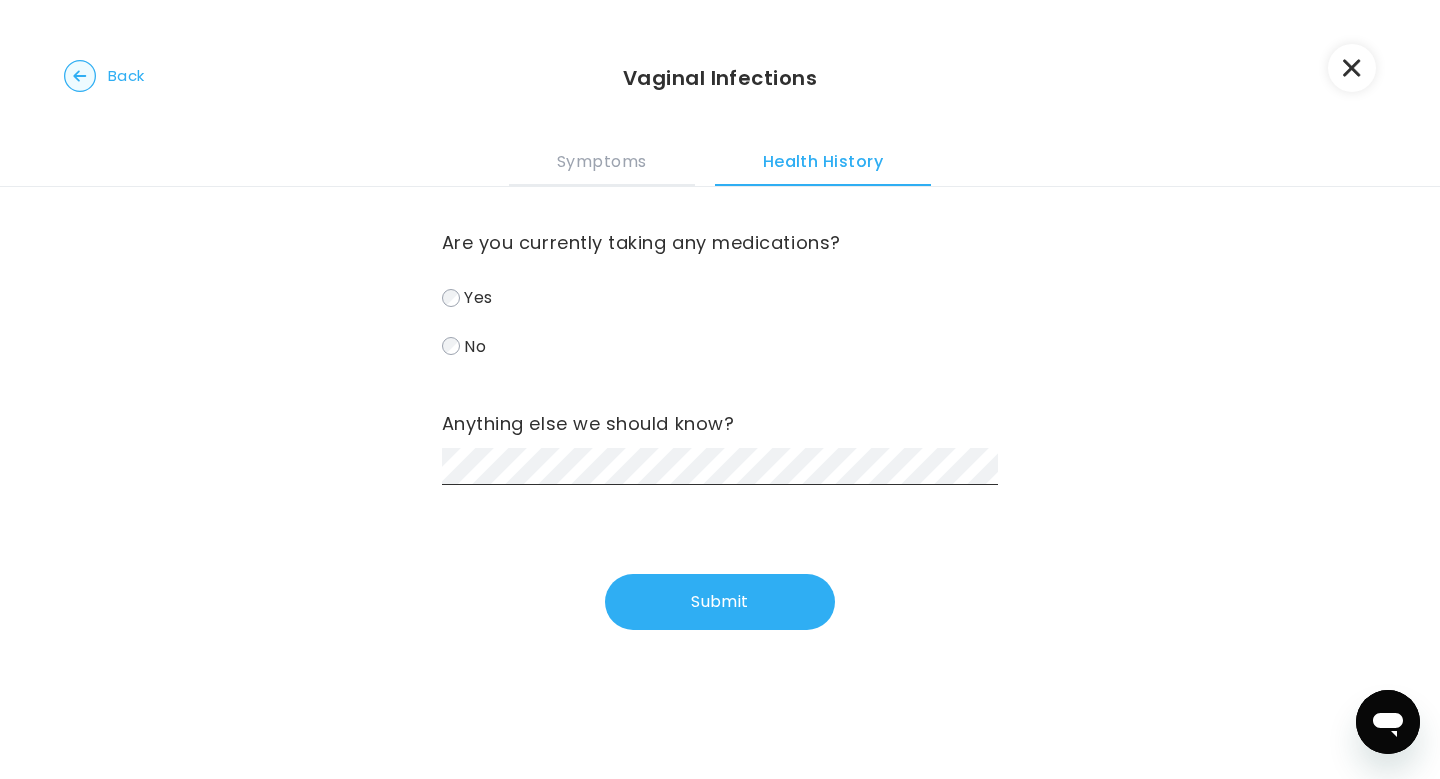 click on "Yes   No" at bounding box center (720, 321) 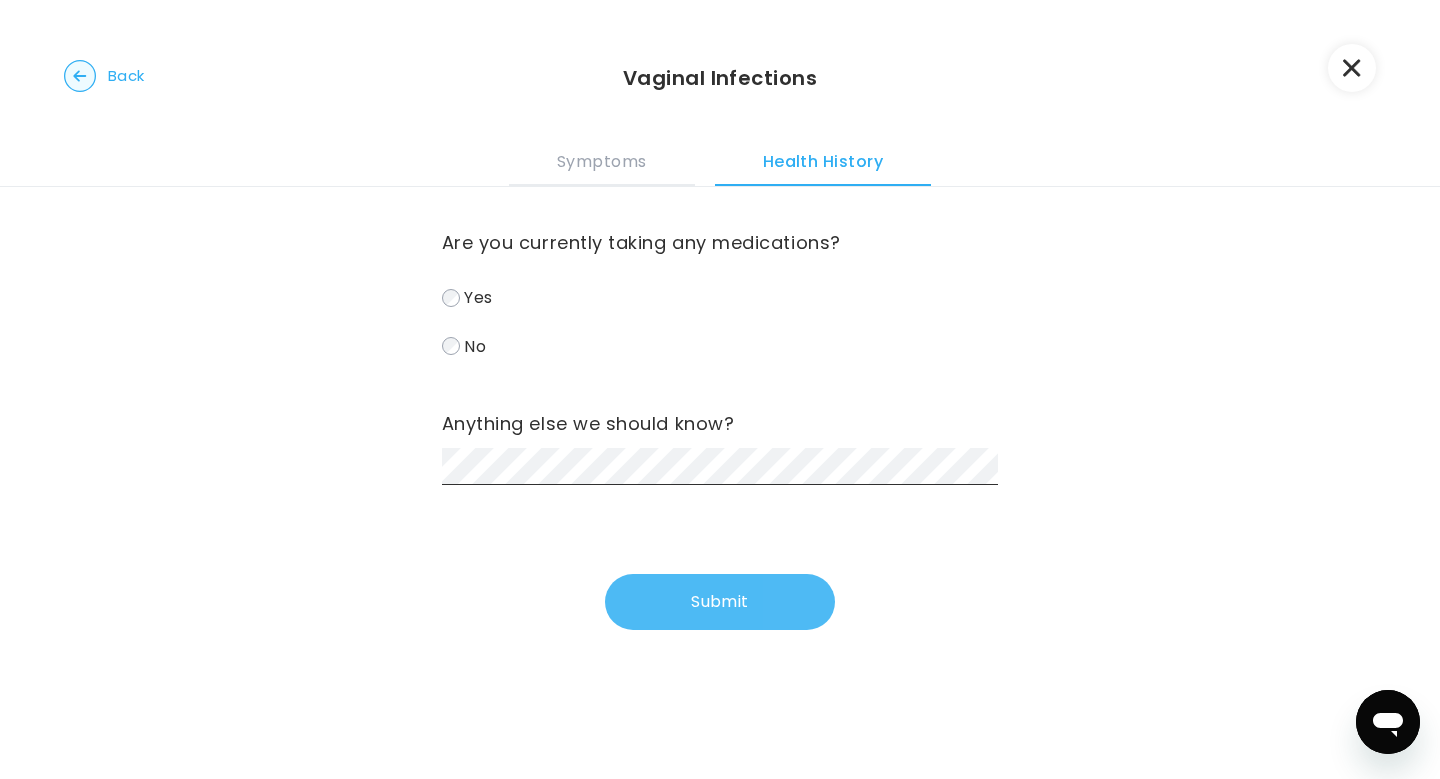 click on "Submit" at bounding box center [720, 602] 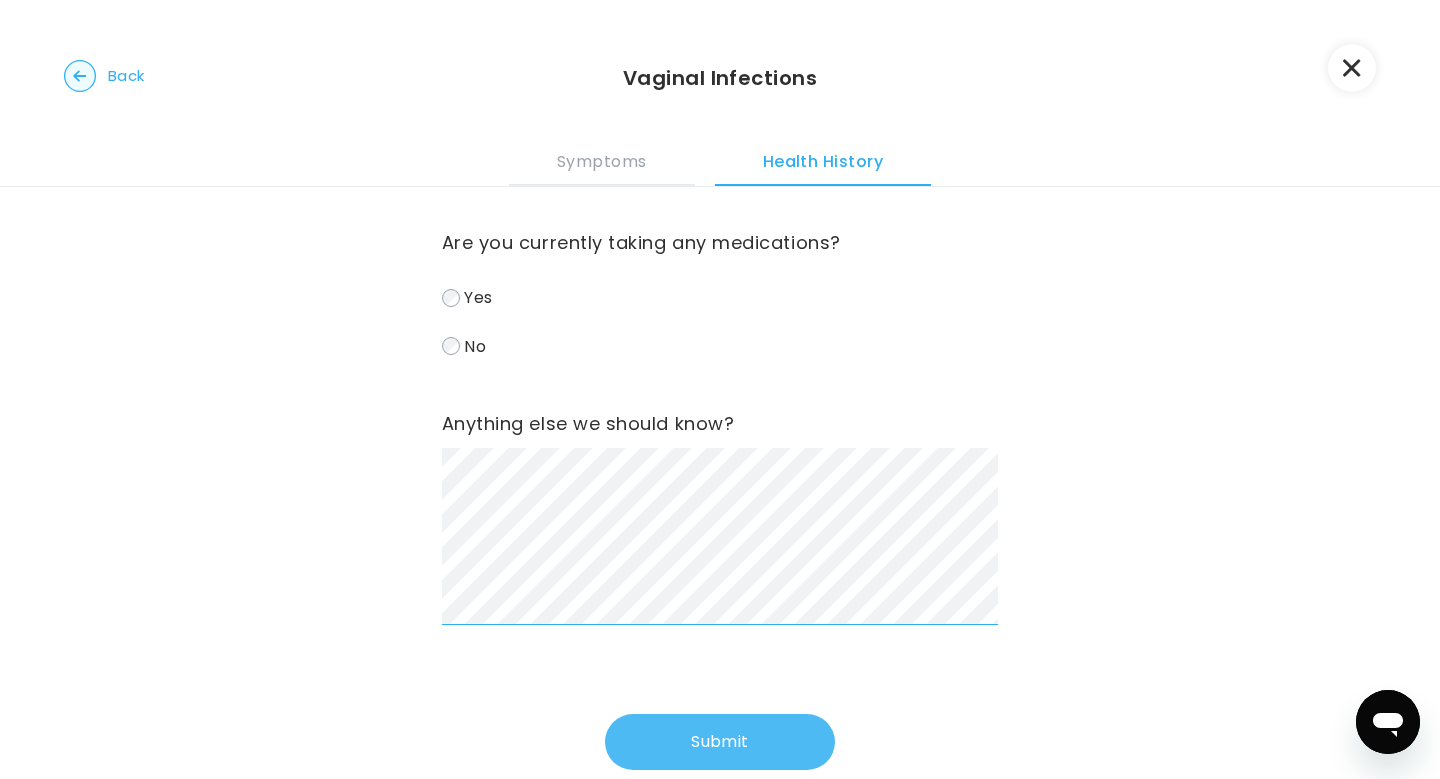 scroll, scrollTop: 41, scrollLeft: 0, axis: vertical 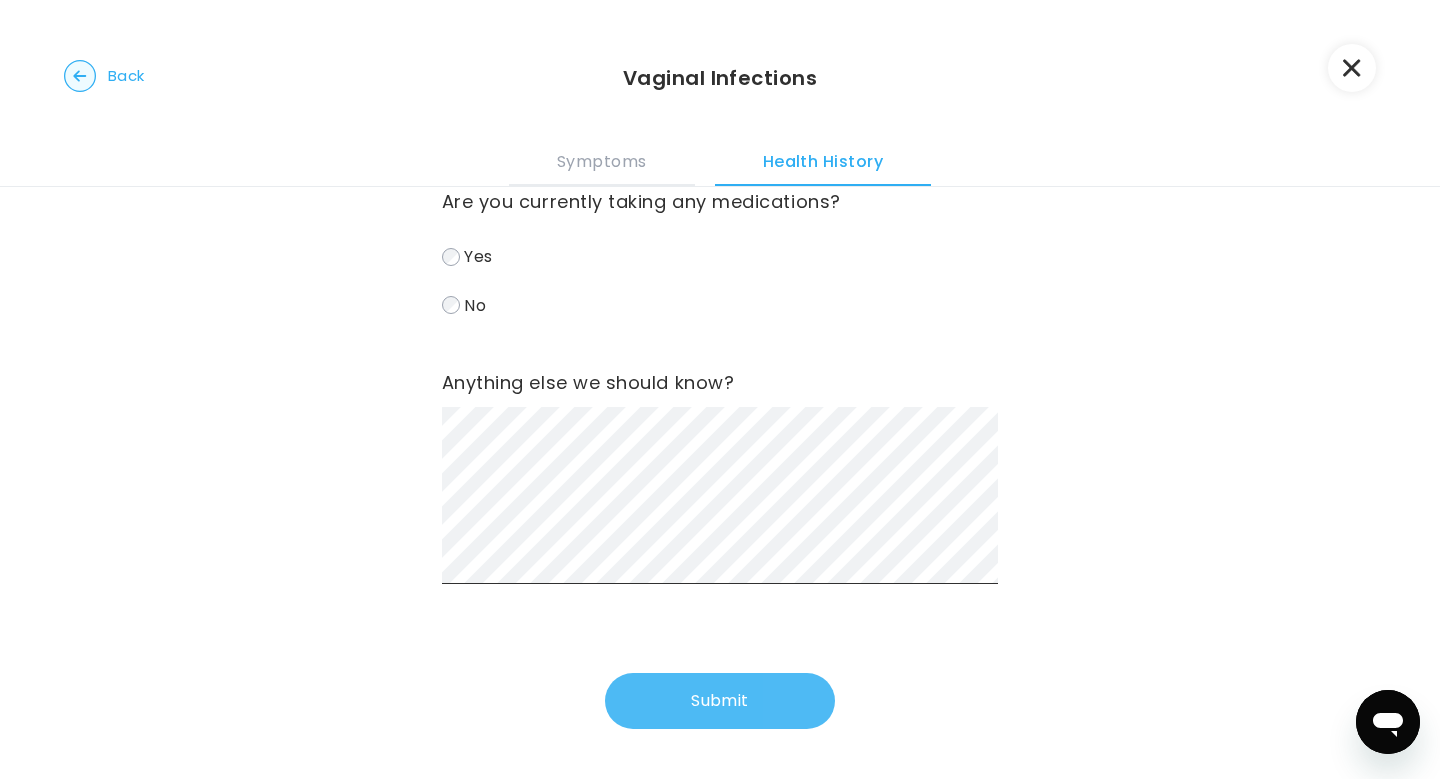 click on "Submit" at bounding box center [720, 701] 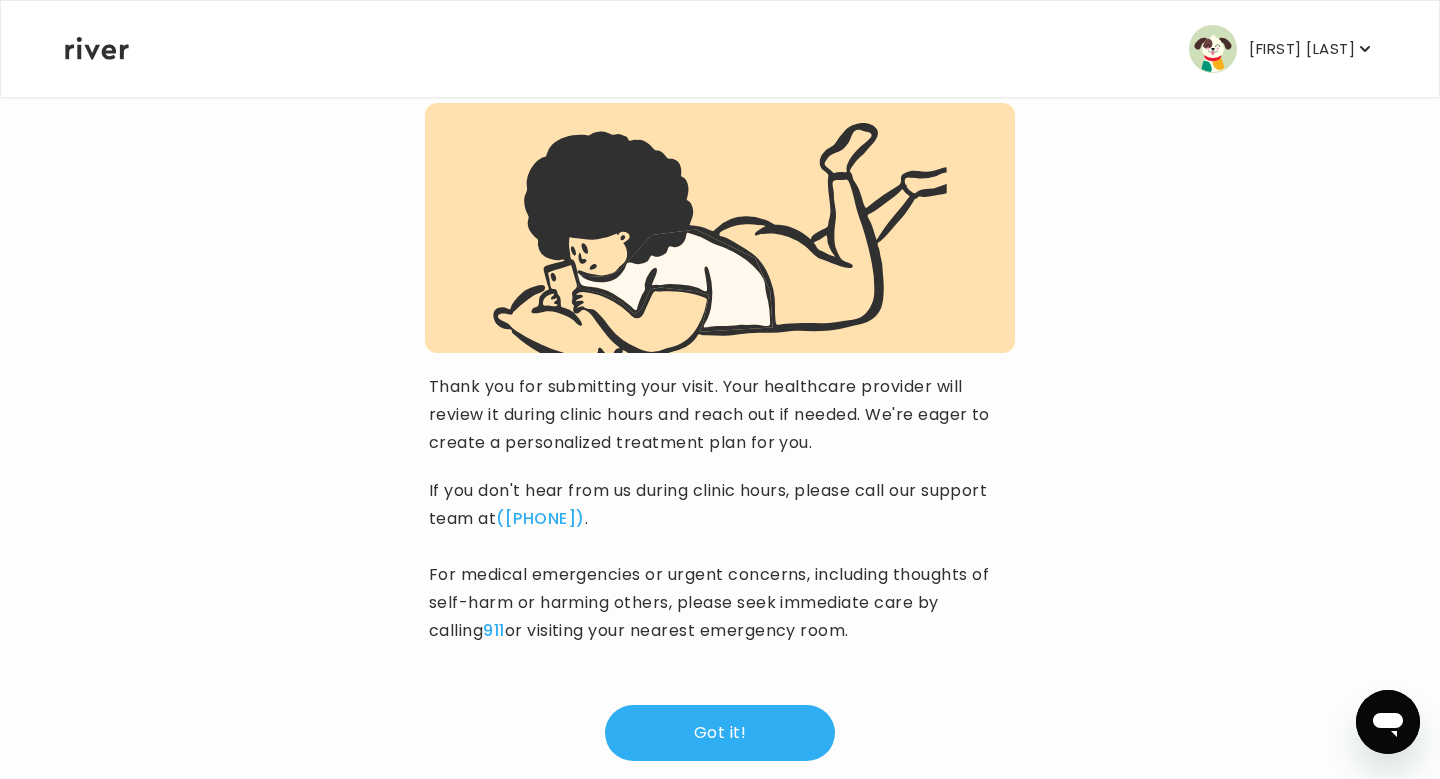 scroll, scrollTop: 195, scrollLeft: 0, axis: vertical 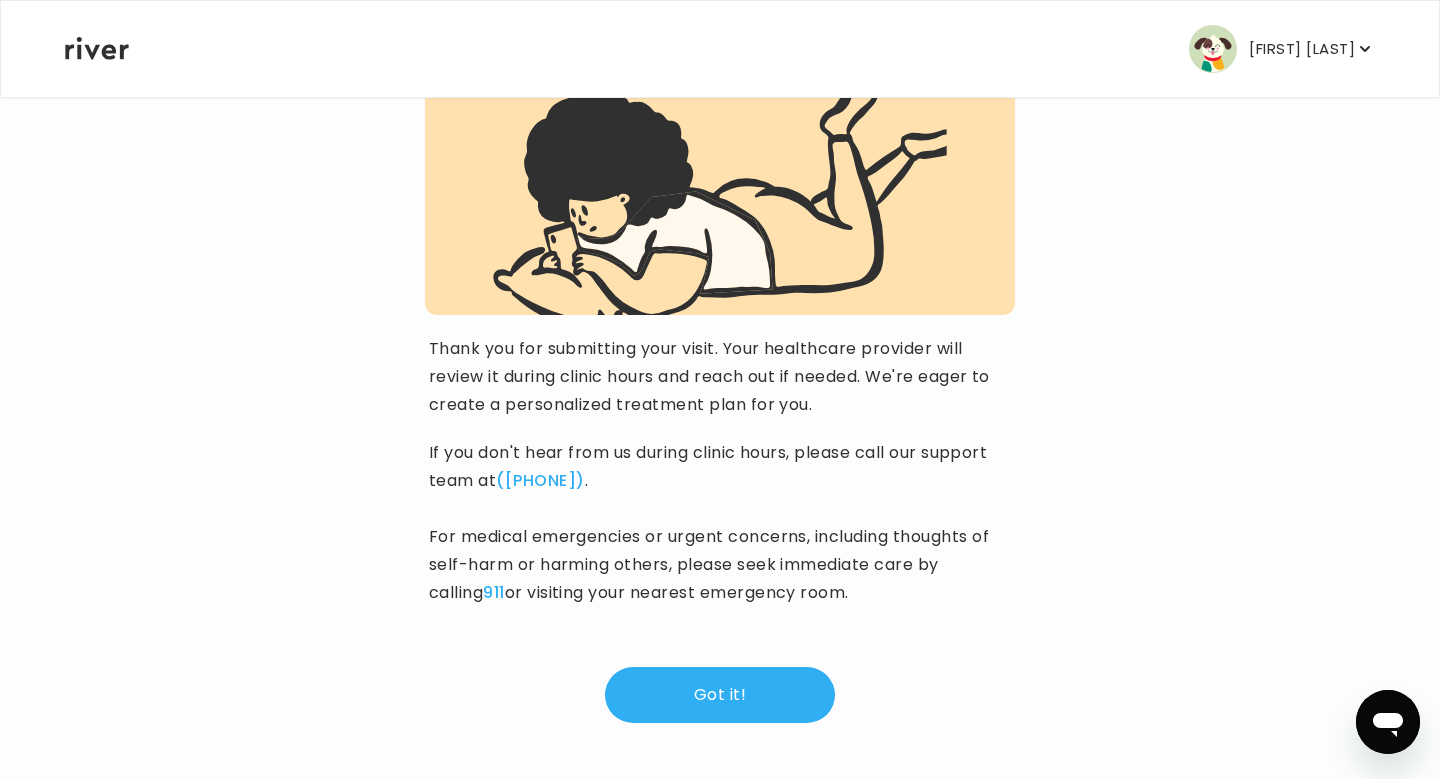 click on "Got it!" at bounding box center [720, 695] 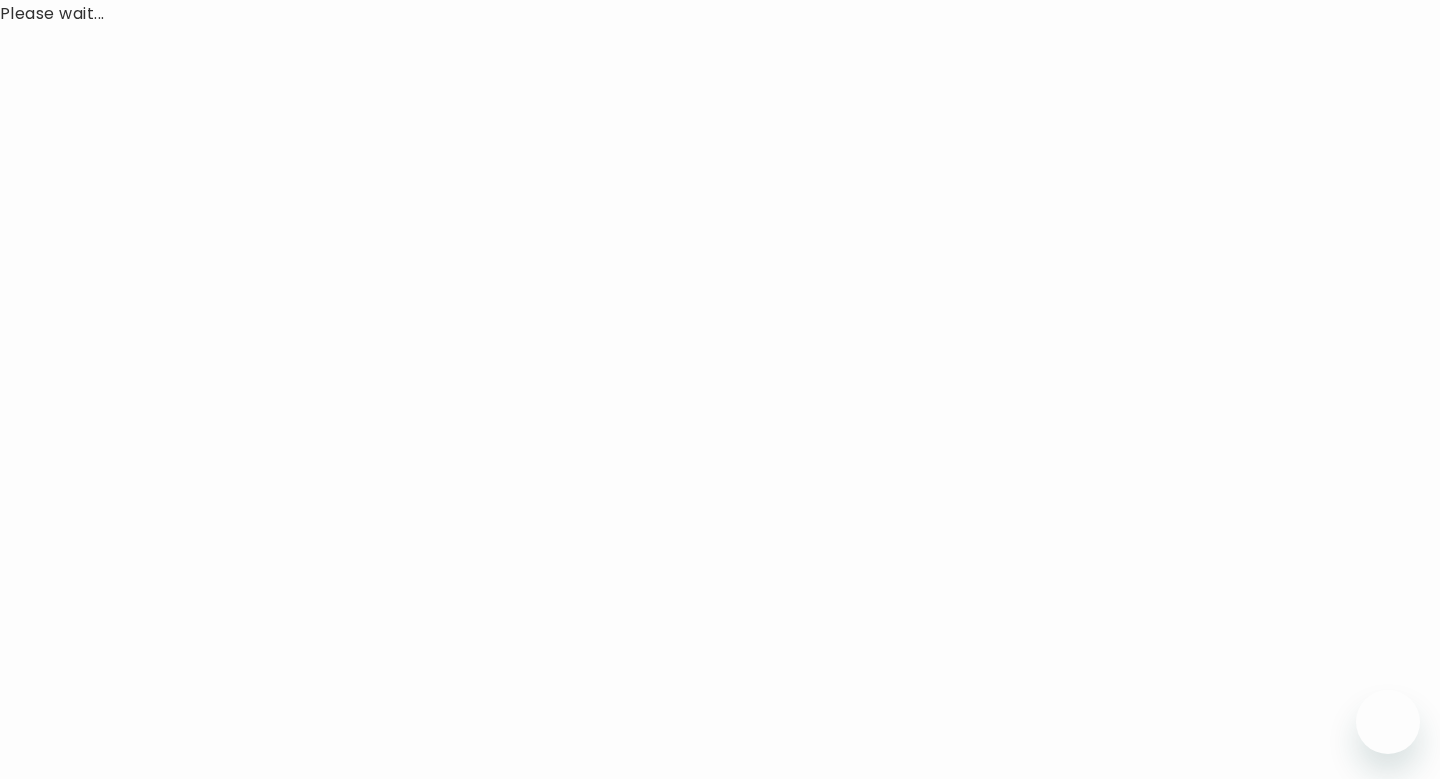 scroll, scrollTop: 0, scrollLeft: 0, axis: both 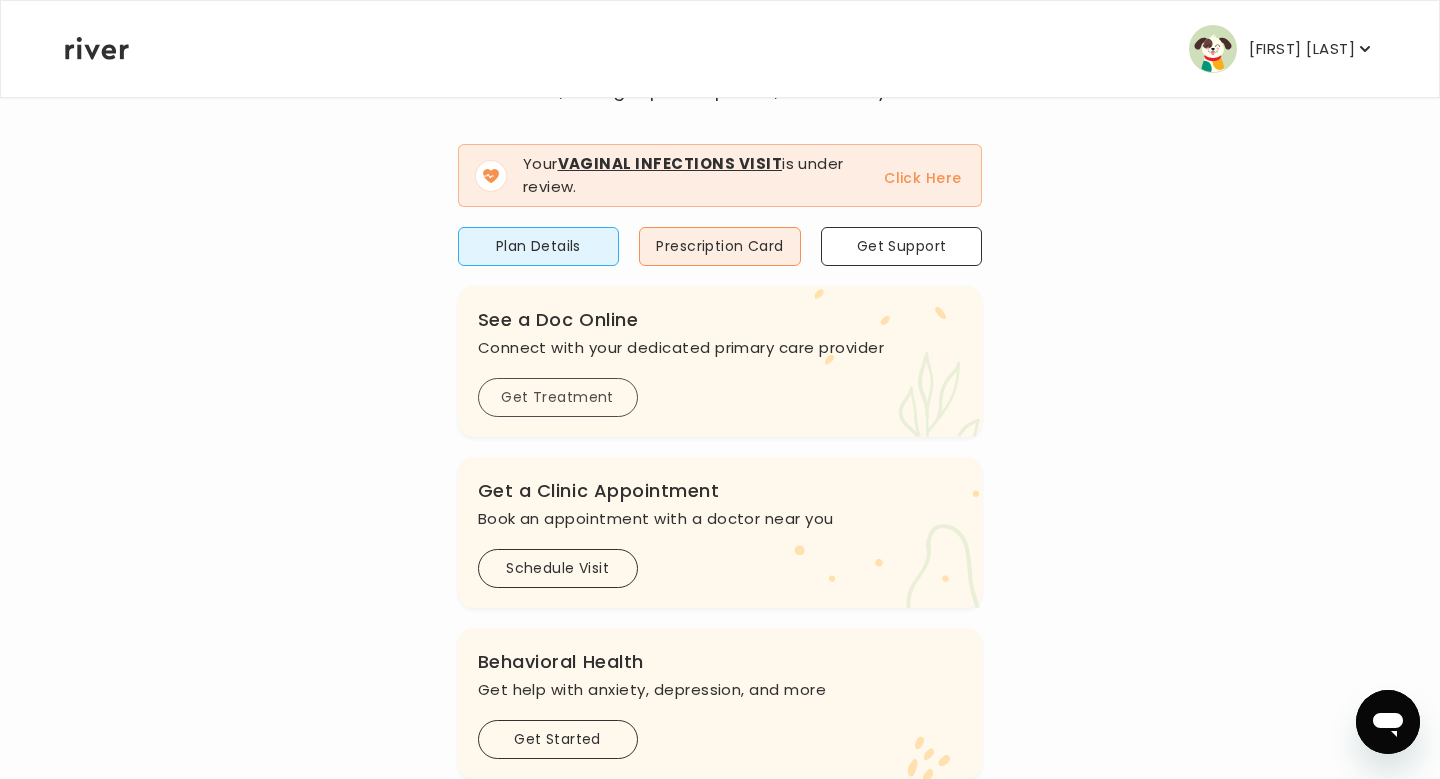 click on "Get Treatment" at bounding box center [558, 397] 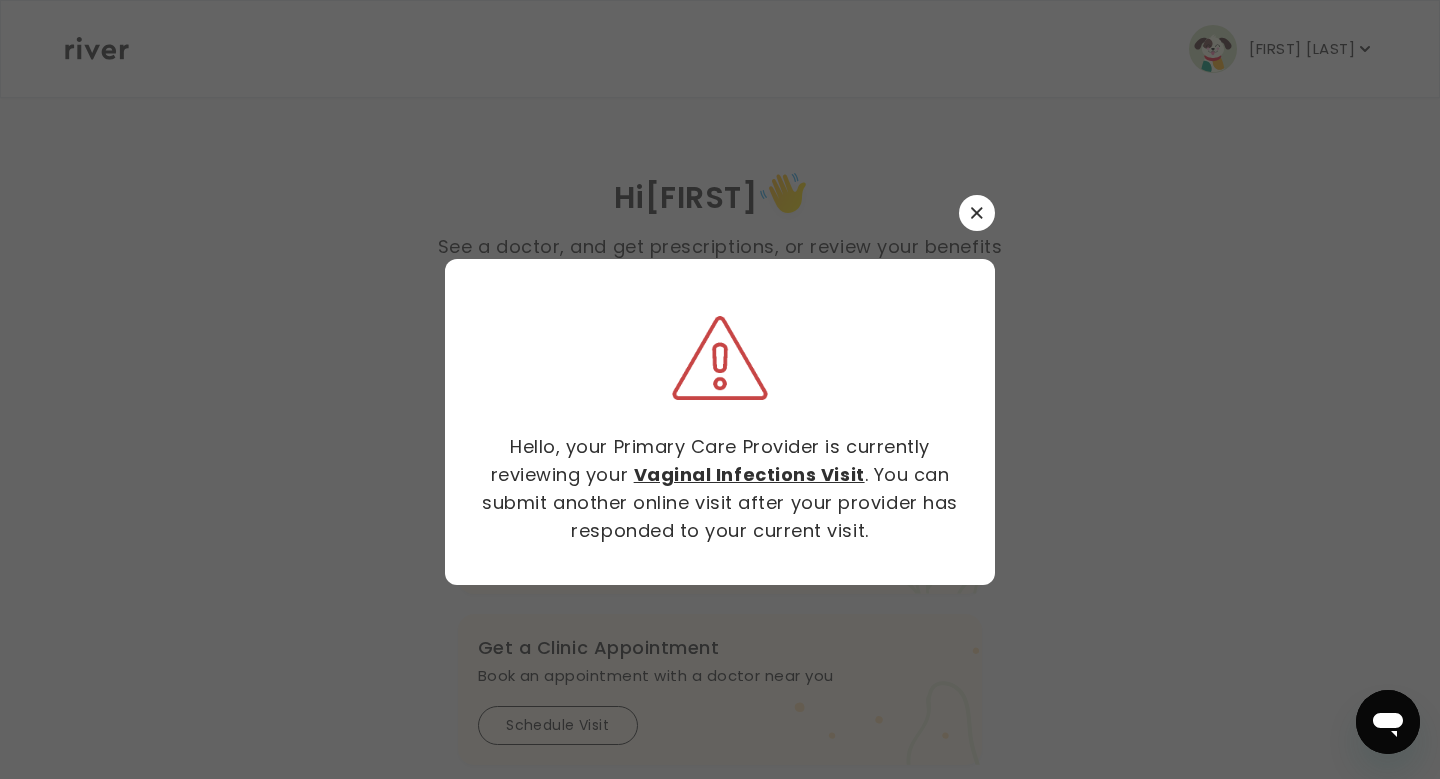scroll, scrollTop: 0, scrollLeft: 0, axis: both 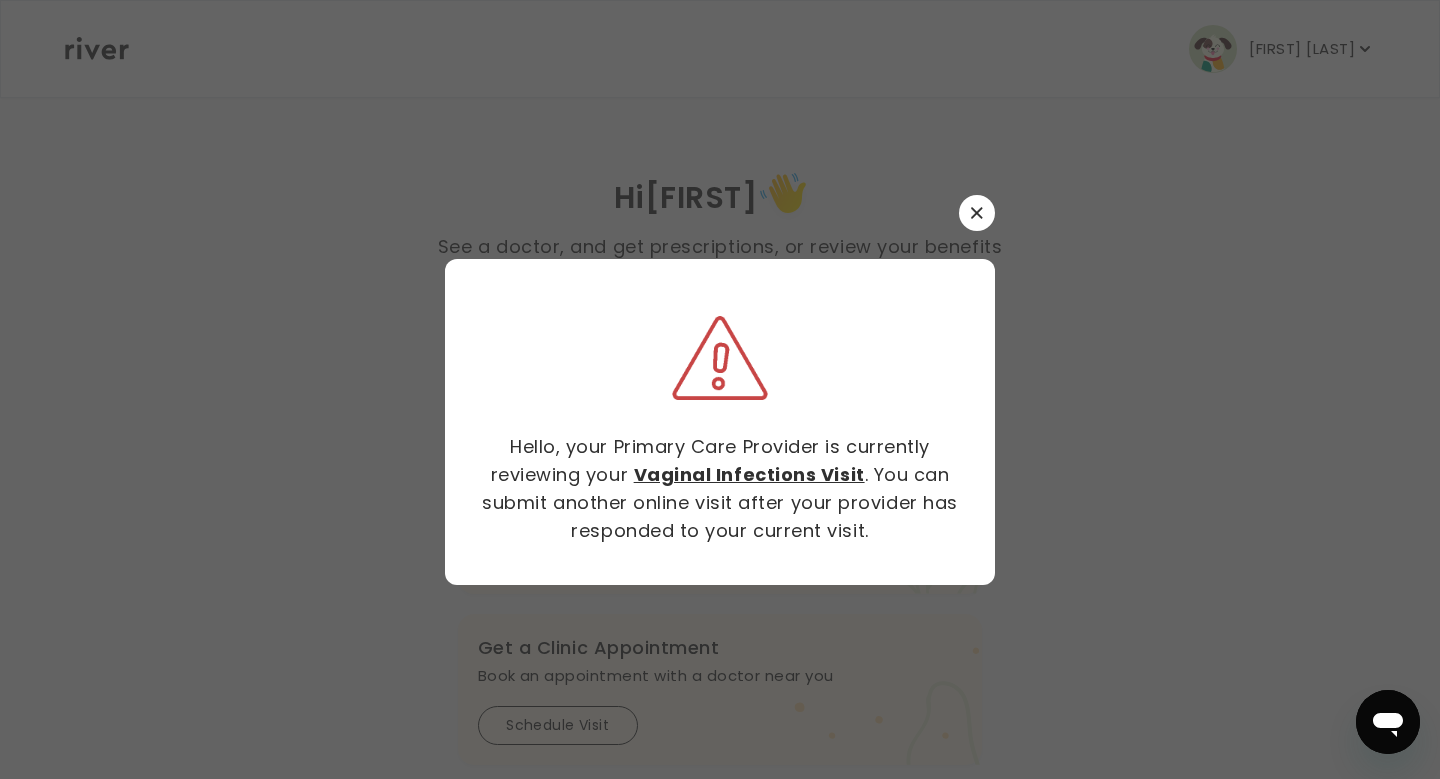 click 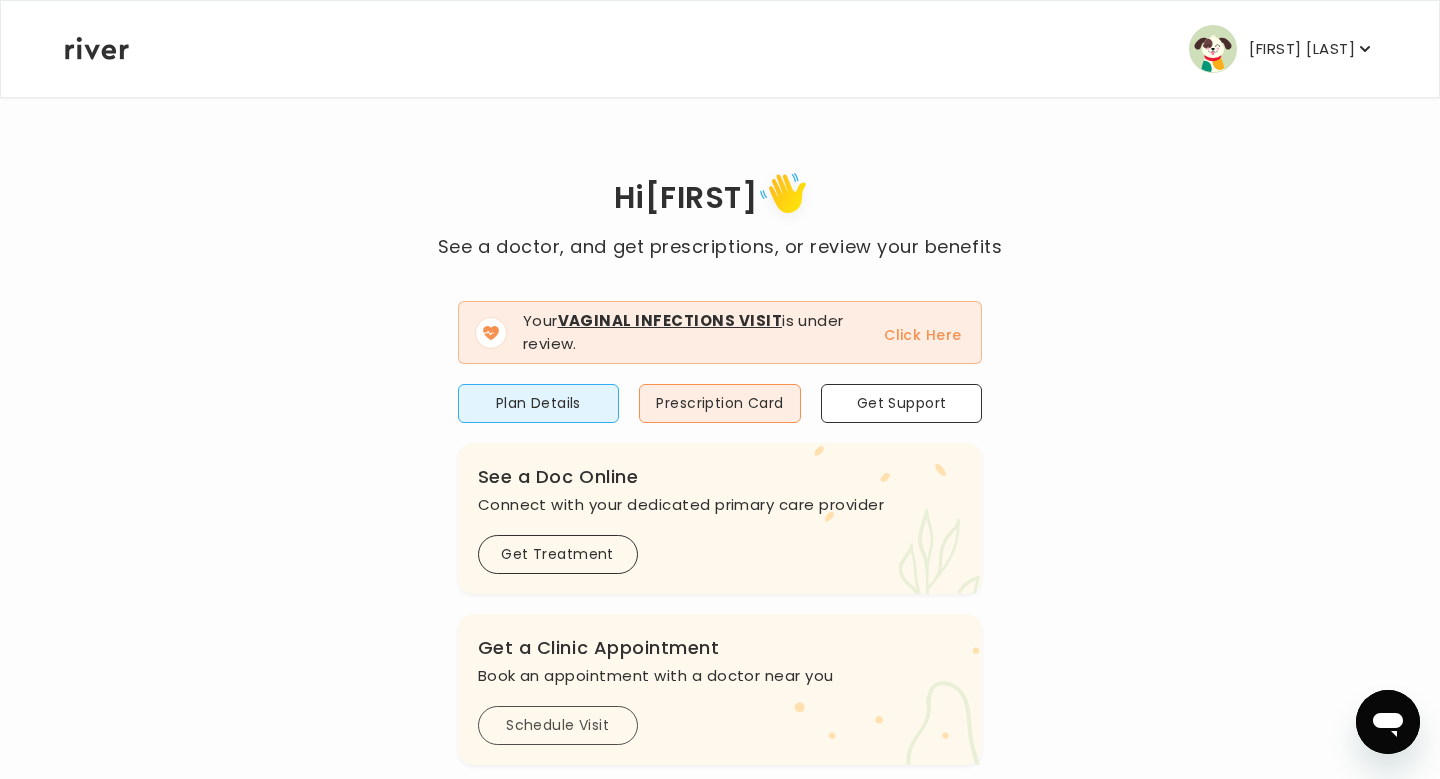 click on "Schedule Visit" at bounding box center (558, 725) 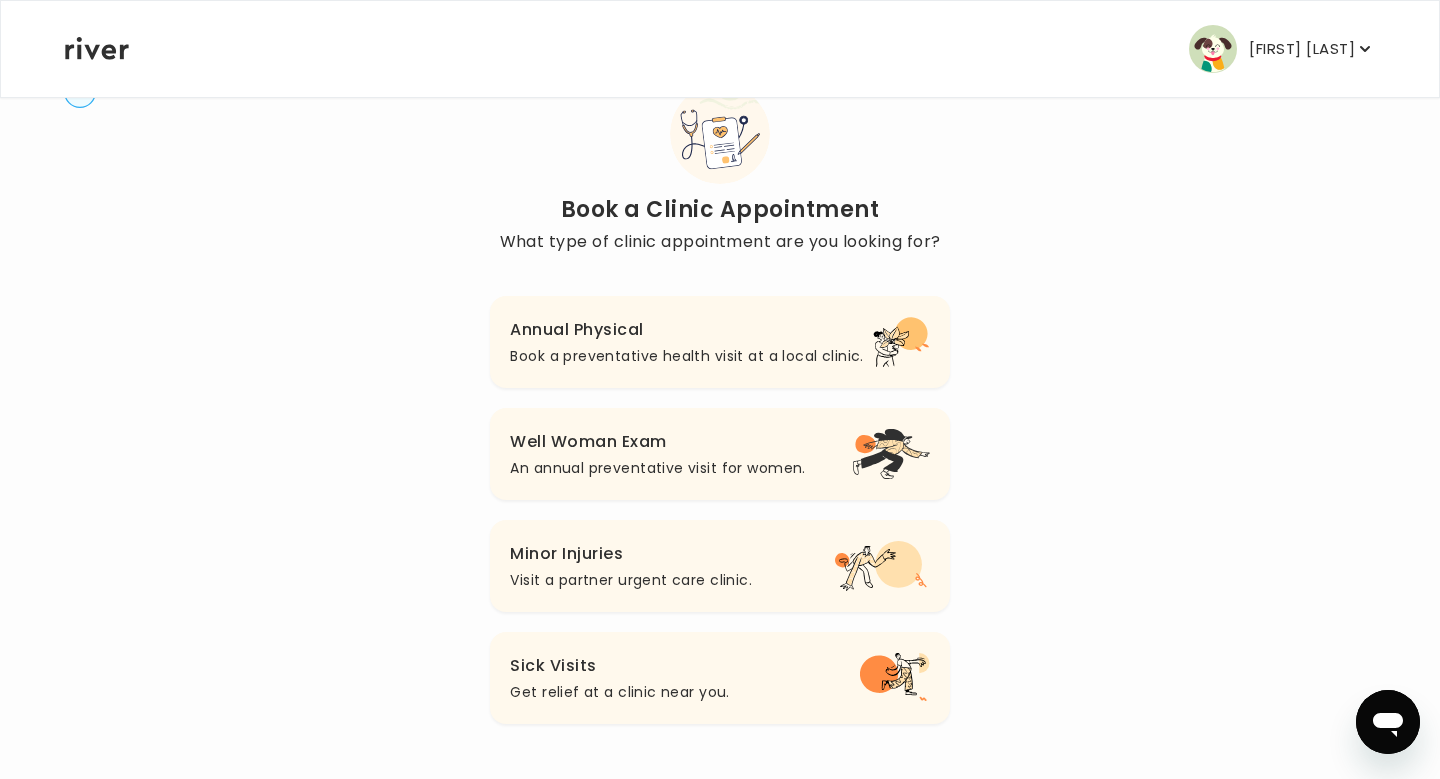 scroll, scrollTop: 67, scrollLeft: 0, axis: vertical 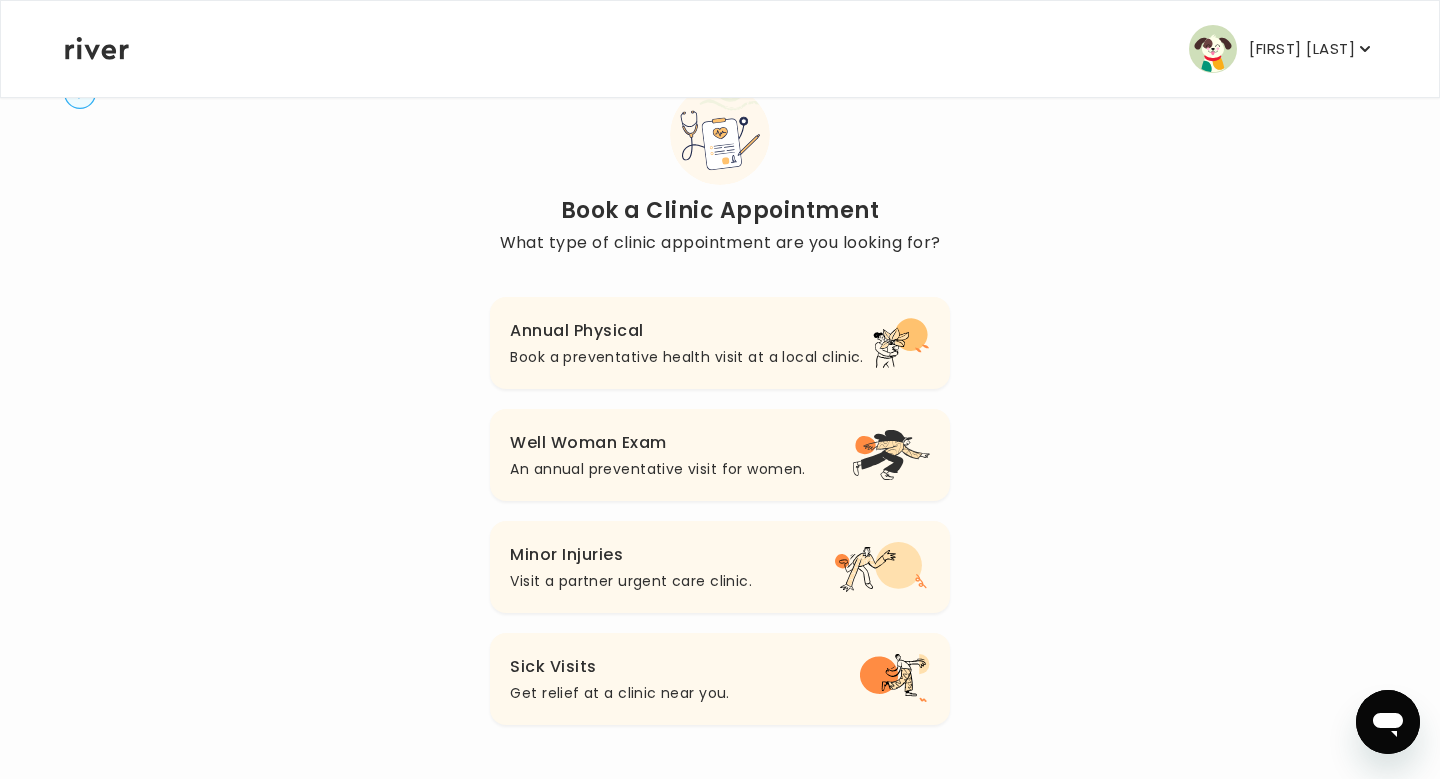 click on "Get relief at a clinic near you." at bounding box center (619, 693) 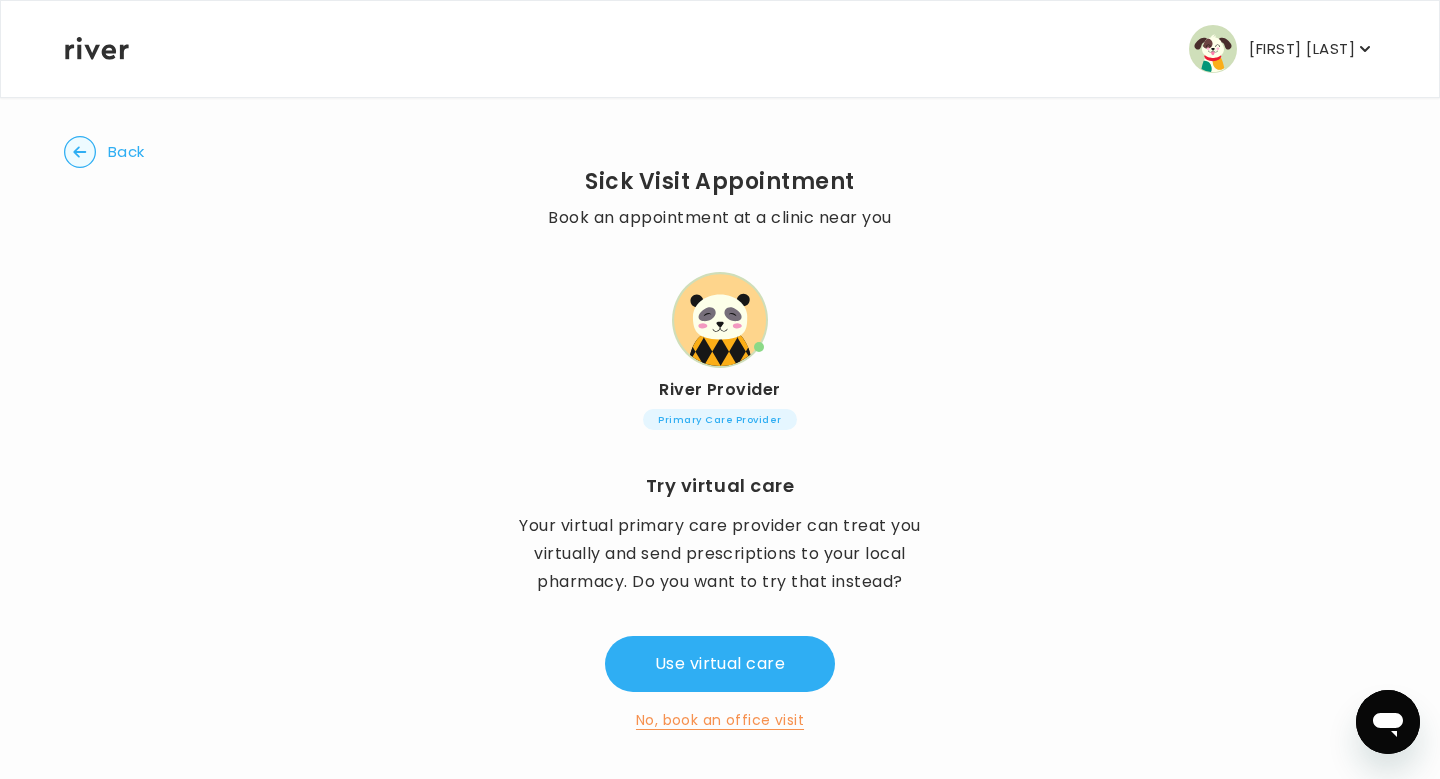 scroll, scrollTop: 25, scrollLeft: 0, axis: vertical 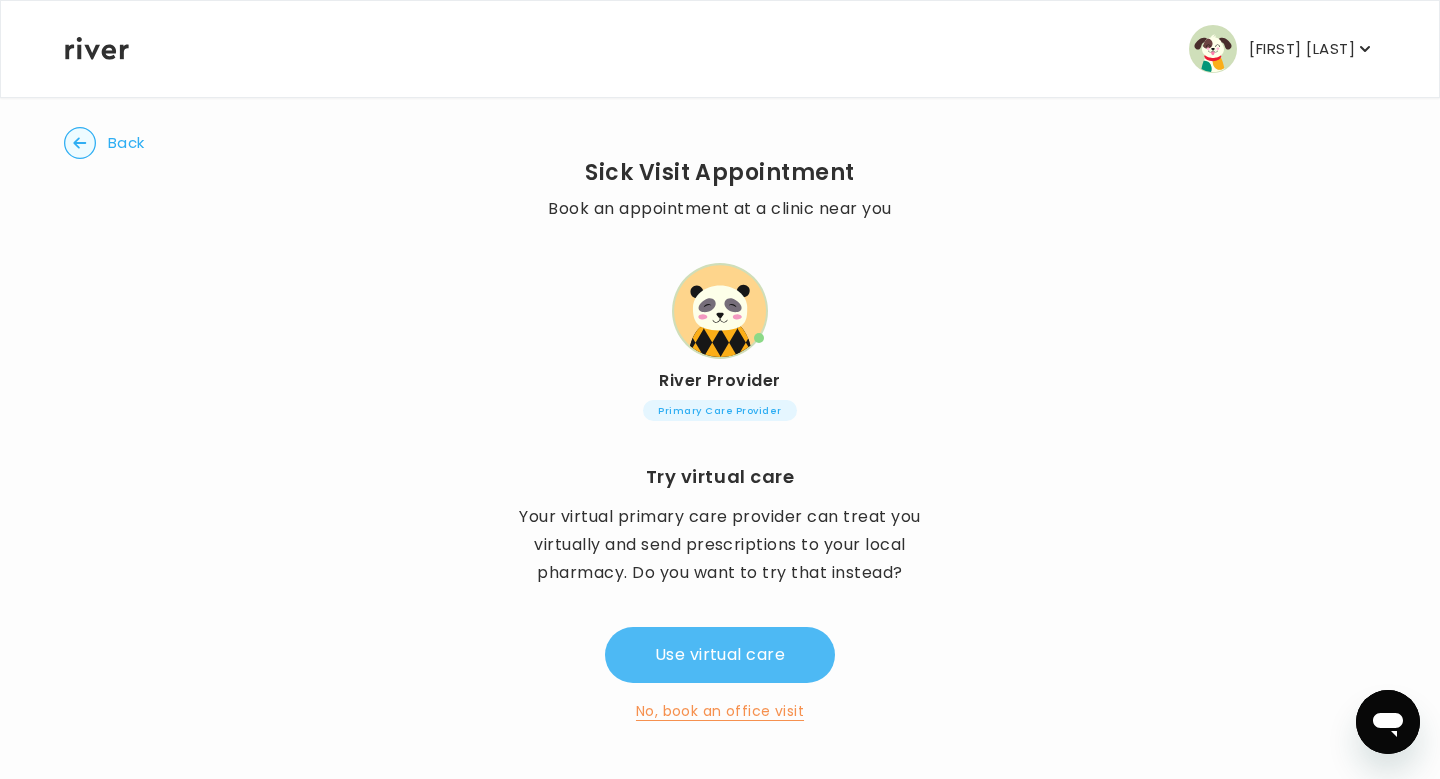 click on "Use virtual care" at bounding box center (720, 655) 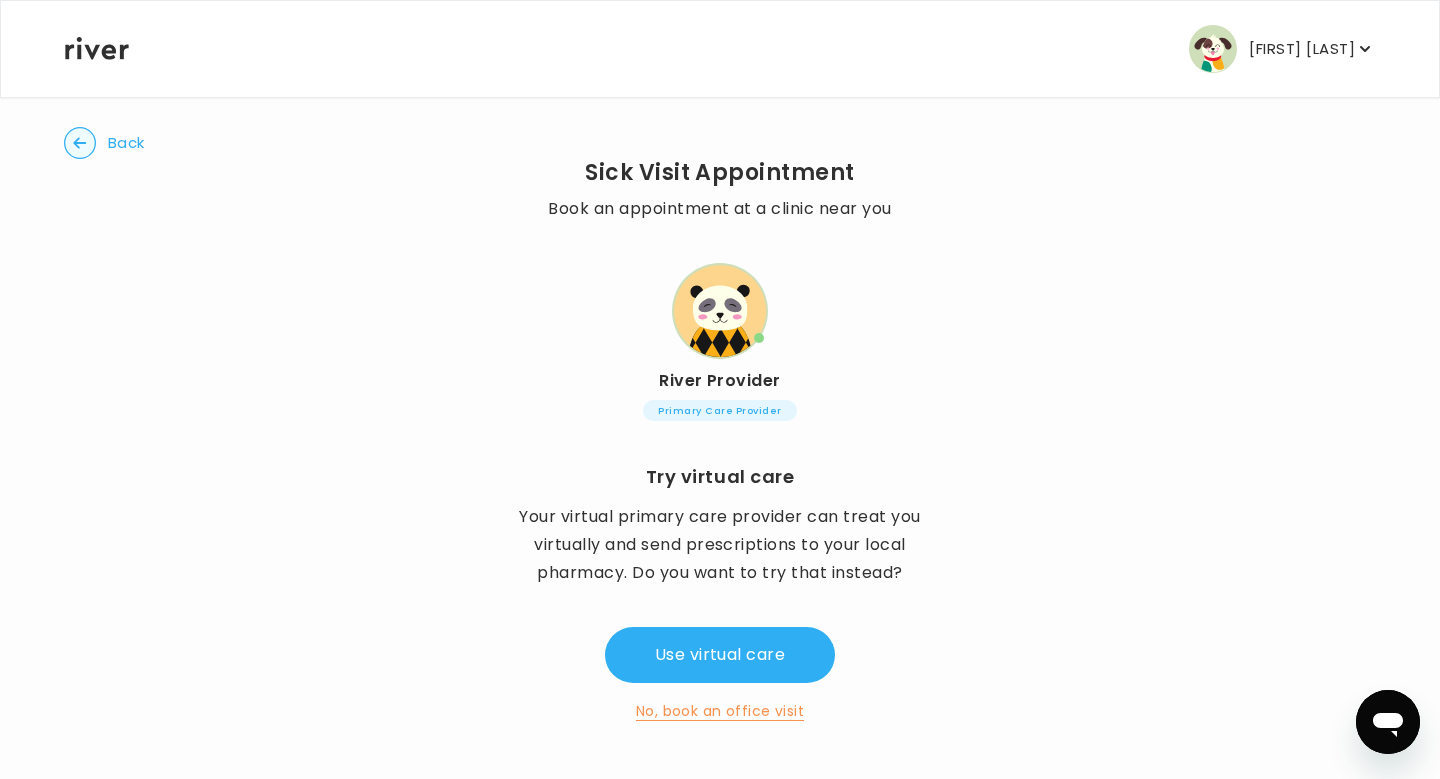 scroll, scrollTop: 0, scrollLeft: 0, axis: both 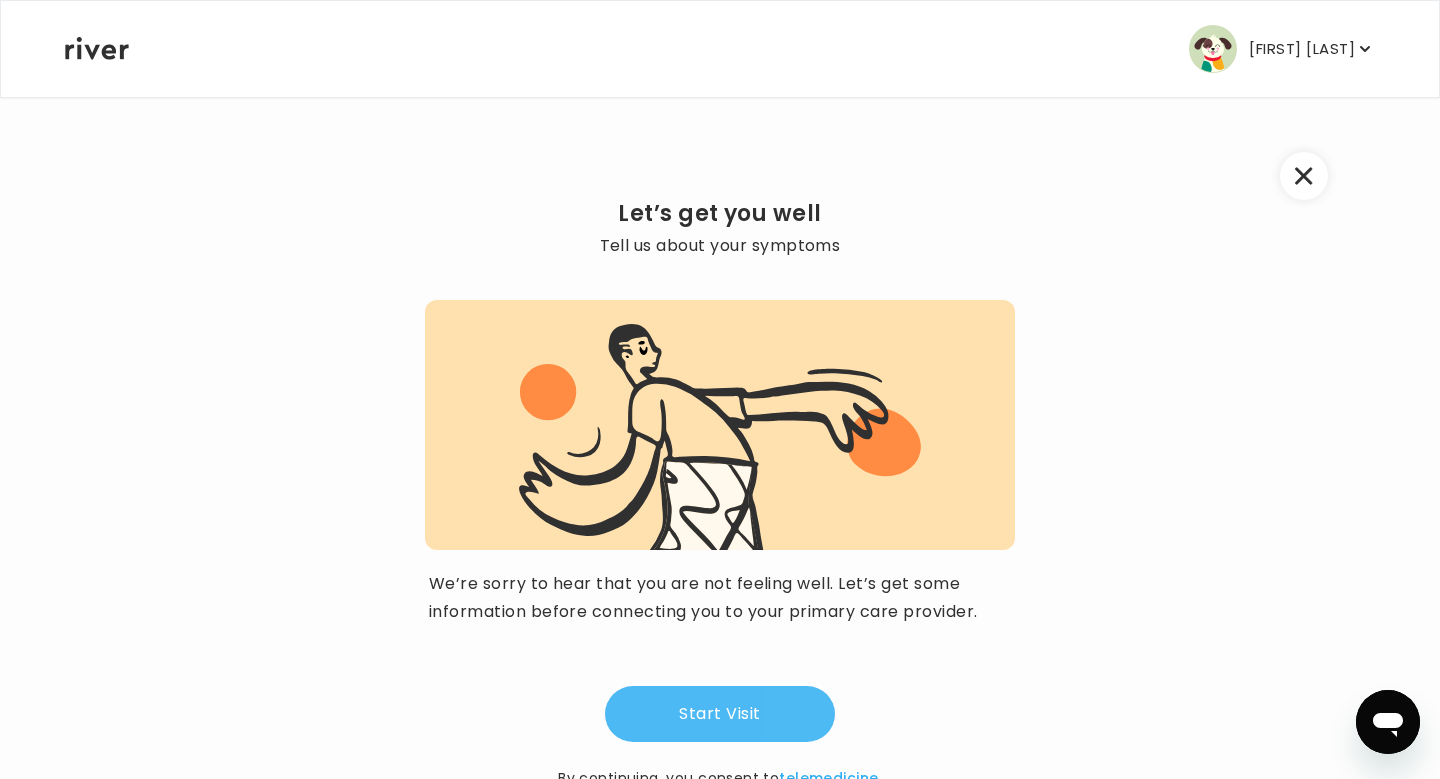 click on "Start Visit" at bounding box center [720, 714] 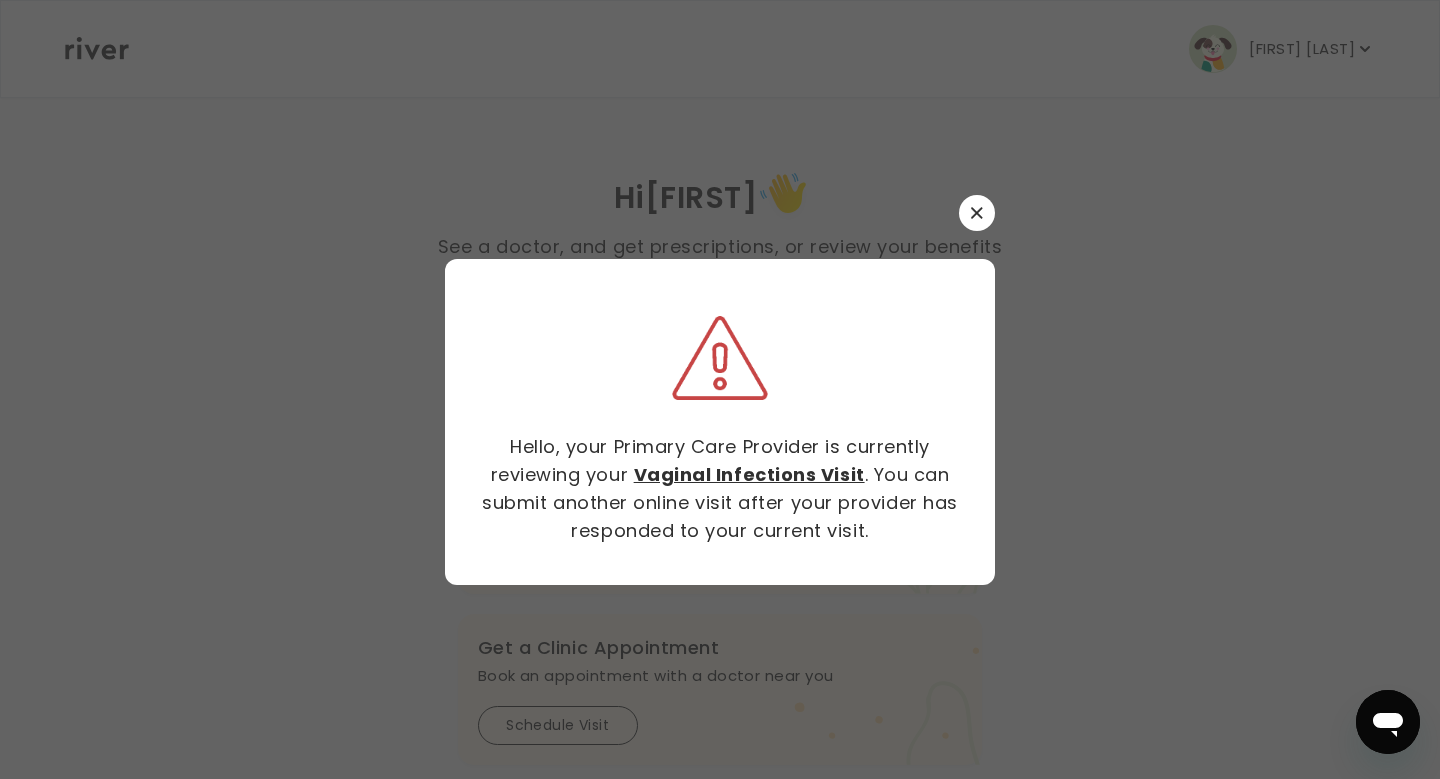 click at bounding box center [720, 389] 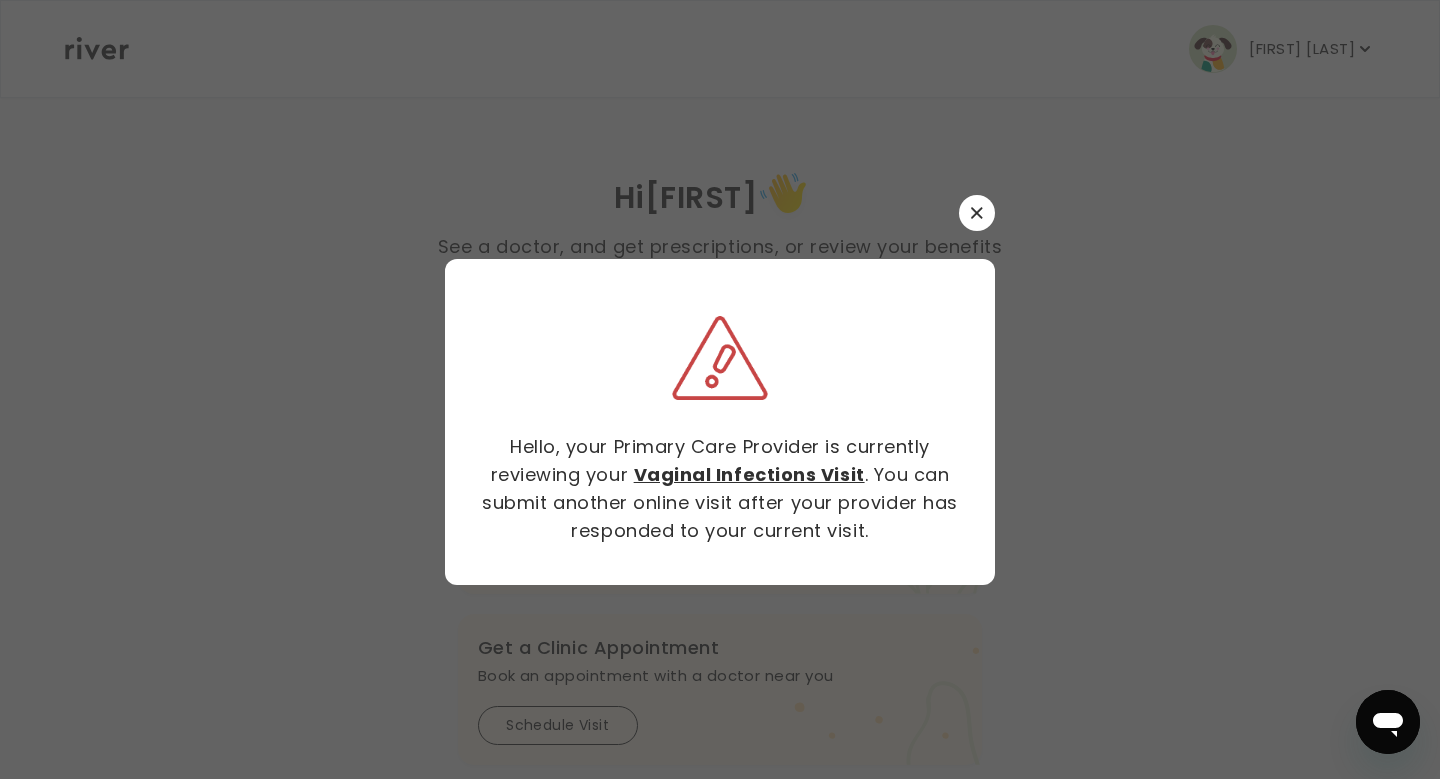 click 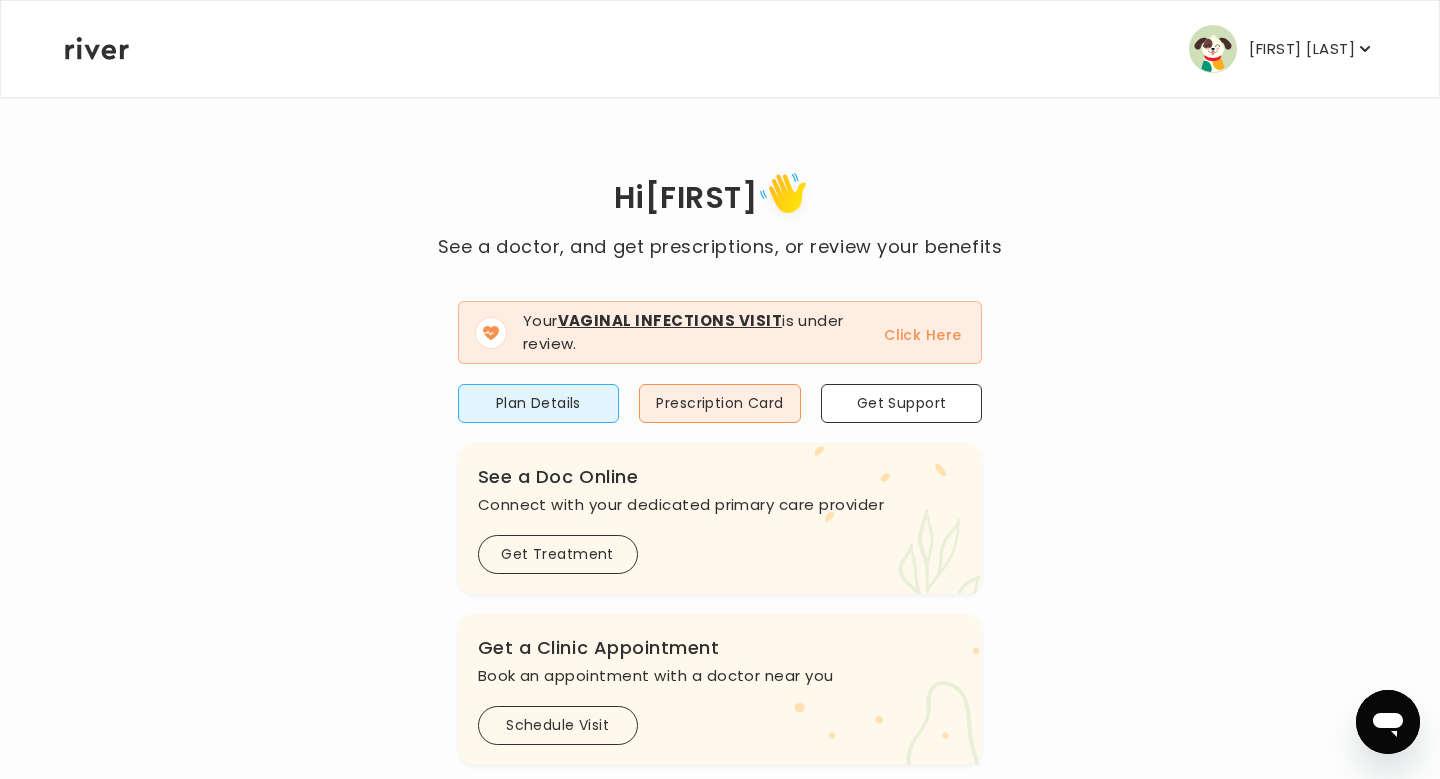 click 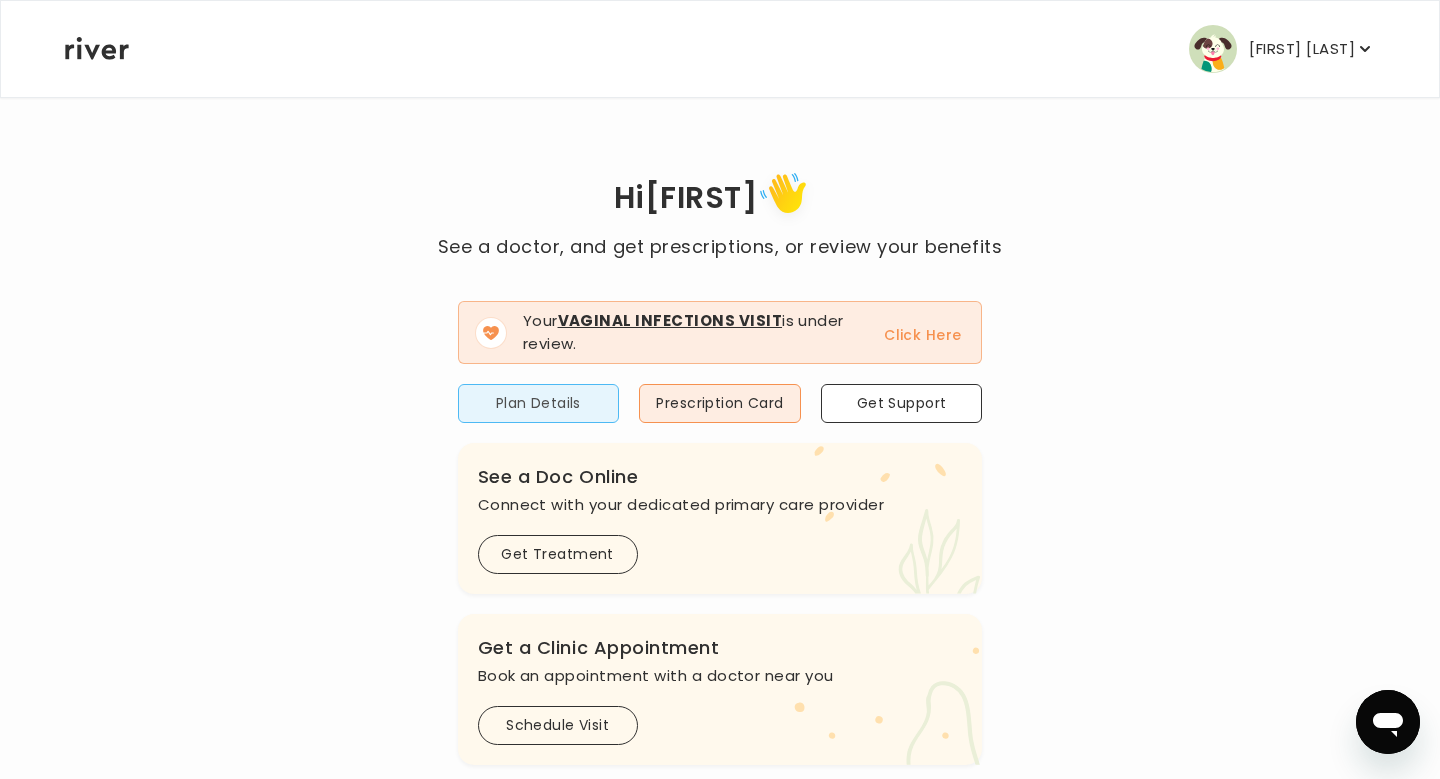 click on "Plan Details" at bounding box center [539, 403] 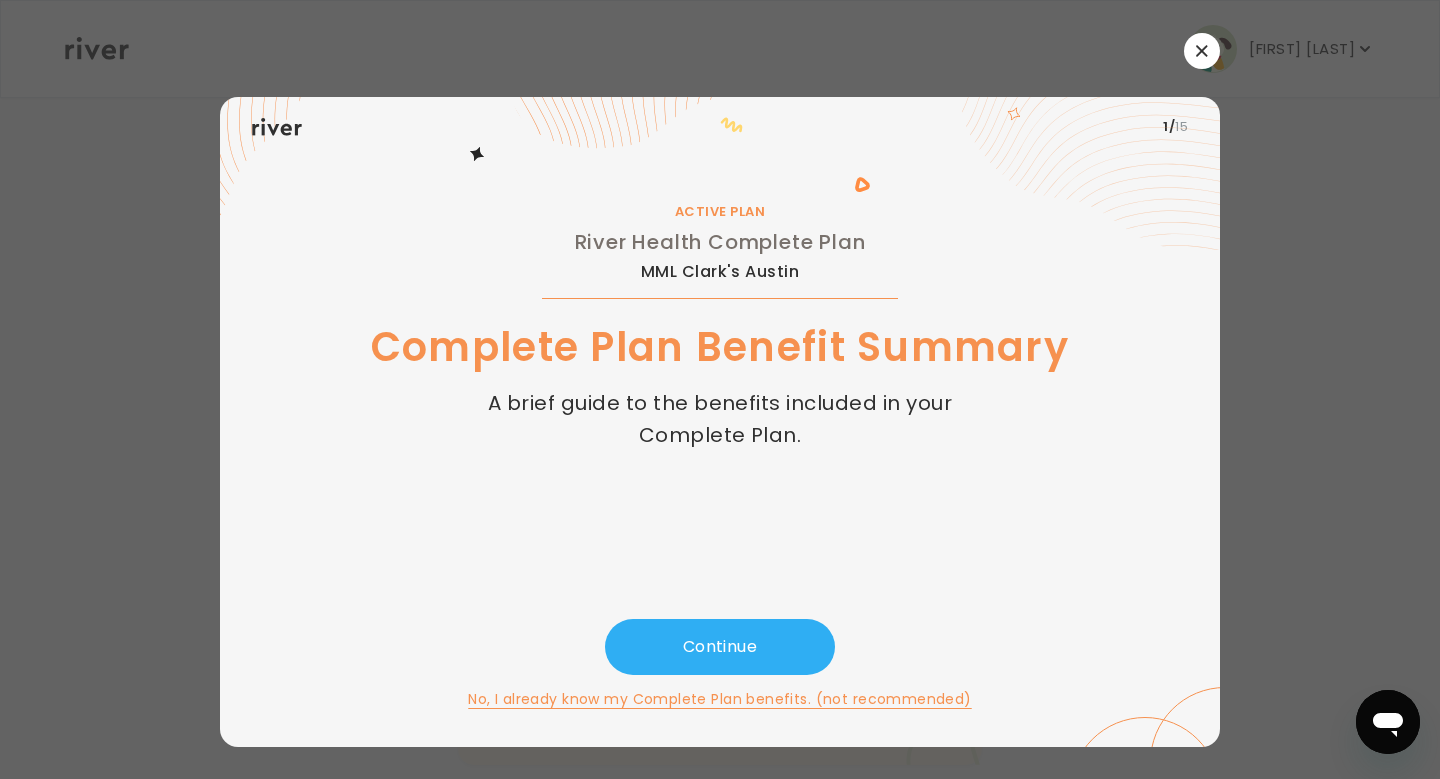 click 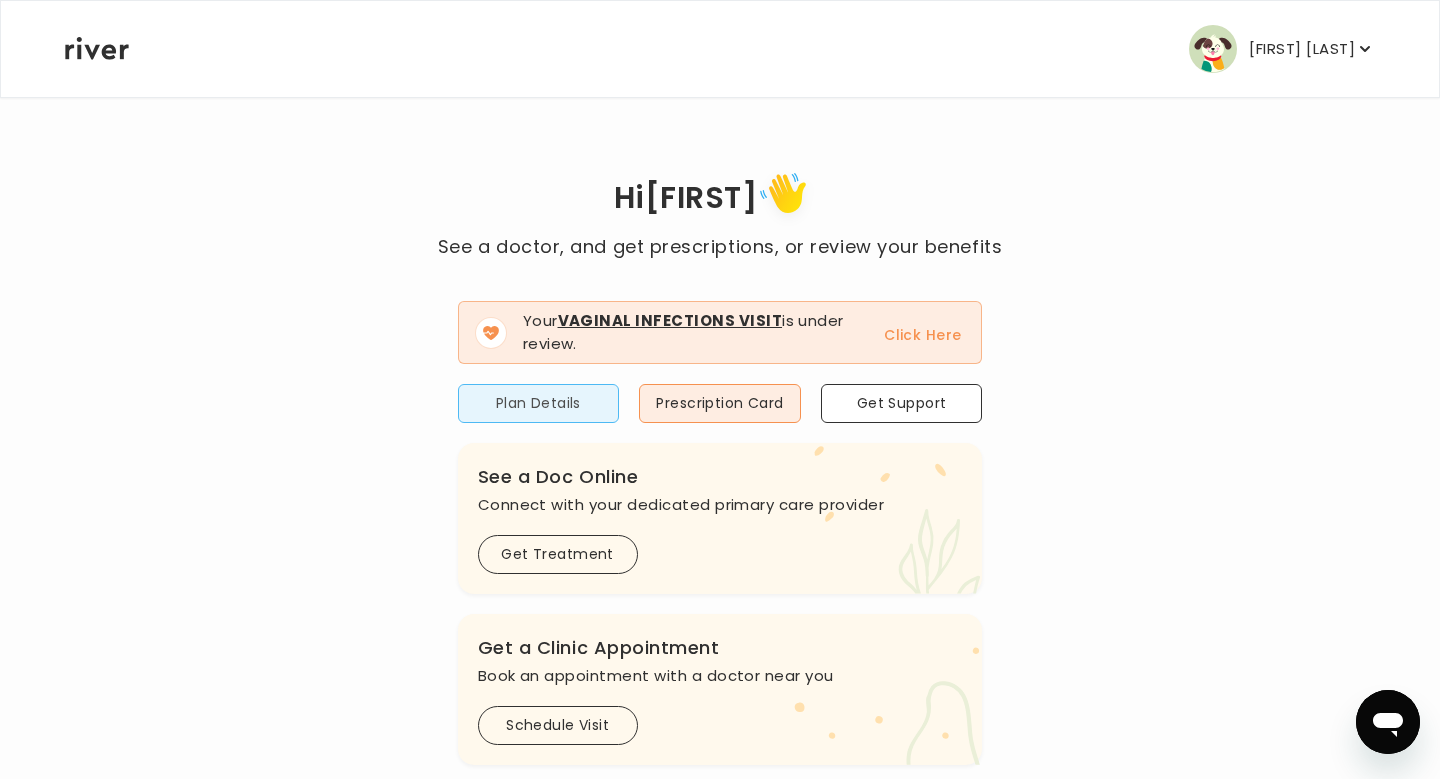 click on "Plan Details" at bounding box center (539, 403) 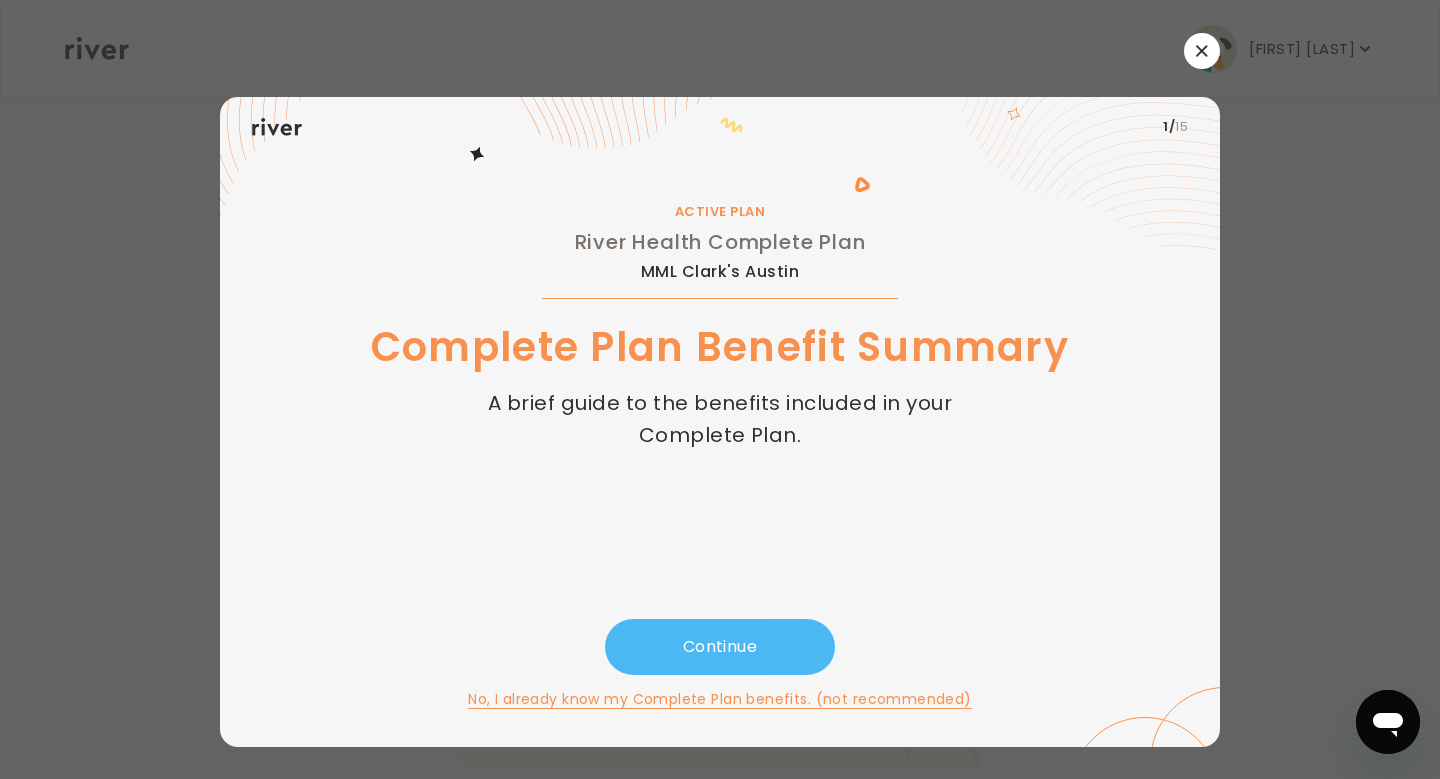click on "Continue" at bounding box center [720, 647] 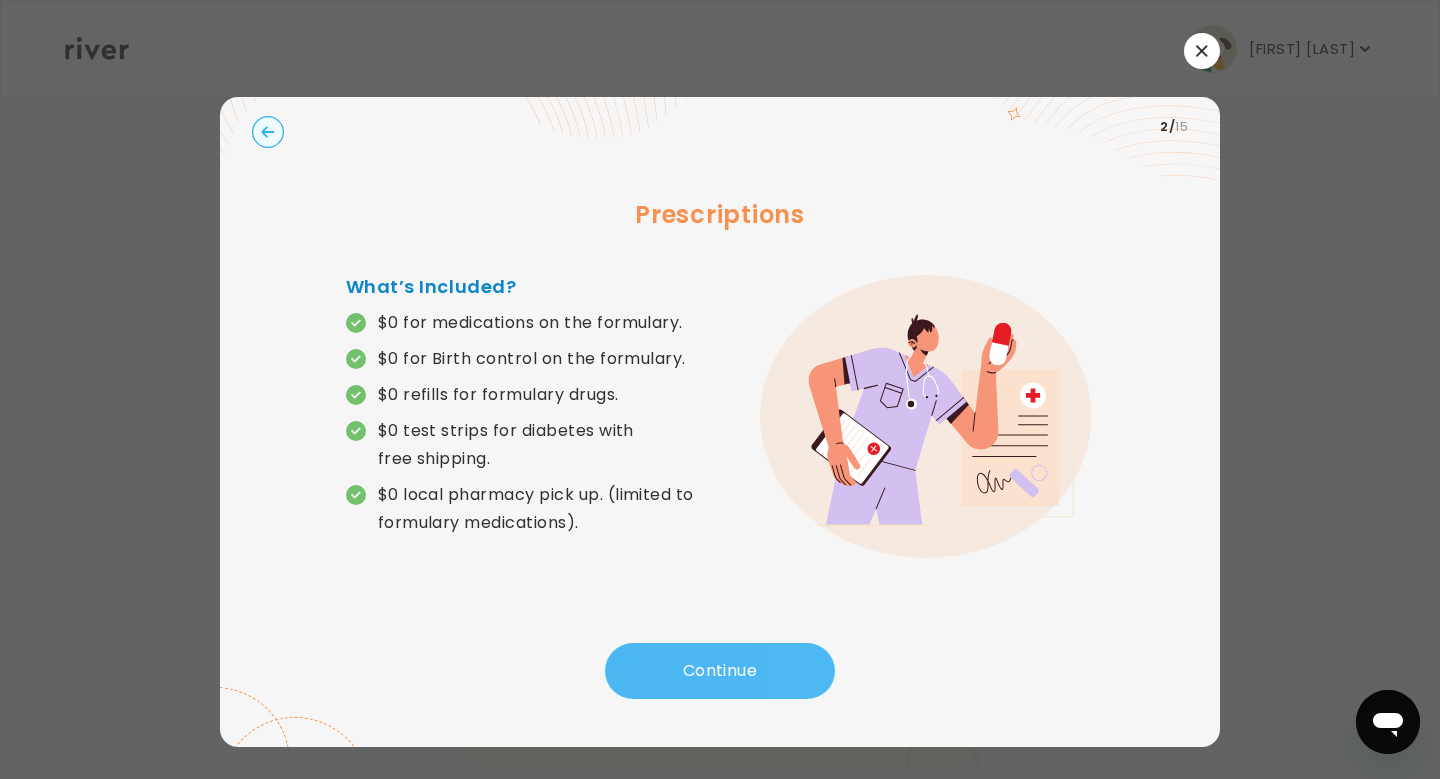 click on "Continue" at bounding box center (720, 671) 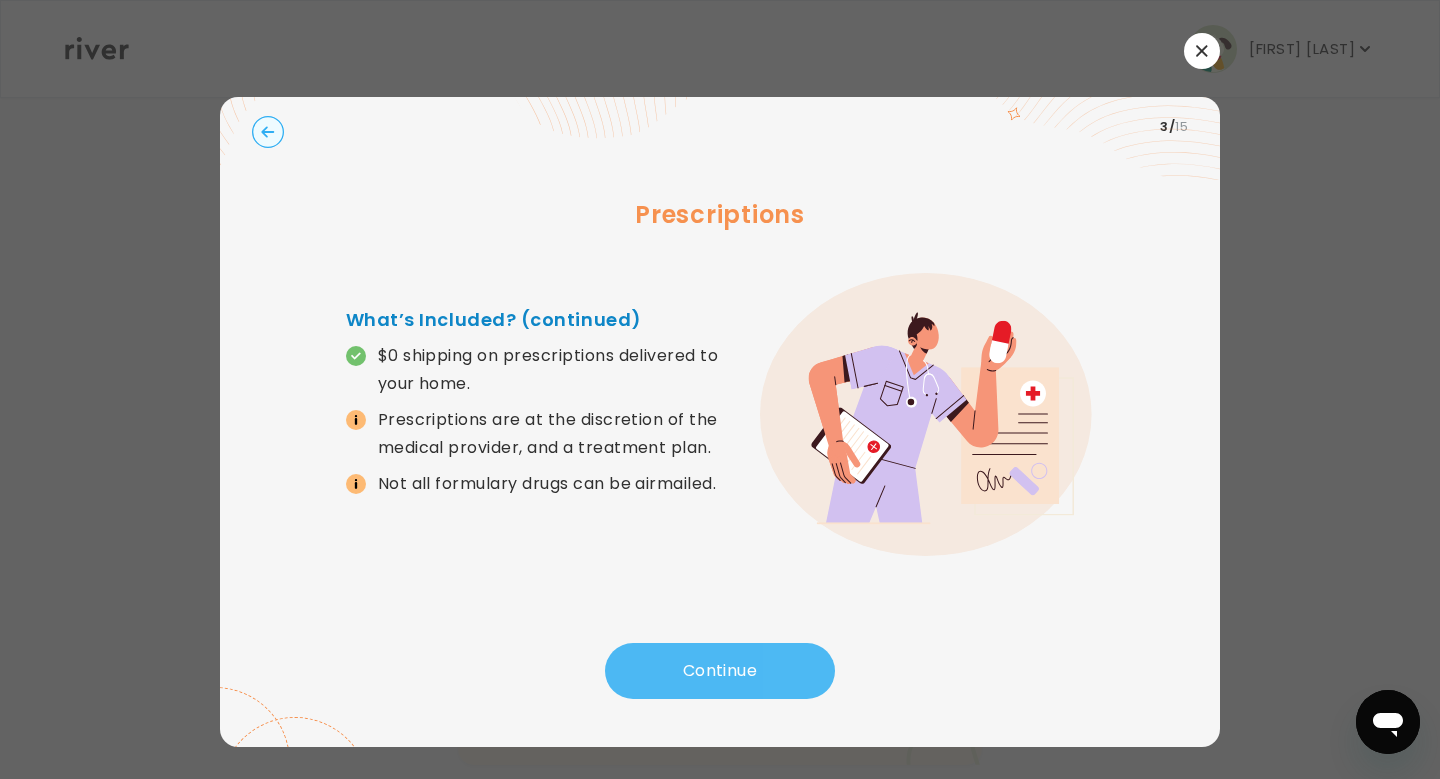 click on "Continue" at bounding box center [720, 671] 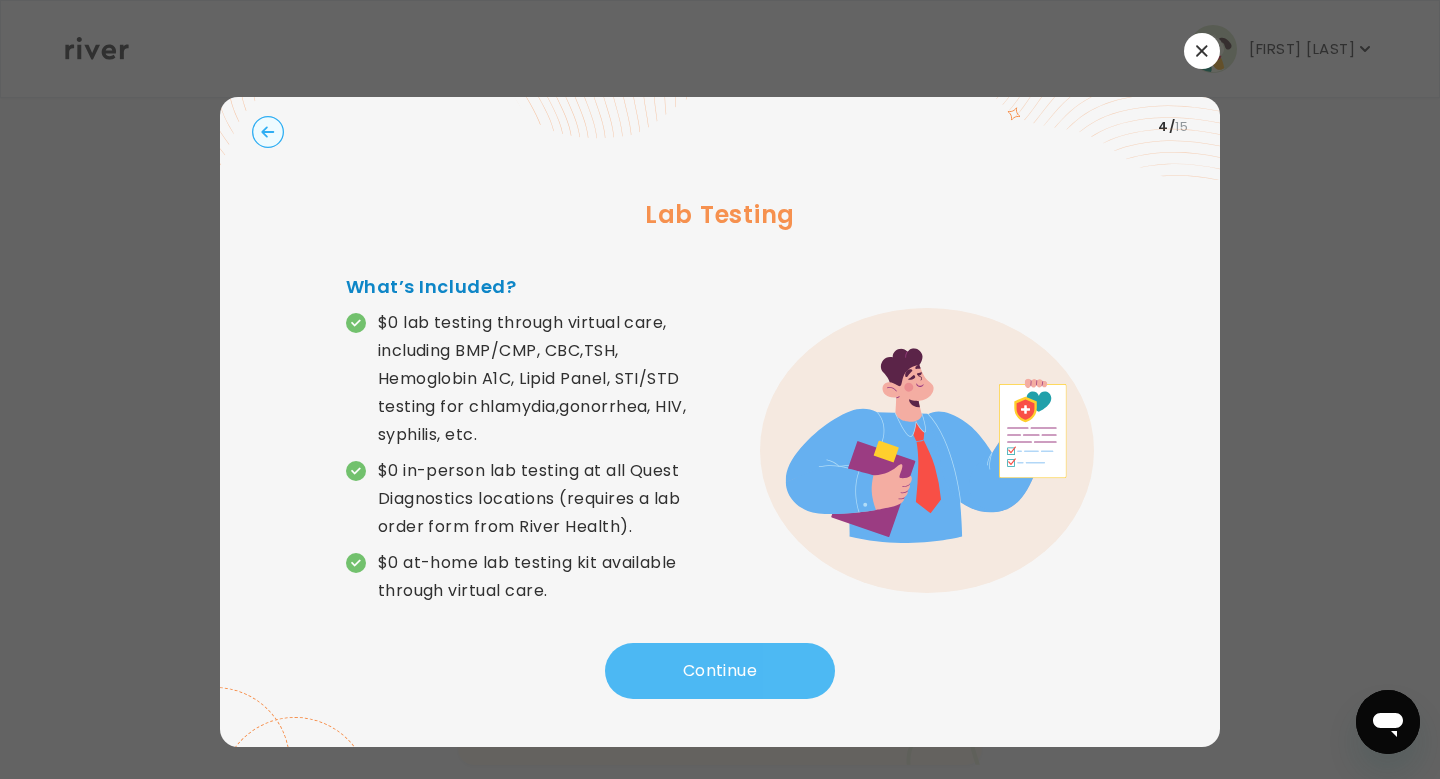 click on "Continue" at bounding box center (720, 671) 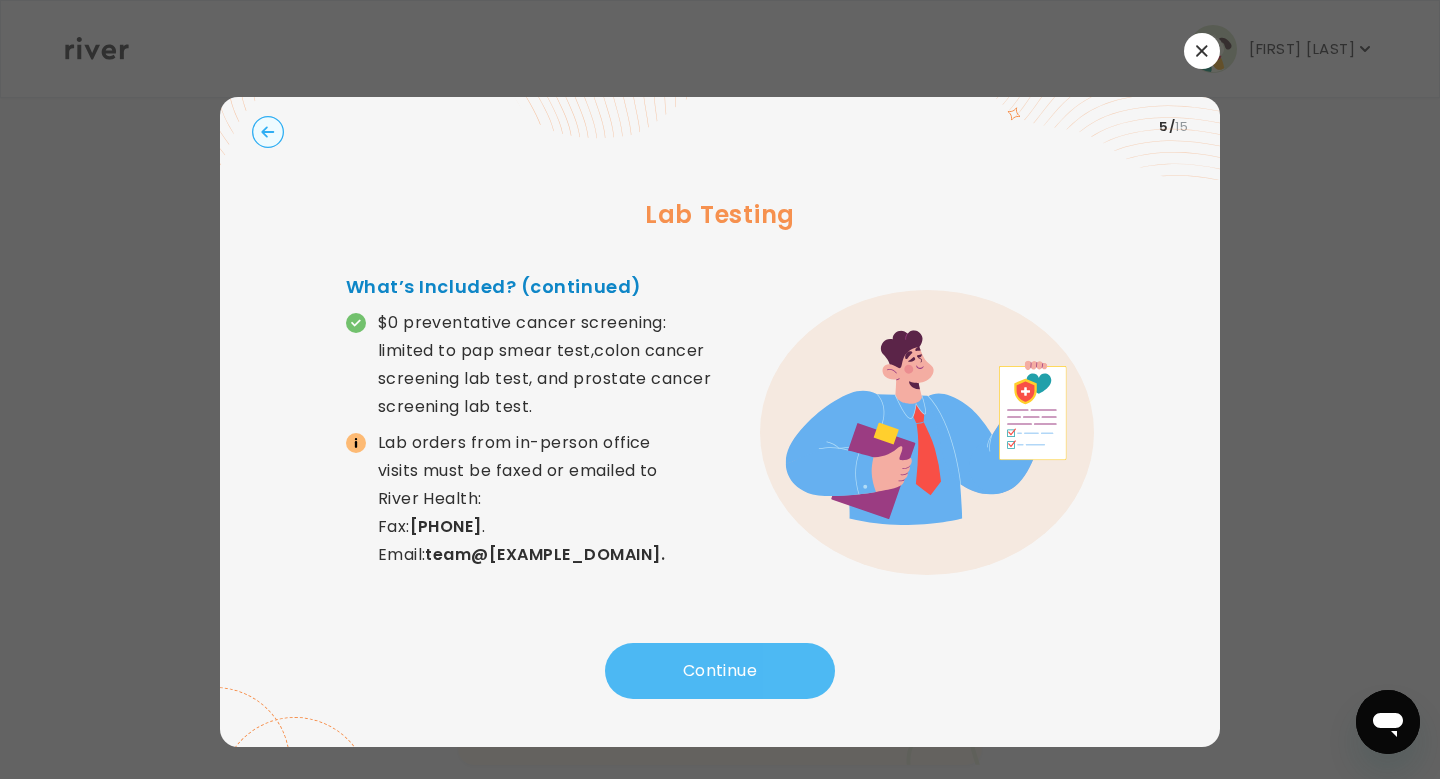 click on "Continue" at bounding box center [720, 671] 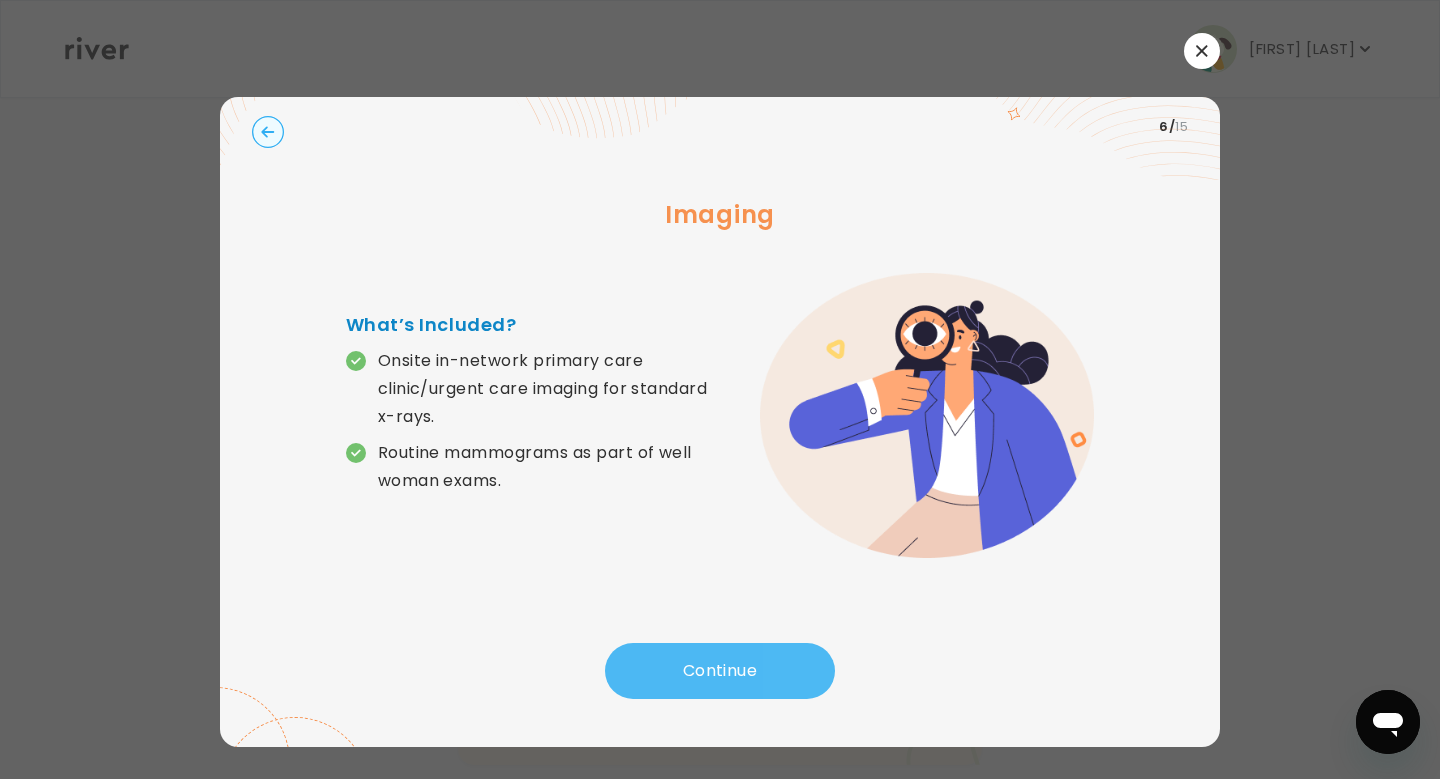 click on "Continue" at bounding box center (720, 671) 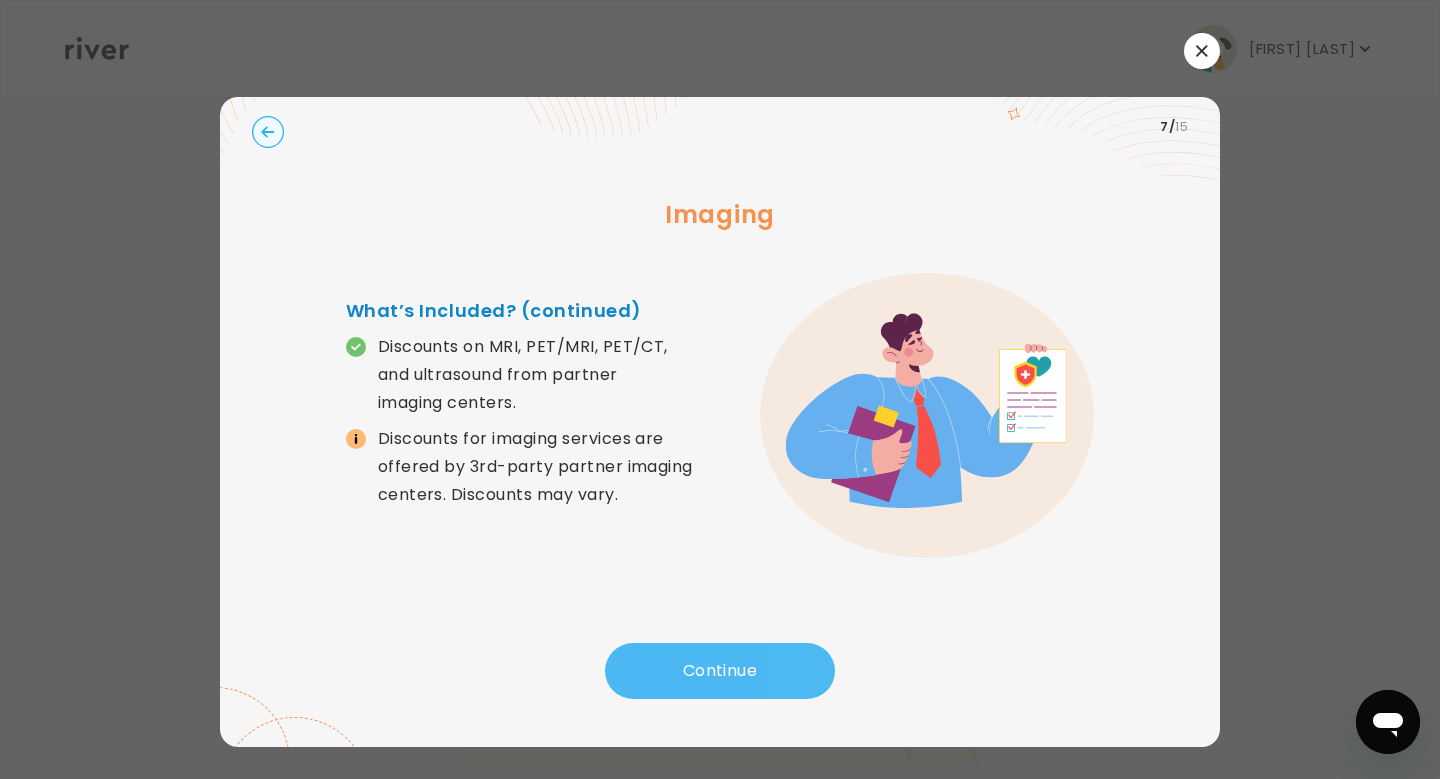 click on "Continue" at bounding box center (720, 671) 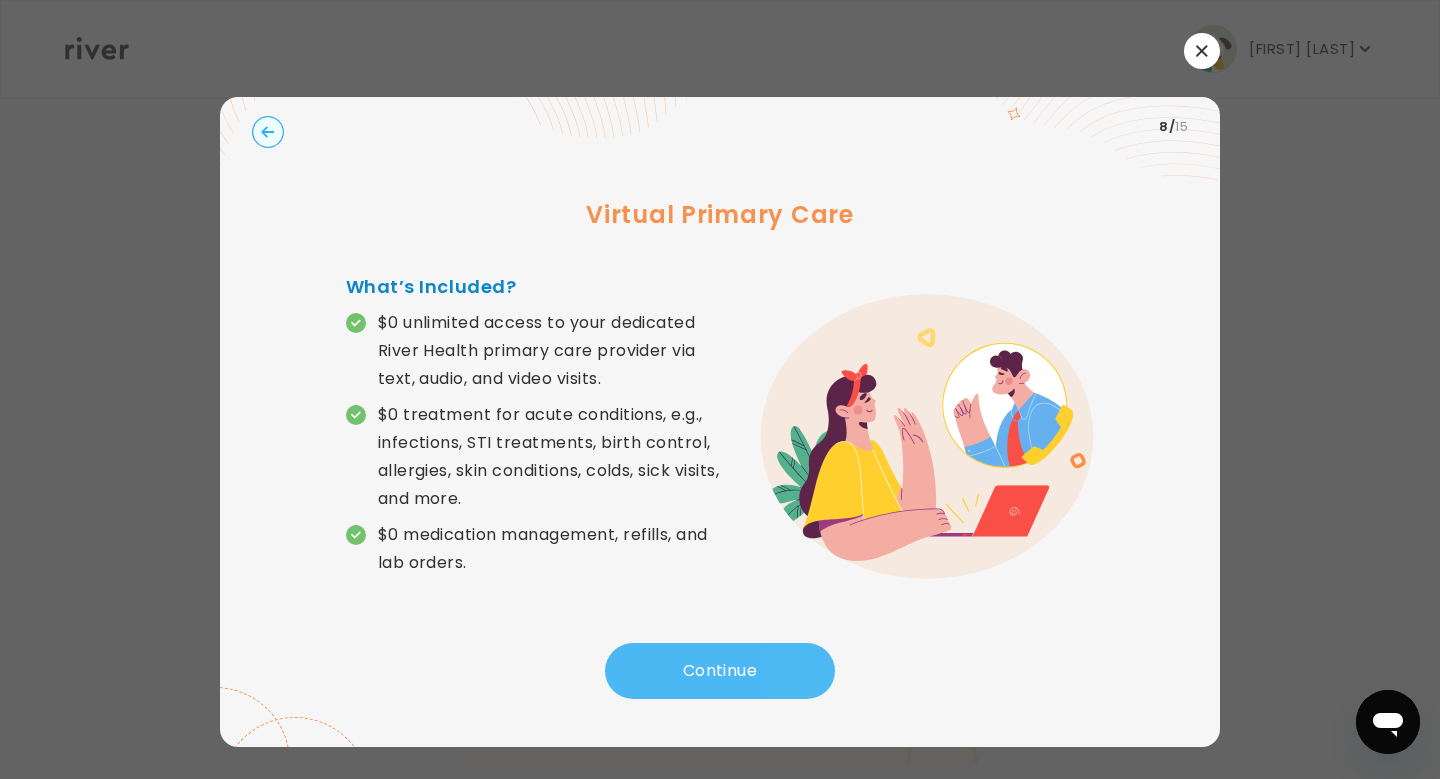 click on "Continue" at bounding box center [720, 671] 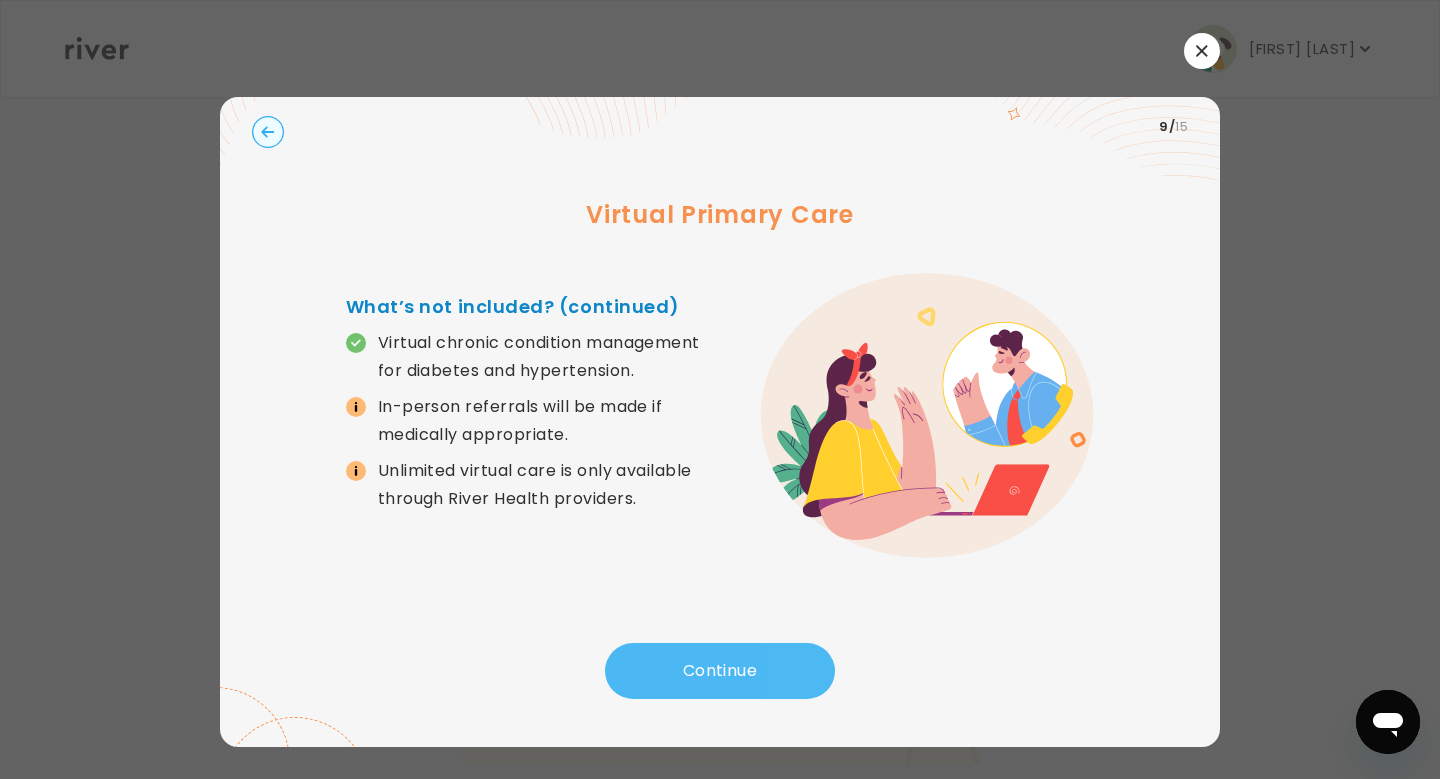 click on "Continue" at bounding box center (720, 671) 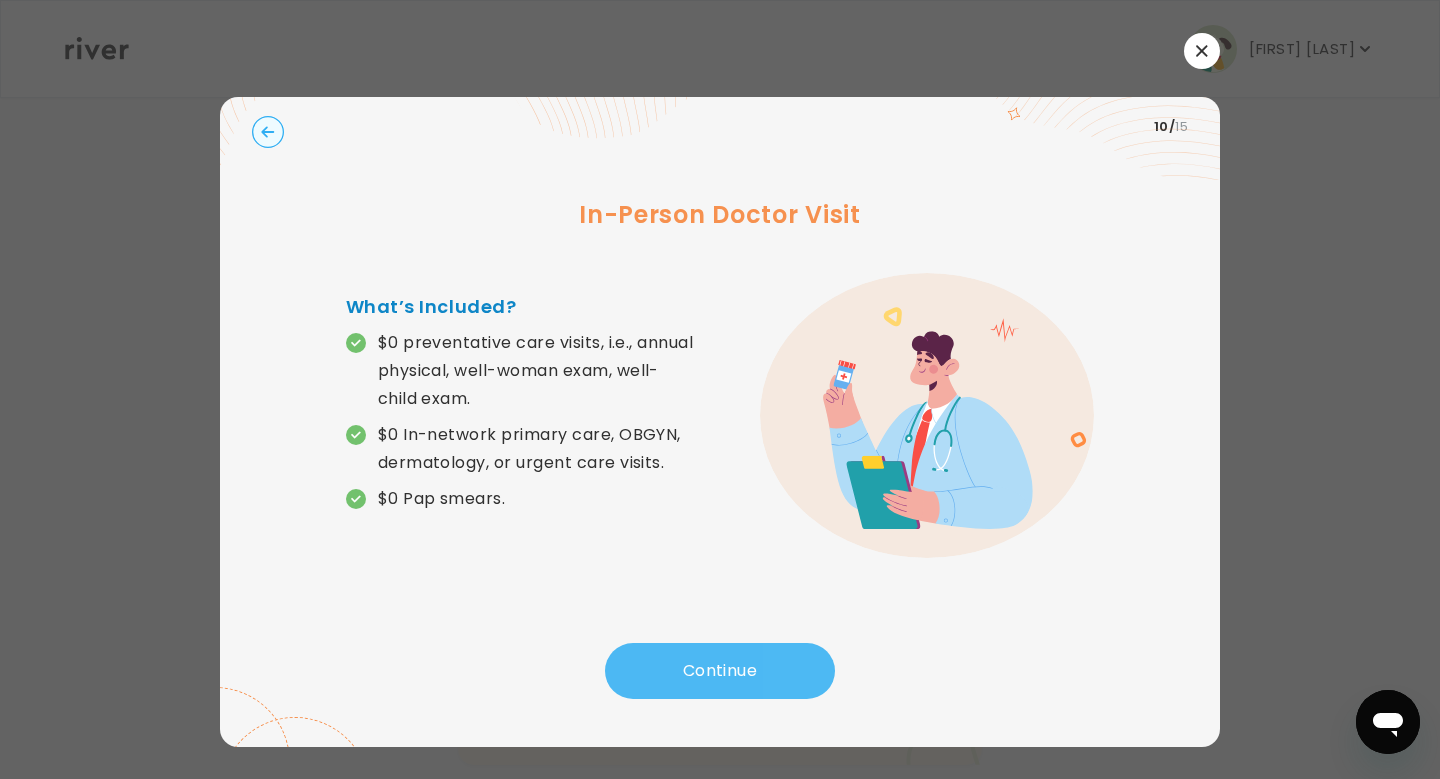 click on "Continue" at bounding box center [720, 671] 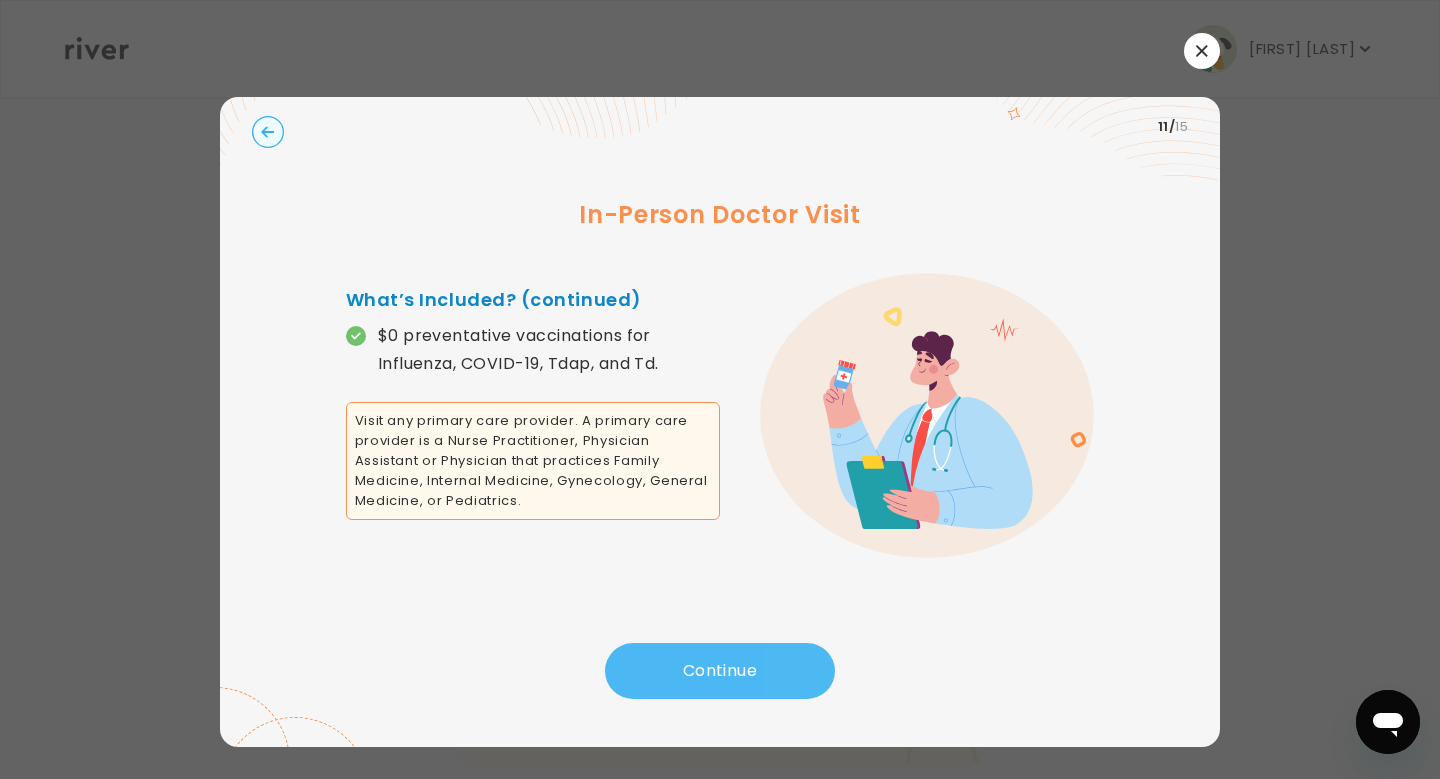 click on "Continue" at bounding box center (720, 671) 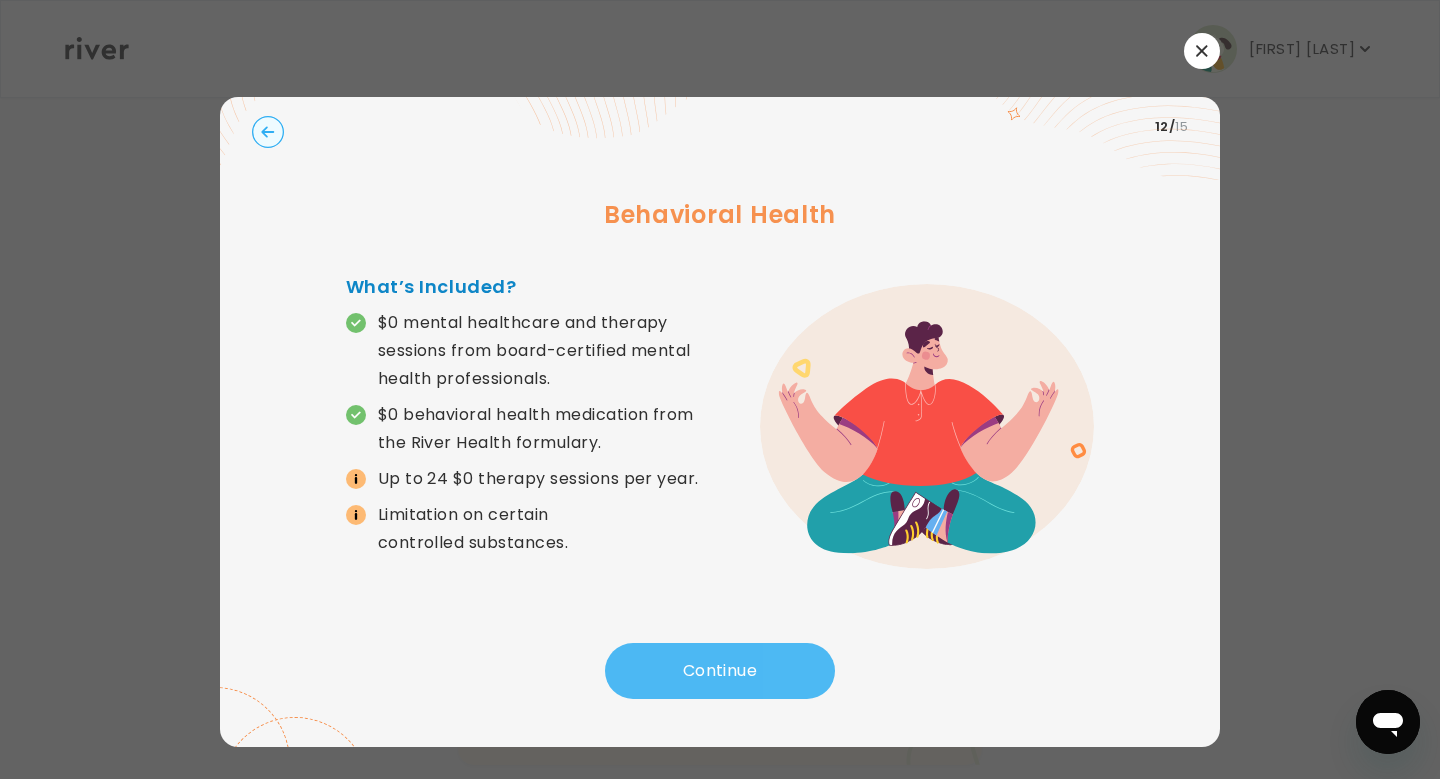click on "Continue" at bounding box center (720, 671) 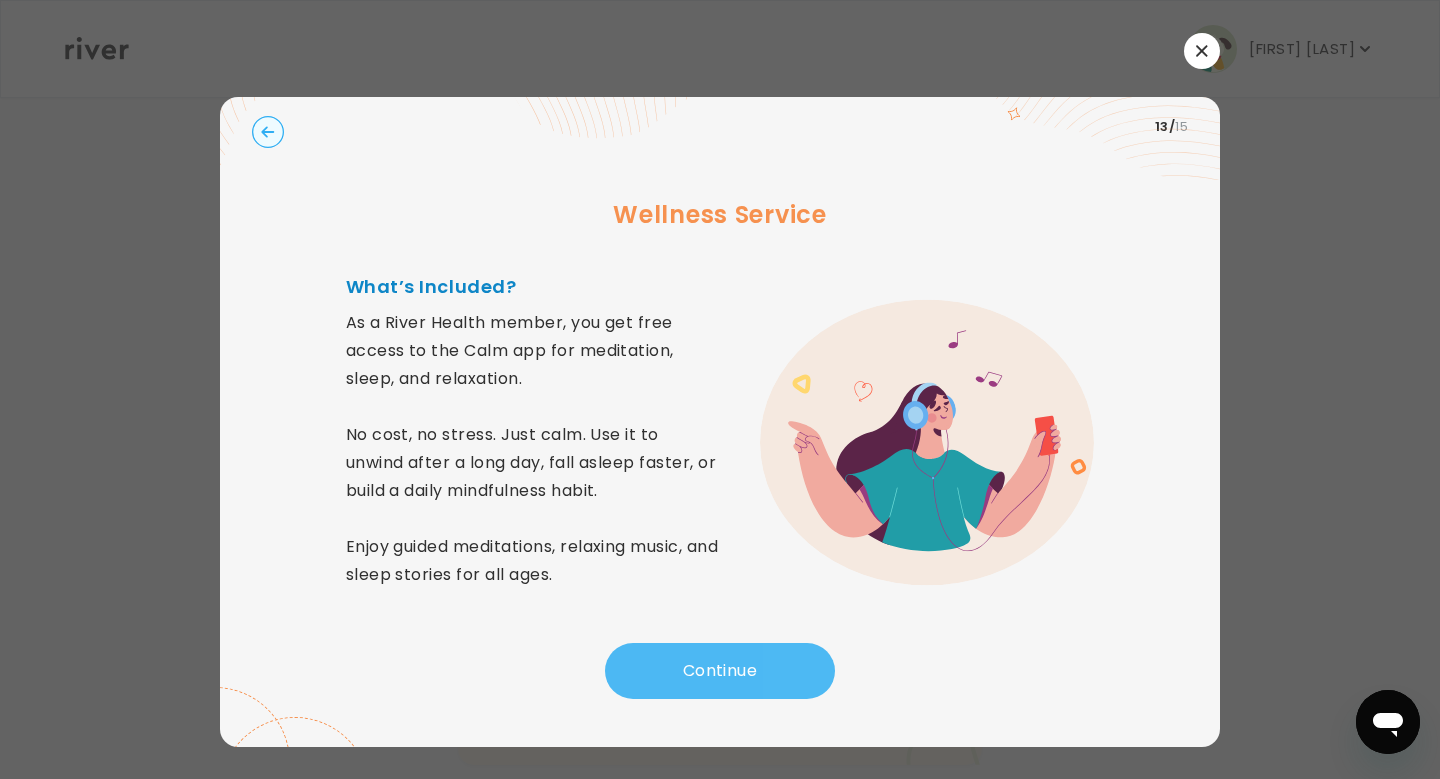 click on "Continue" at bounding box center (720, 671) 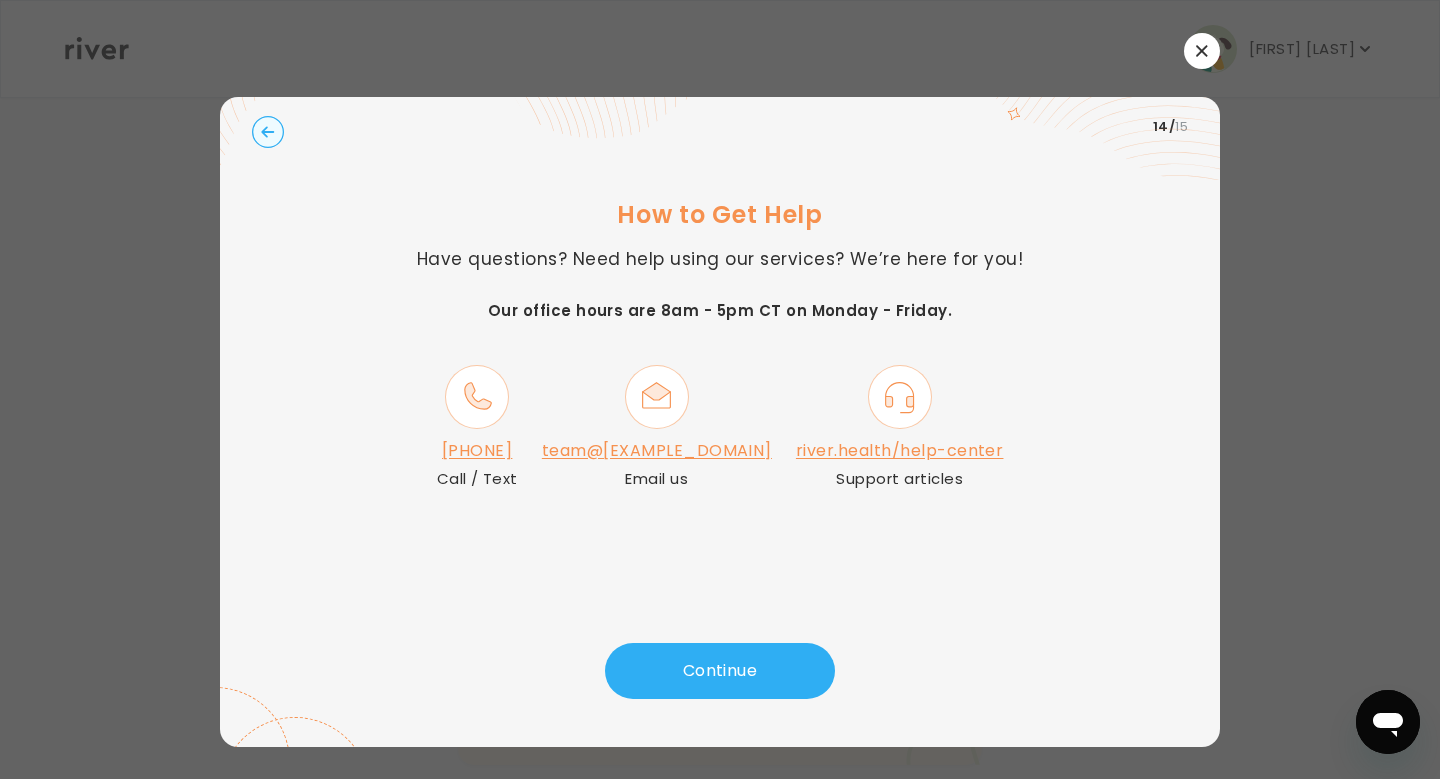 click at bounding box center (1202, 51) 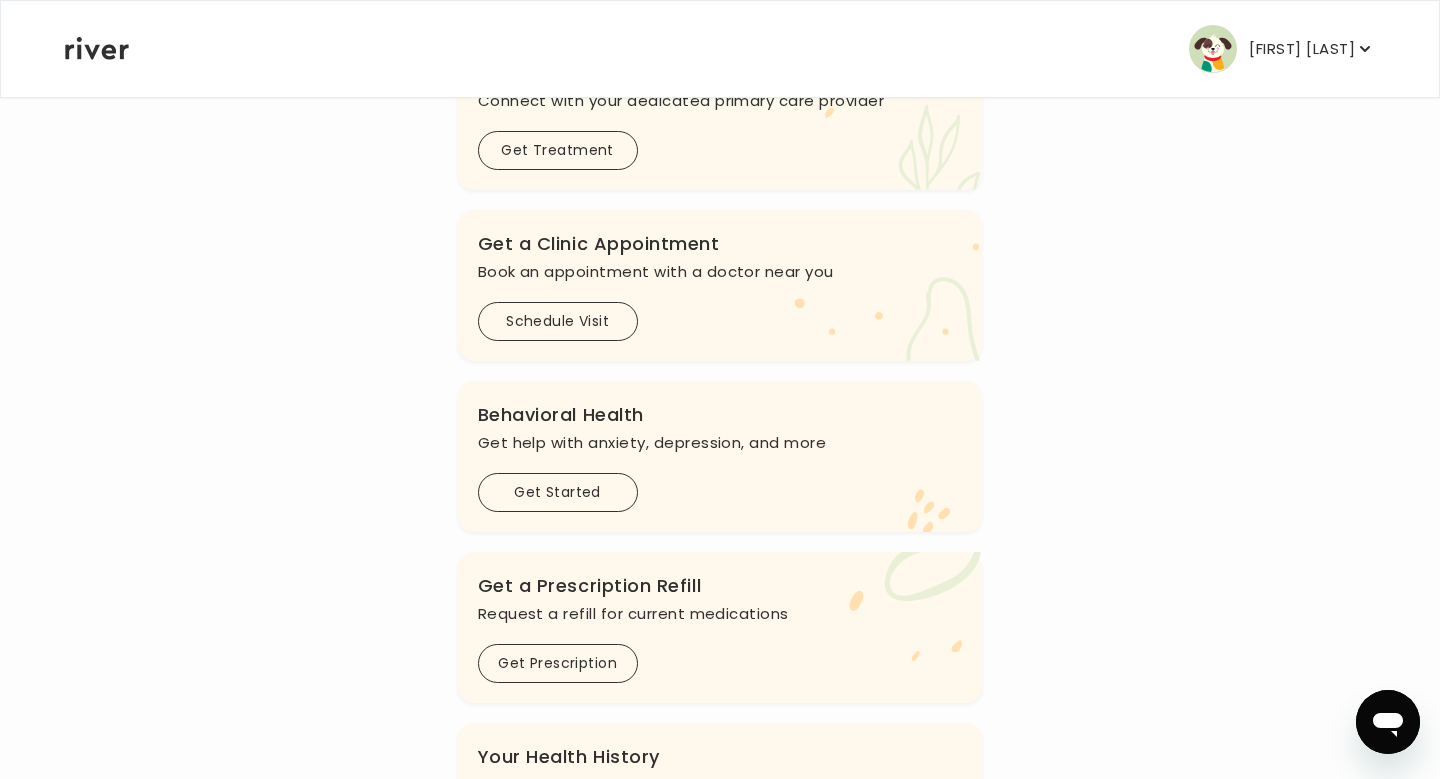 scroll, scrollTop: 560, scrollLeft: 0, axis: vertical 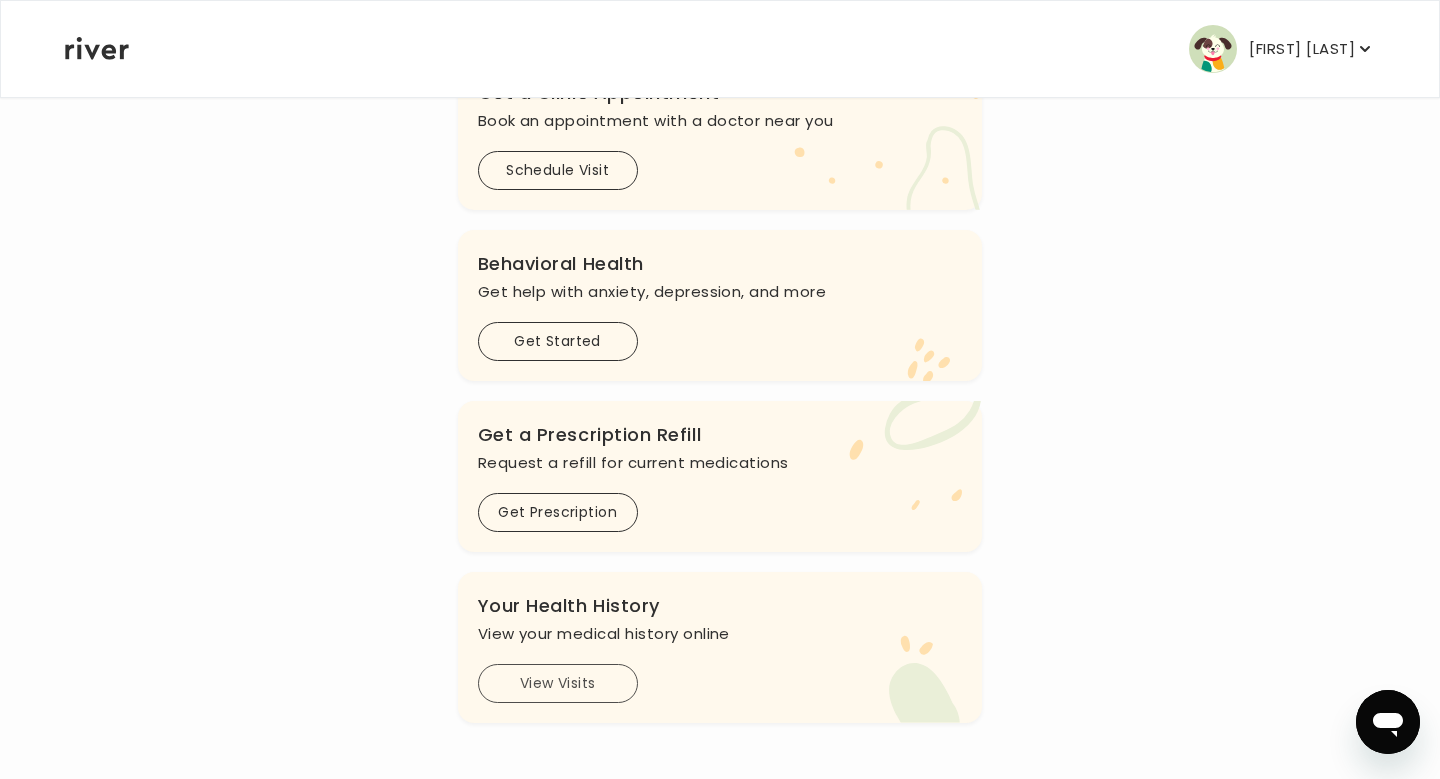 click on "View Visits" at bounding box center [558, 683] 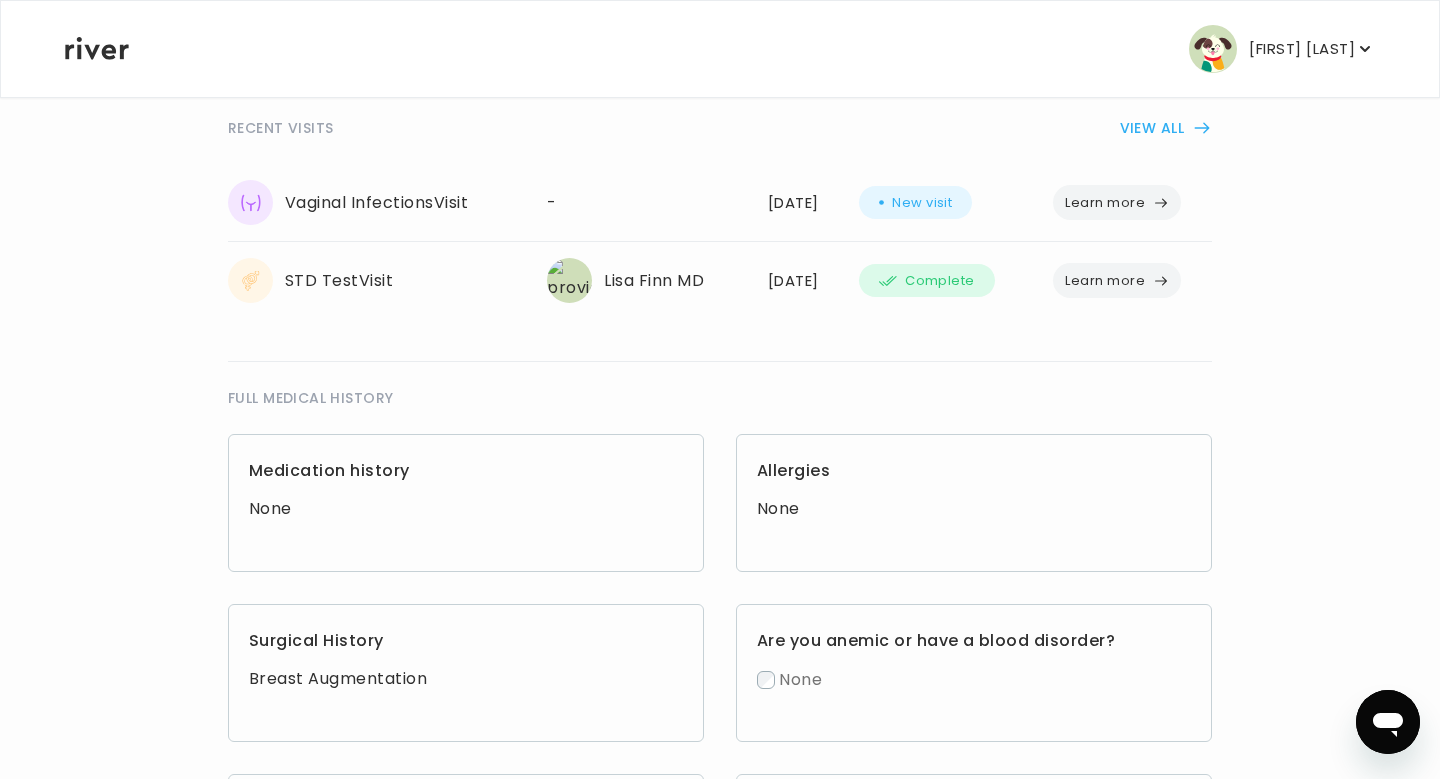 scroll, scrollTop: 0, scrollLeft: 0, axis: both 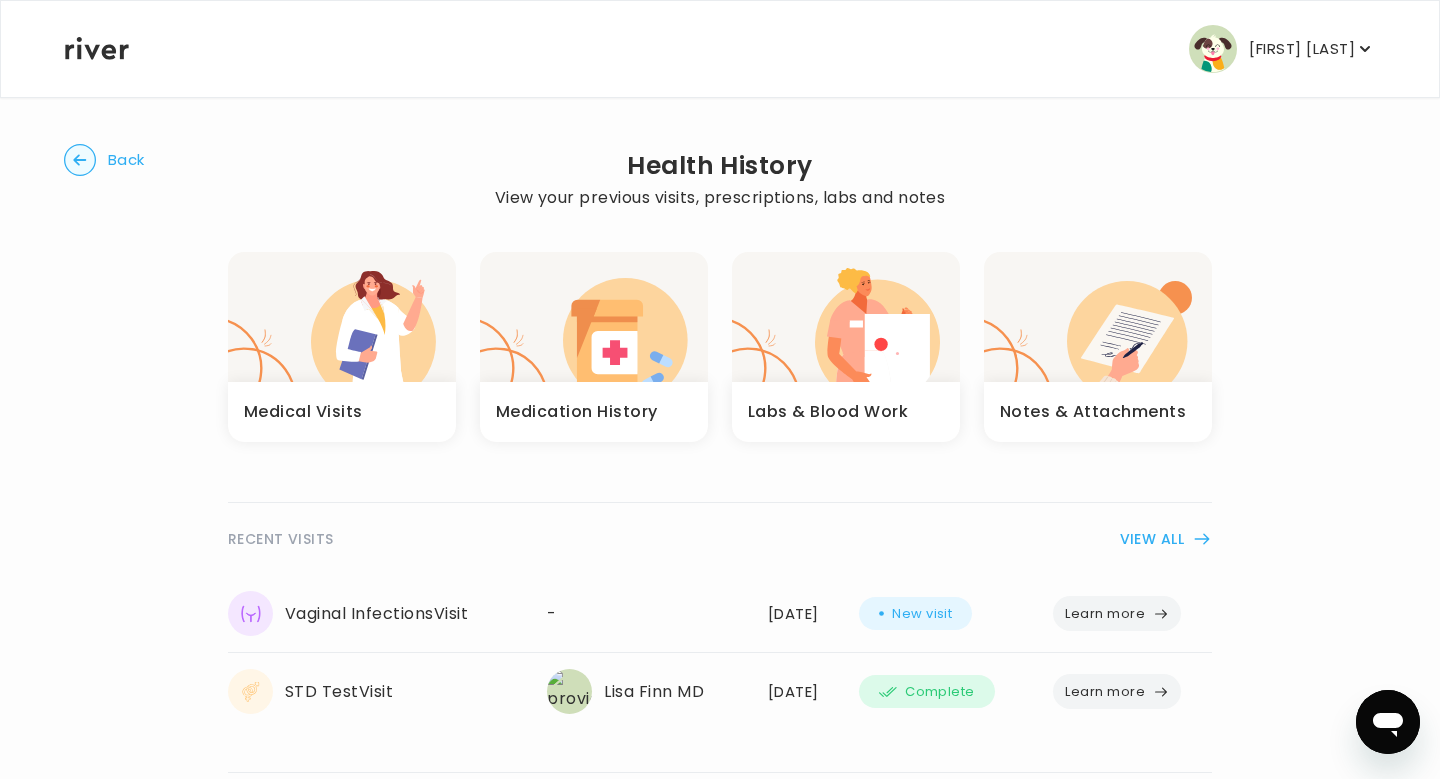 click 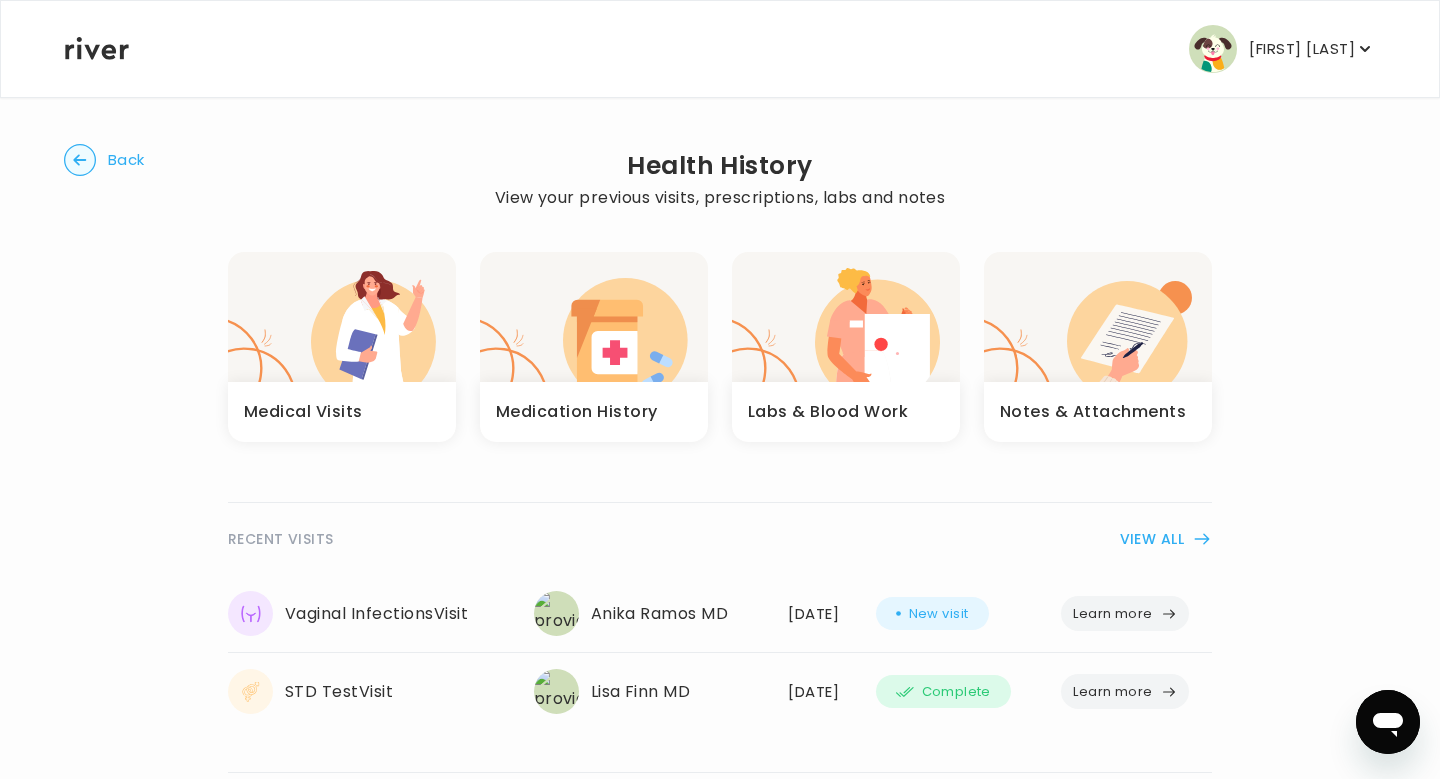 click 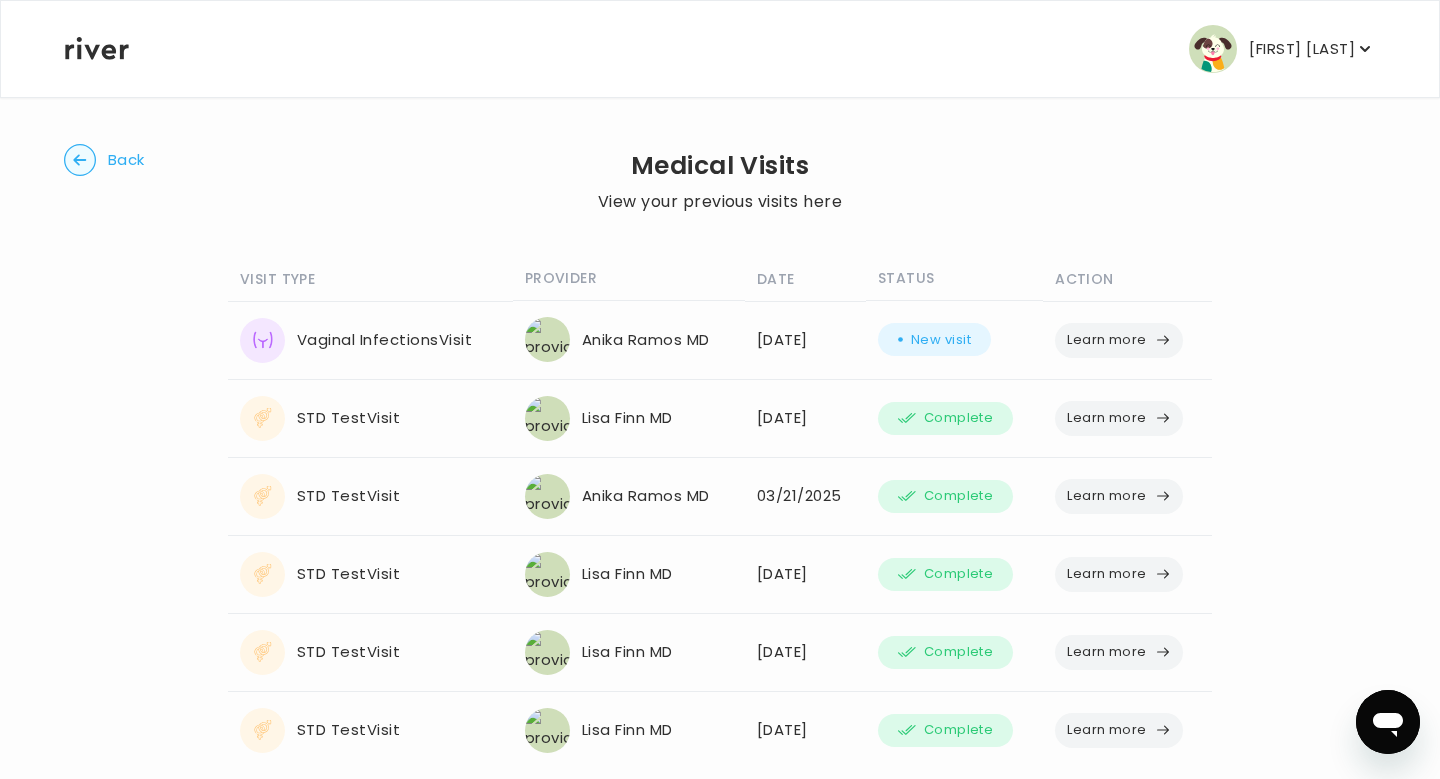 scroll, scrollTop: 45, scrollLeft: 0, axis: vertical 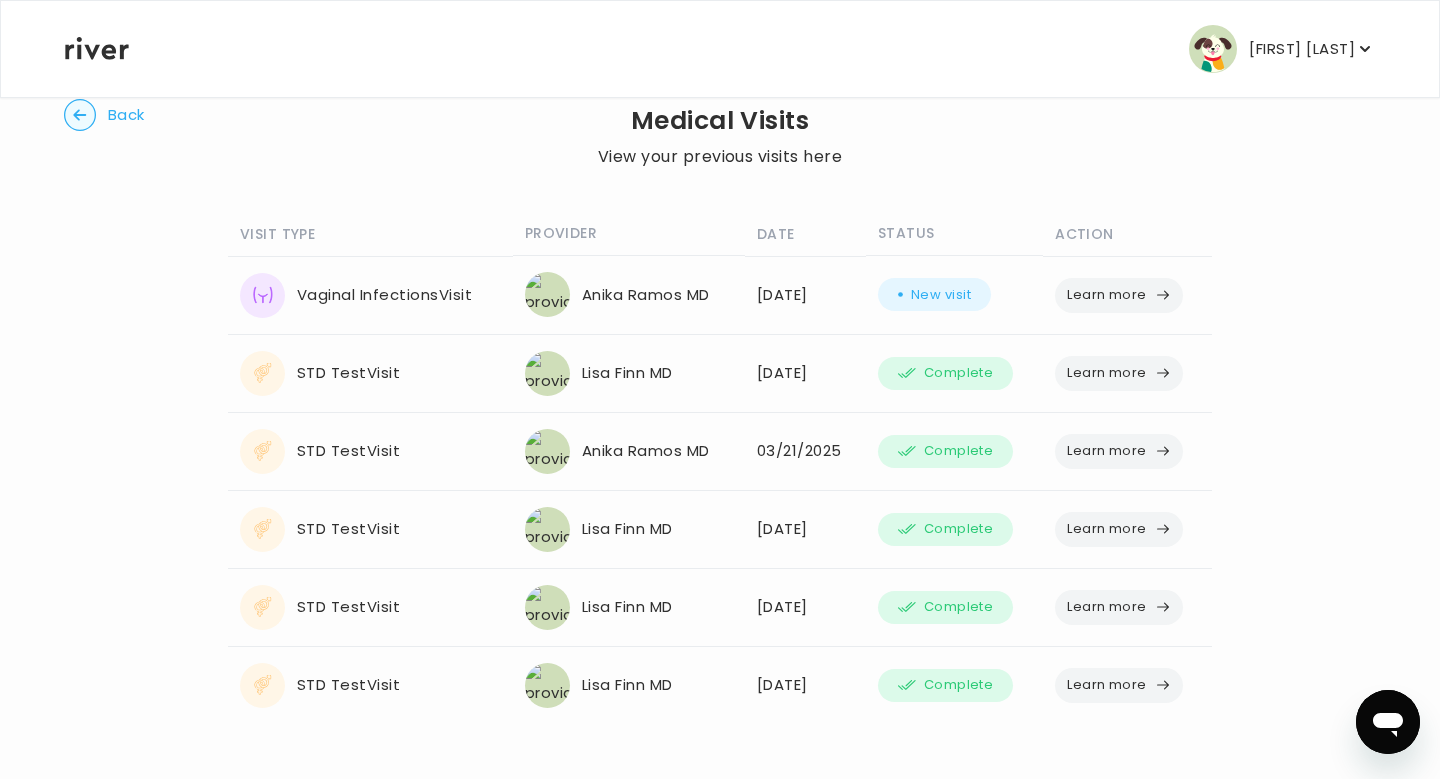 click on "Learn more" at bounding box center [1119, 295] 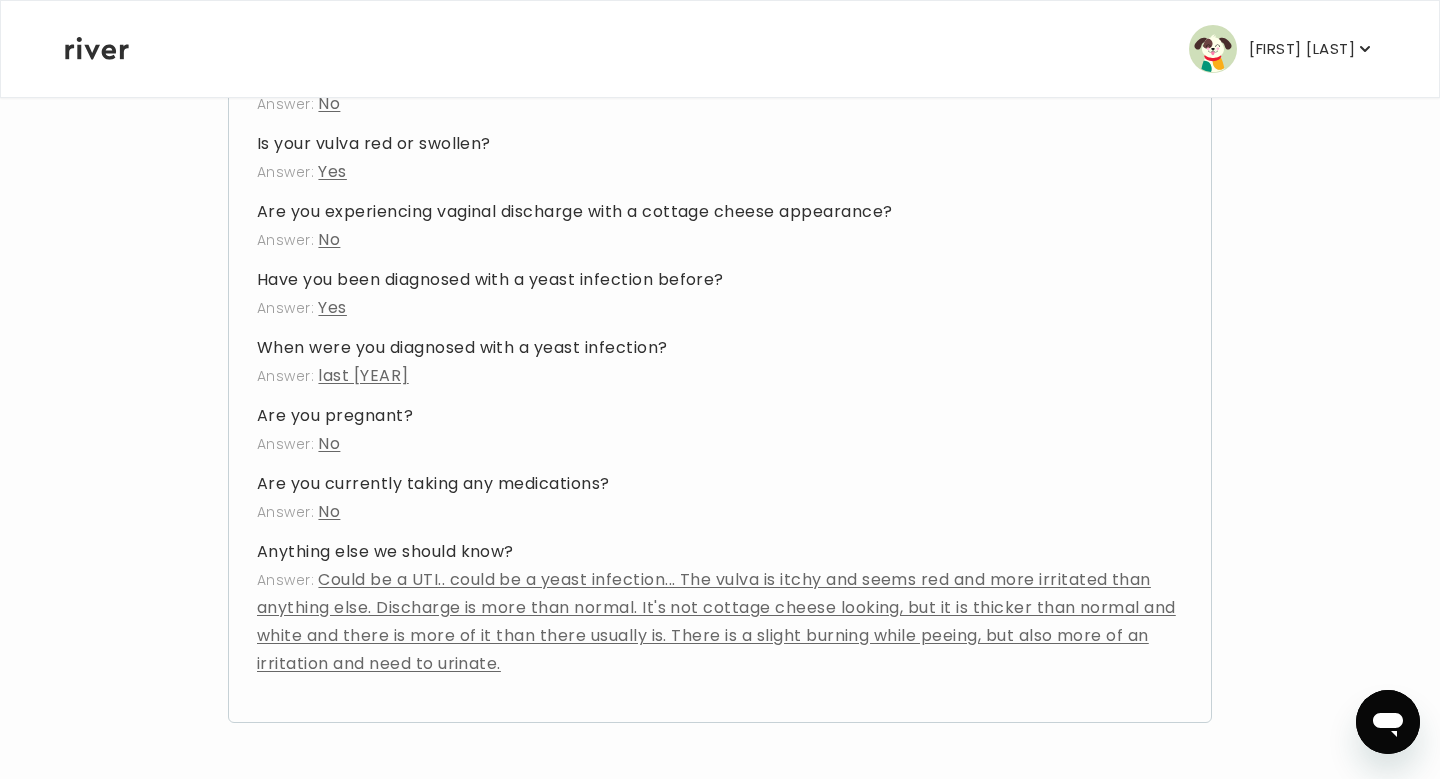 scroll, scrollTop: 0, scrollLeft: 0, axis: both 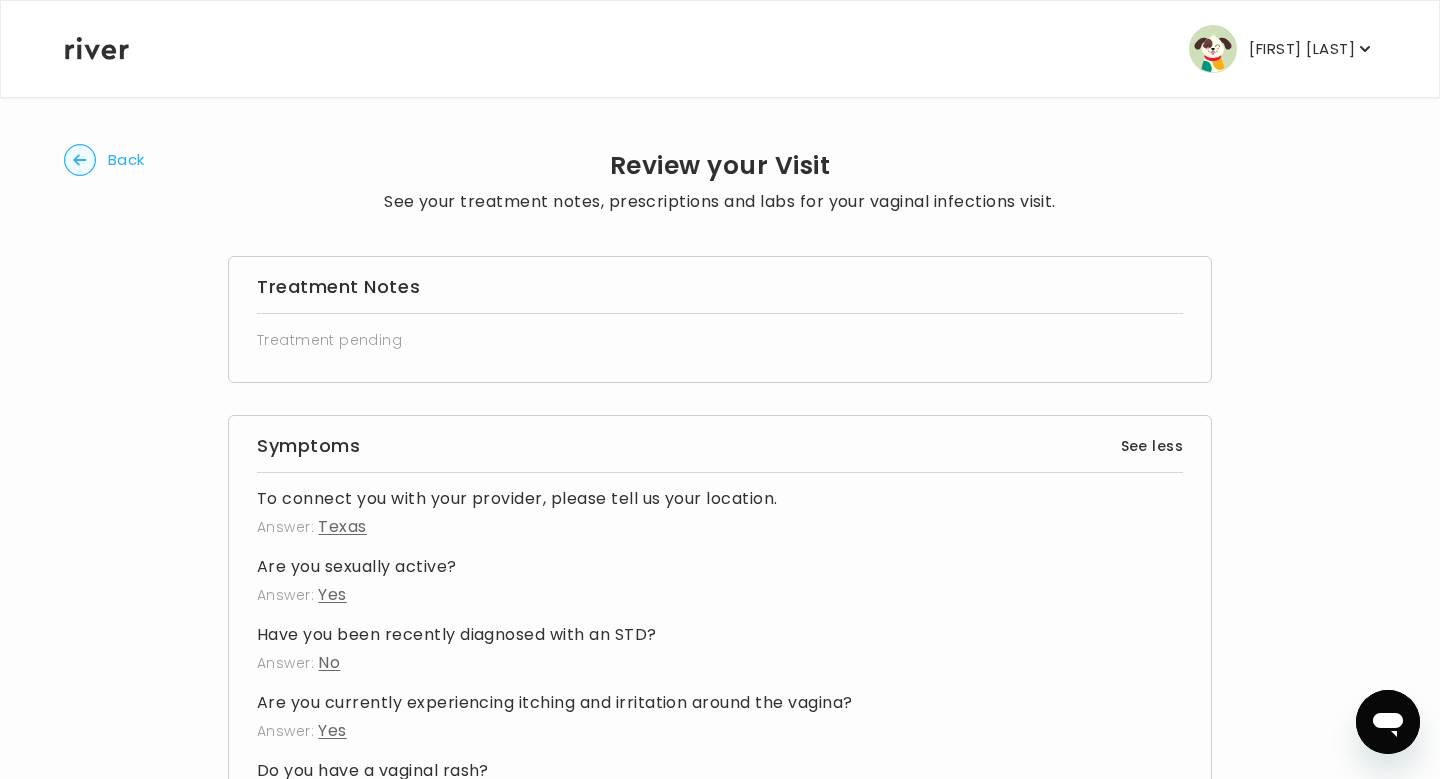 click 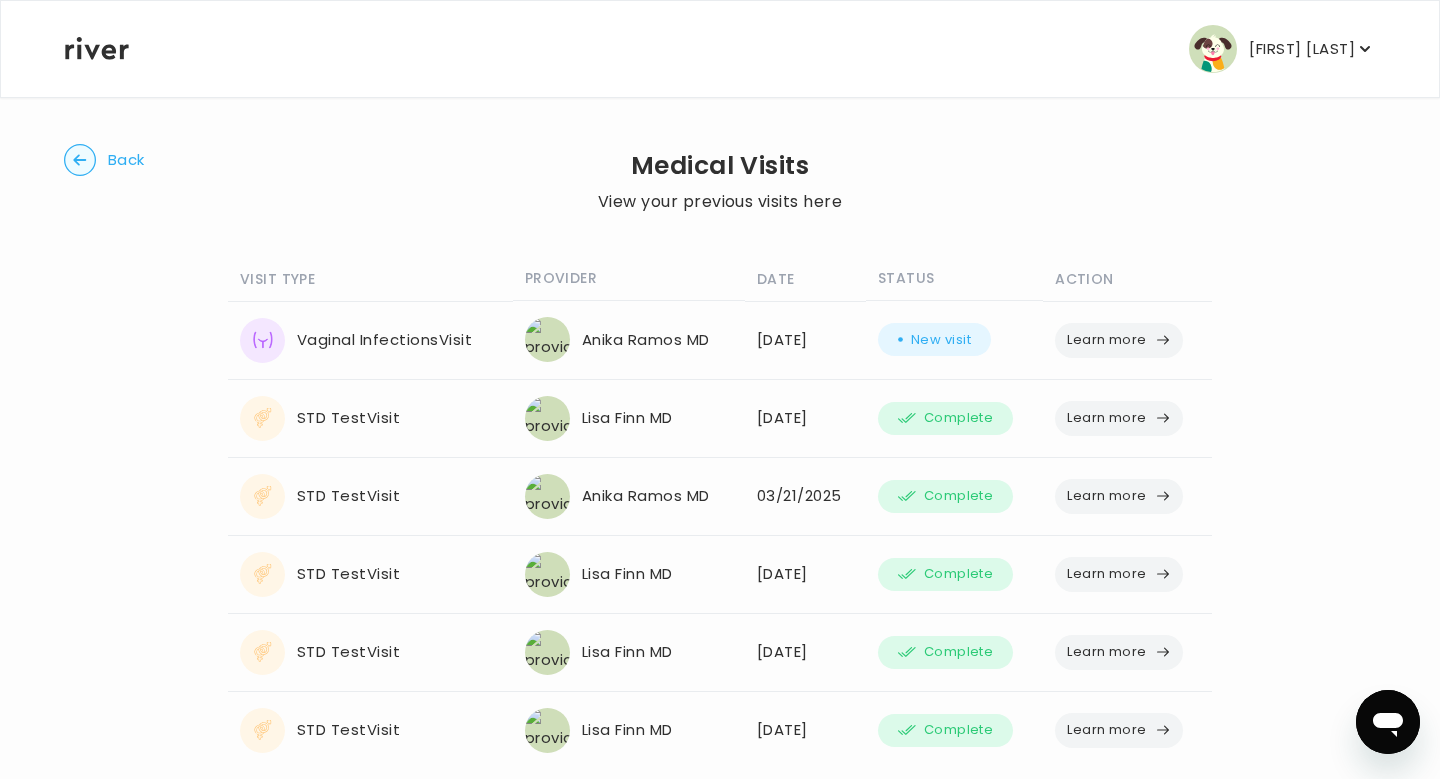 click 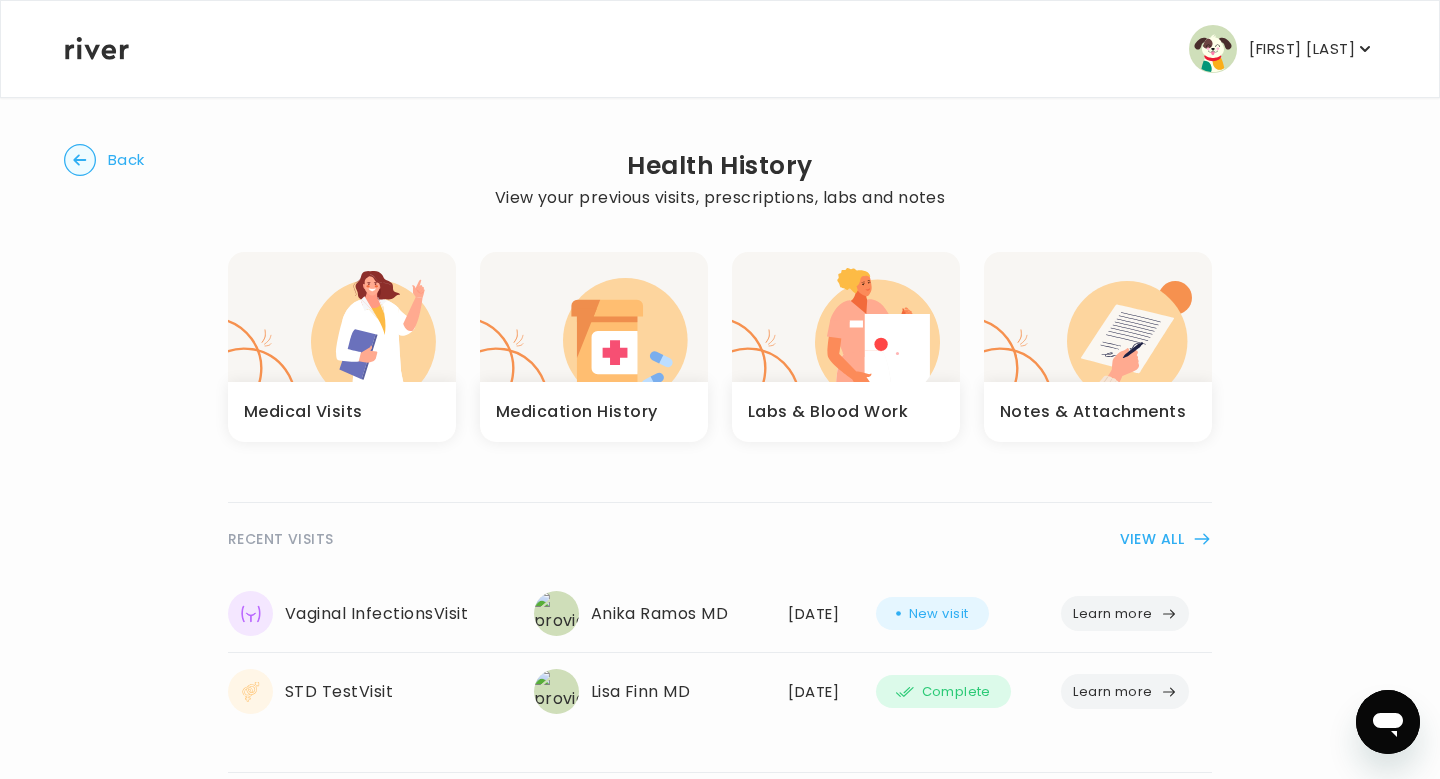 click 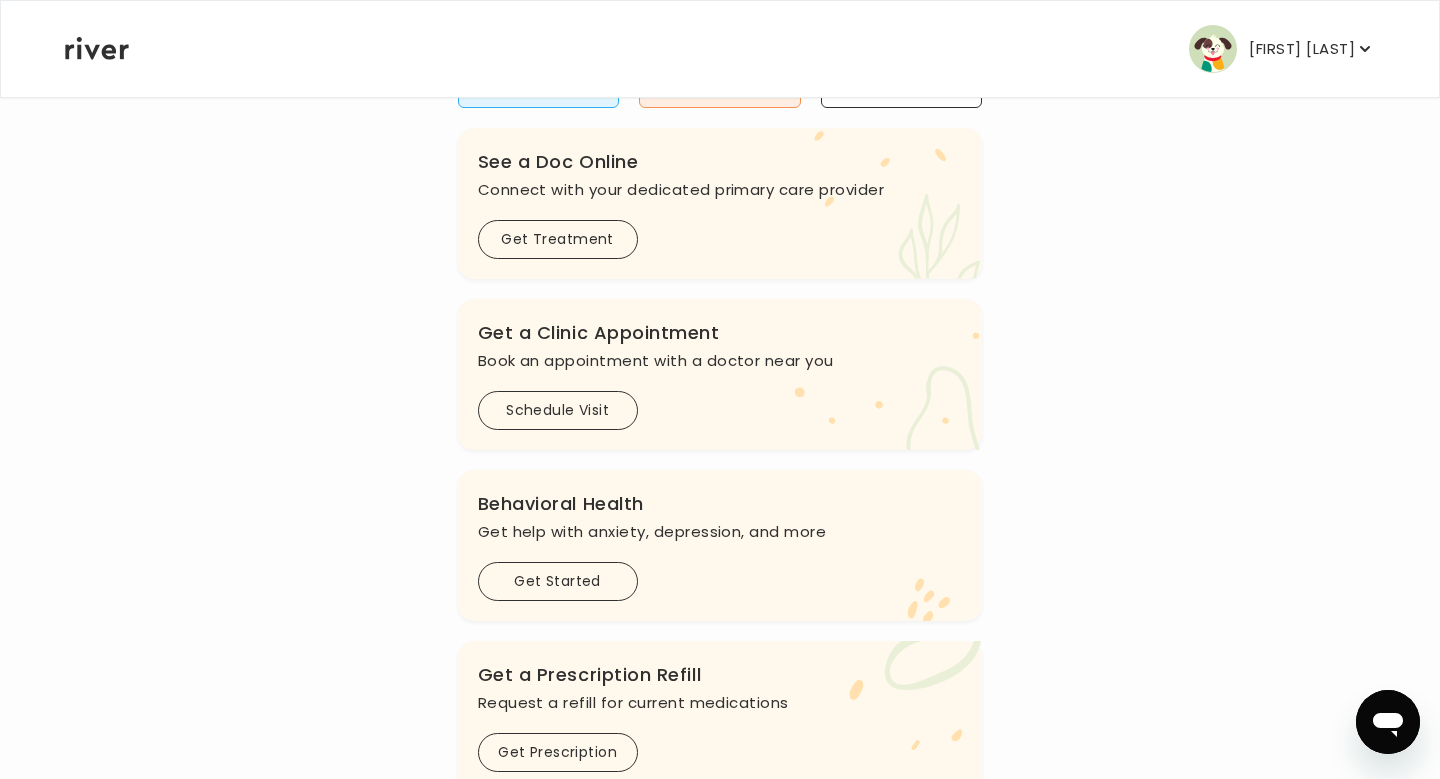 scroll, scrollTop: 71, scrollLeft: 0, axis: vertical 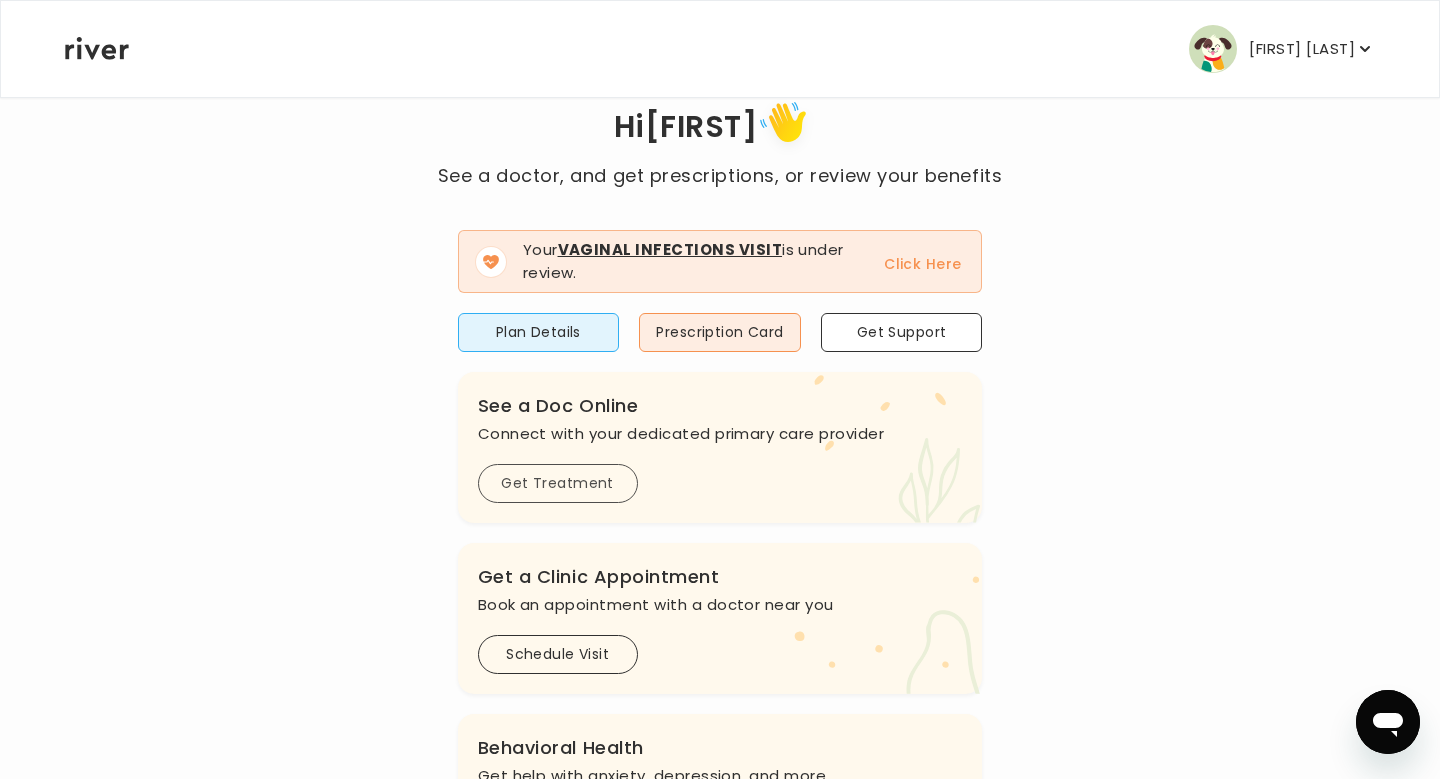 click on "Get Treatment" at bounding box center (558, 483) 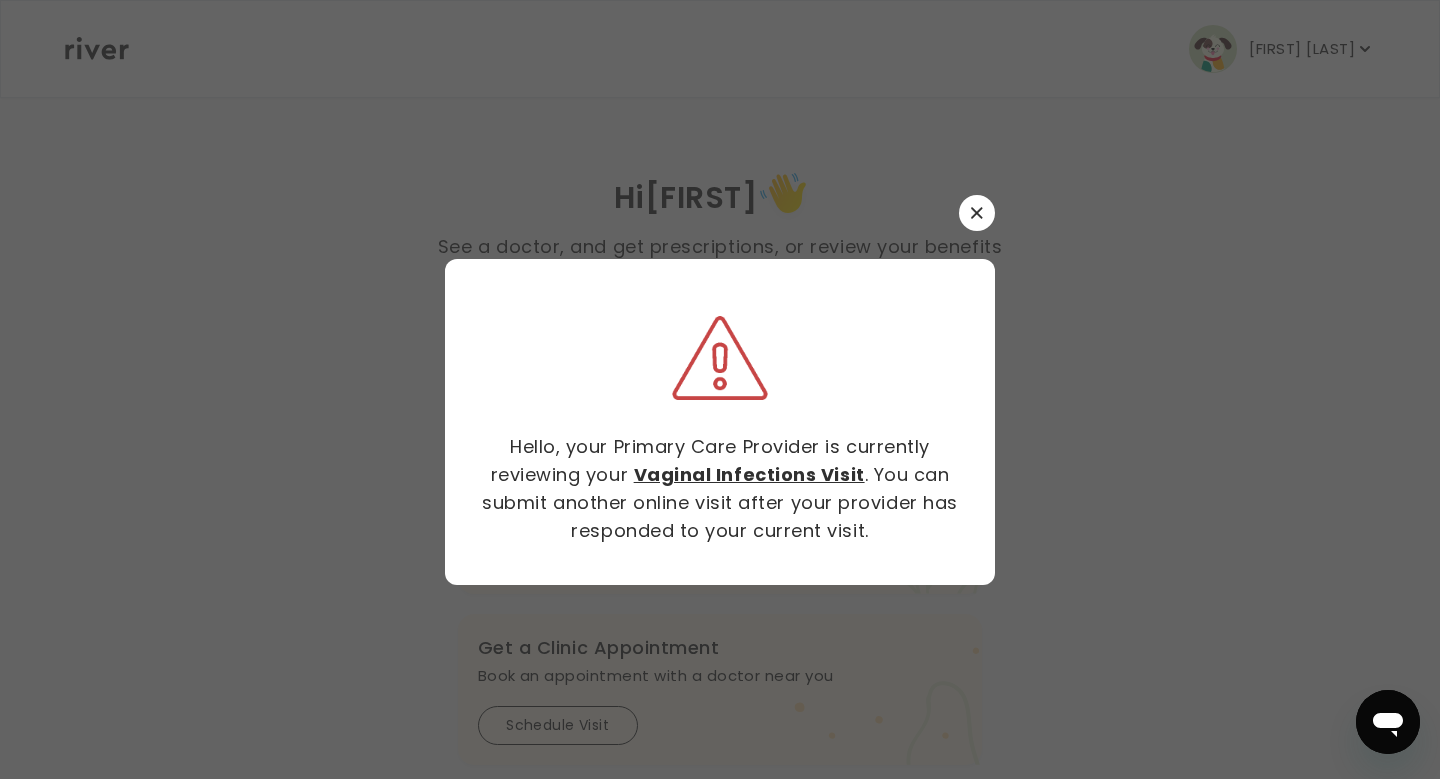 scroll, scrollTop: 0, scrollLeft: 0, axis: both 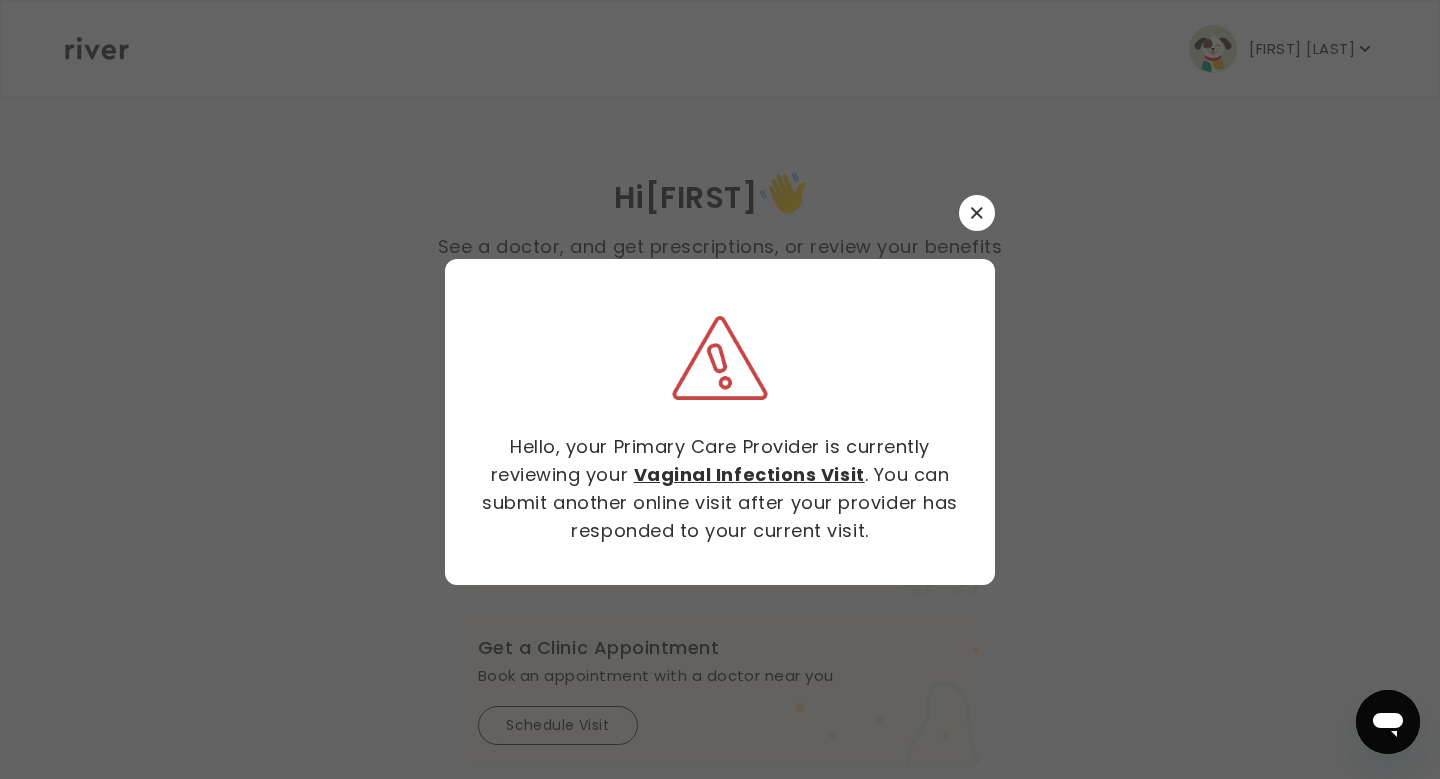 click at bounding box center (977, 213) 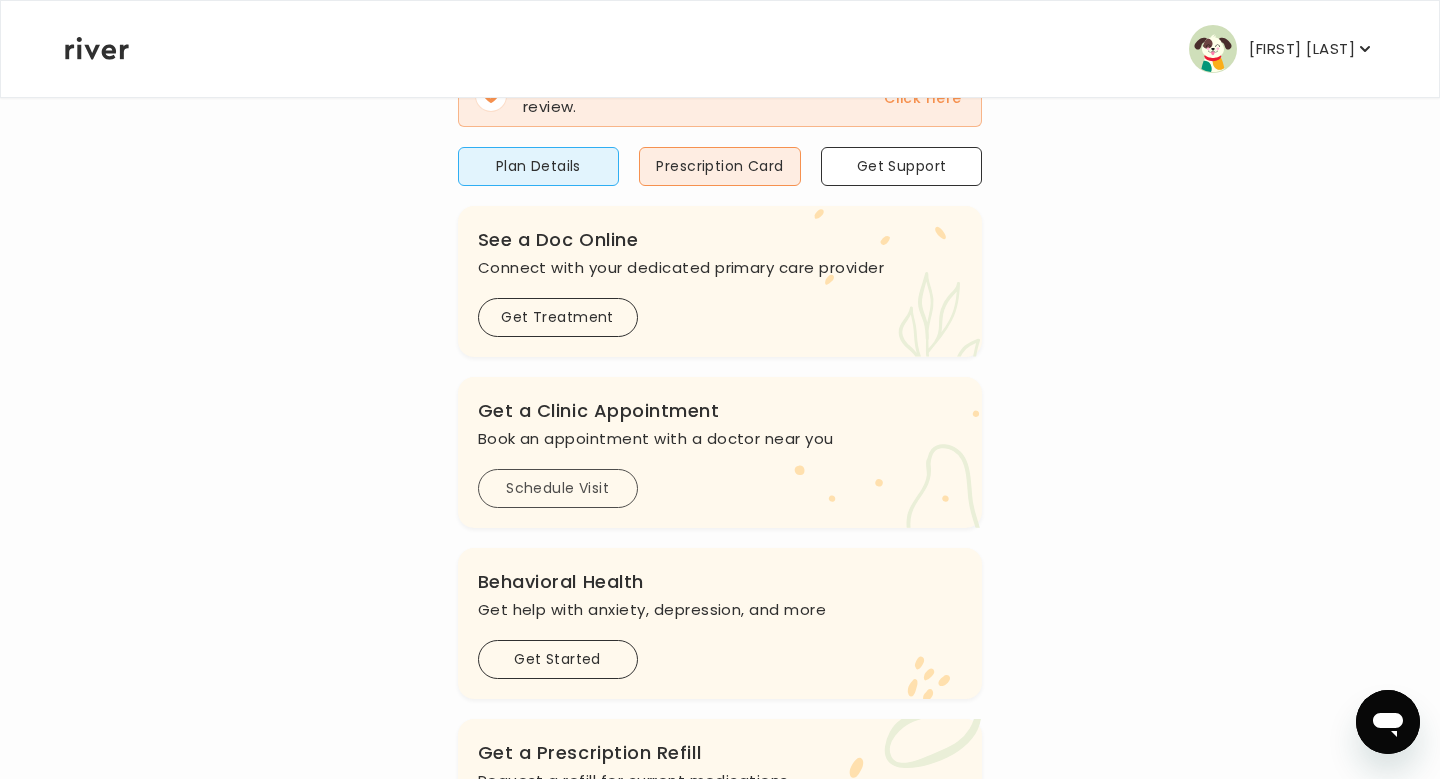 click on "Schedule Visit" at bounding box center (558, 488) 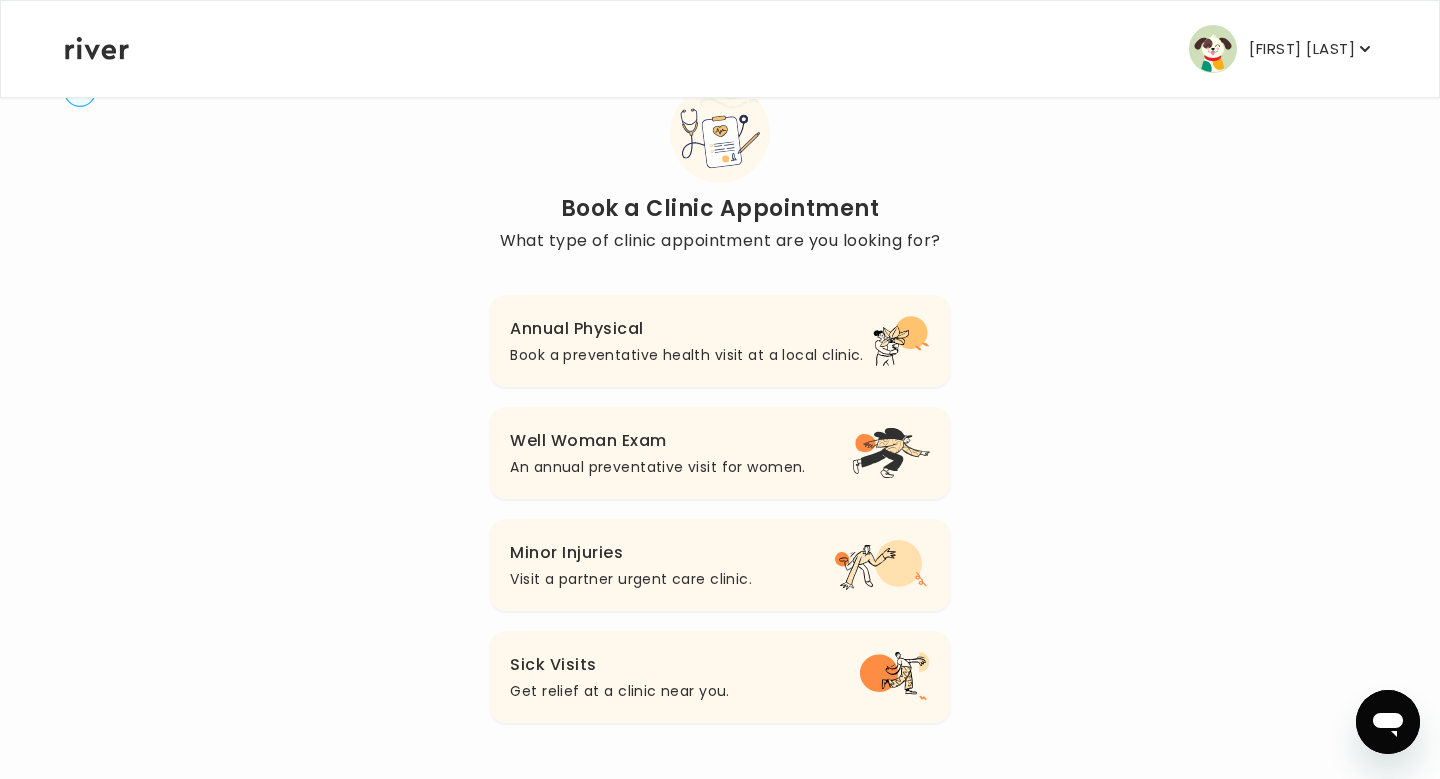 click on "Well Woman Exam" at bounding box center [657, 441] 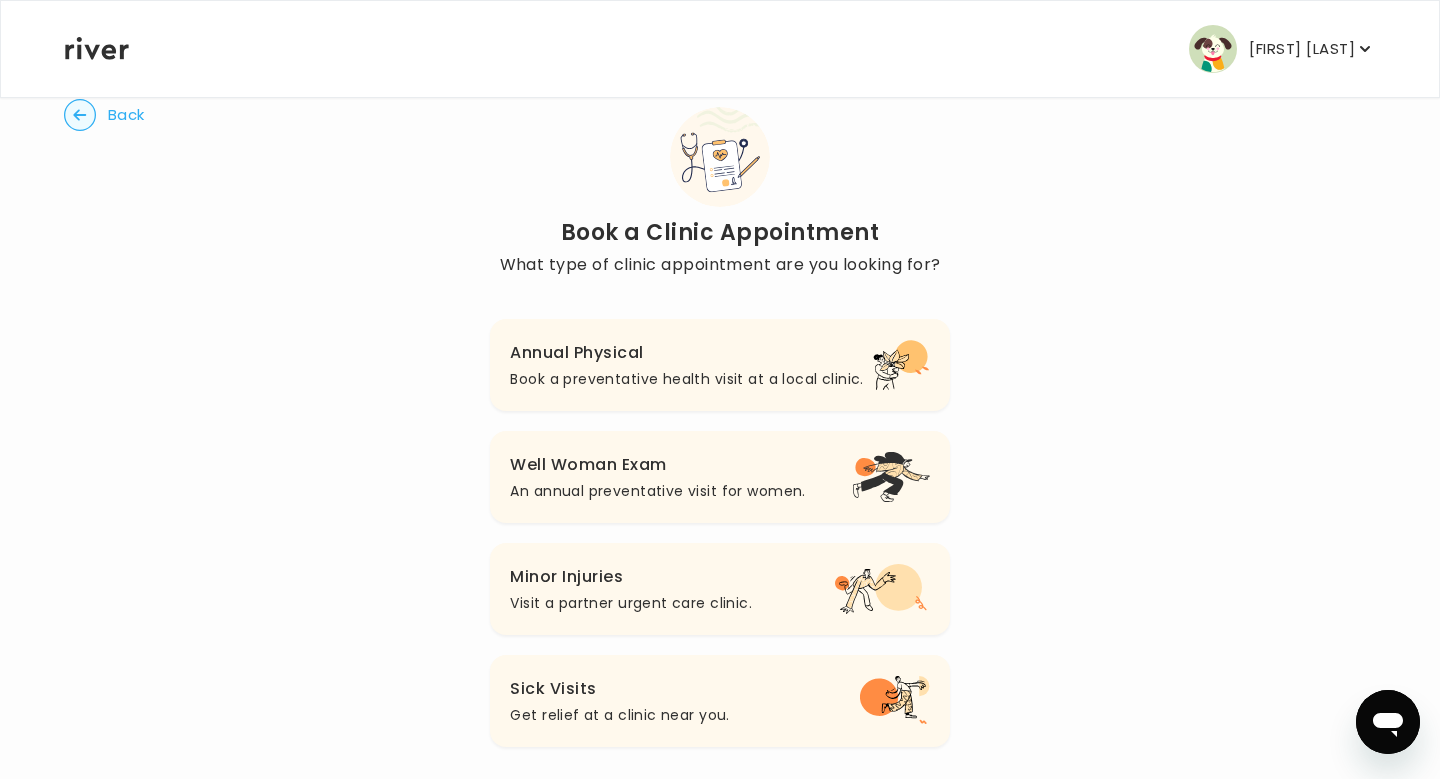 scroll, scrollTop: 69, scrollLeft: 0, axis: vertical 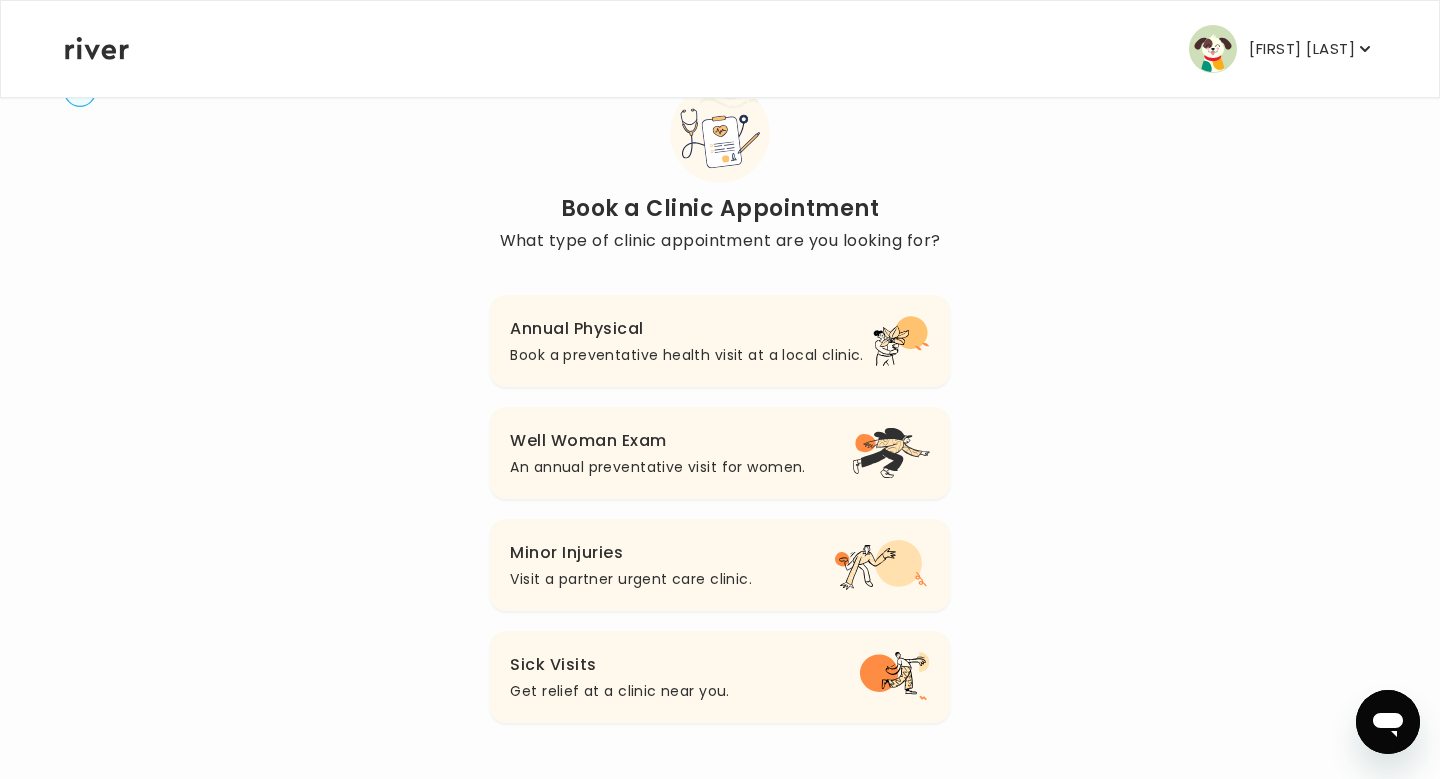 click on "Annual Physical" at bounding box center (686, 329) 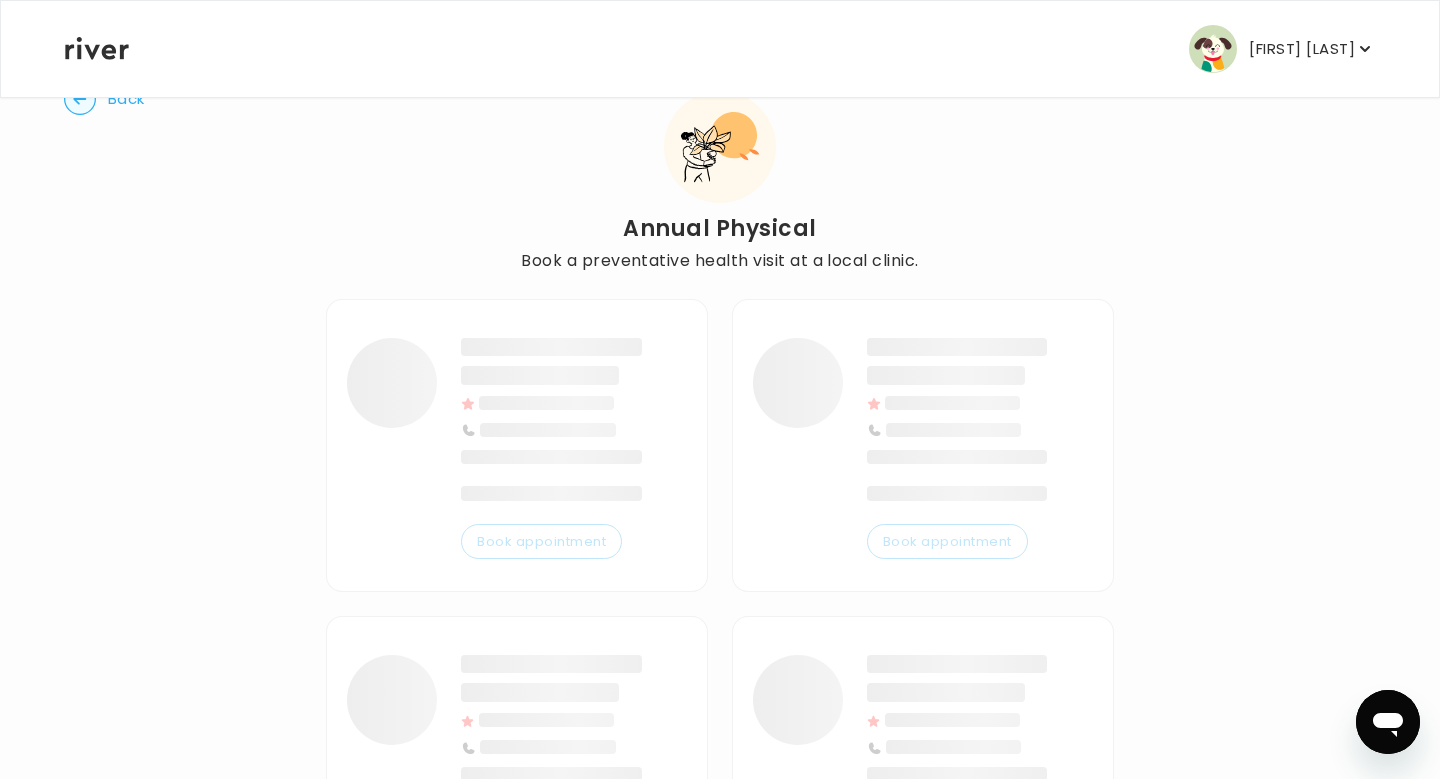 scroll, scrollTop: 0, scrollLeft: 0, axis: both 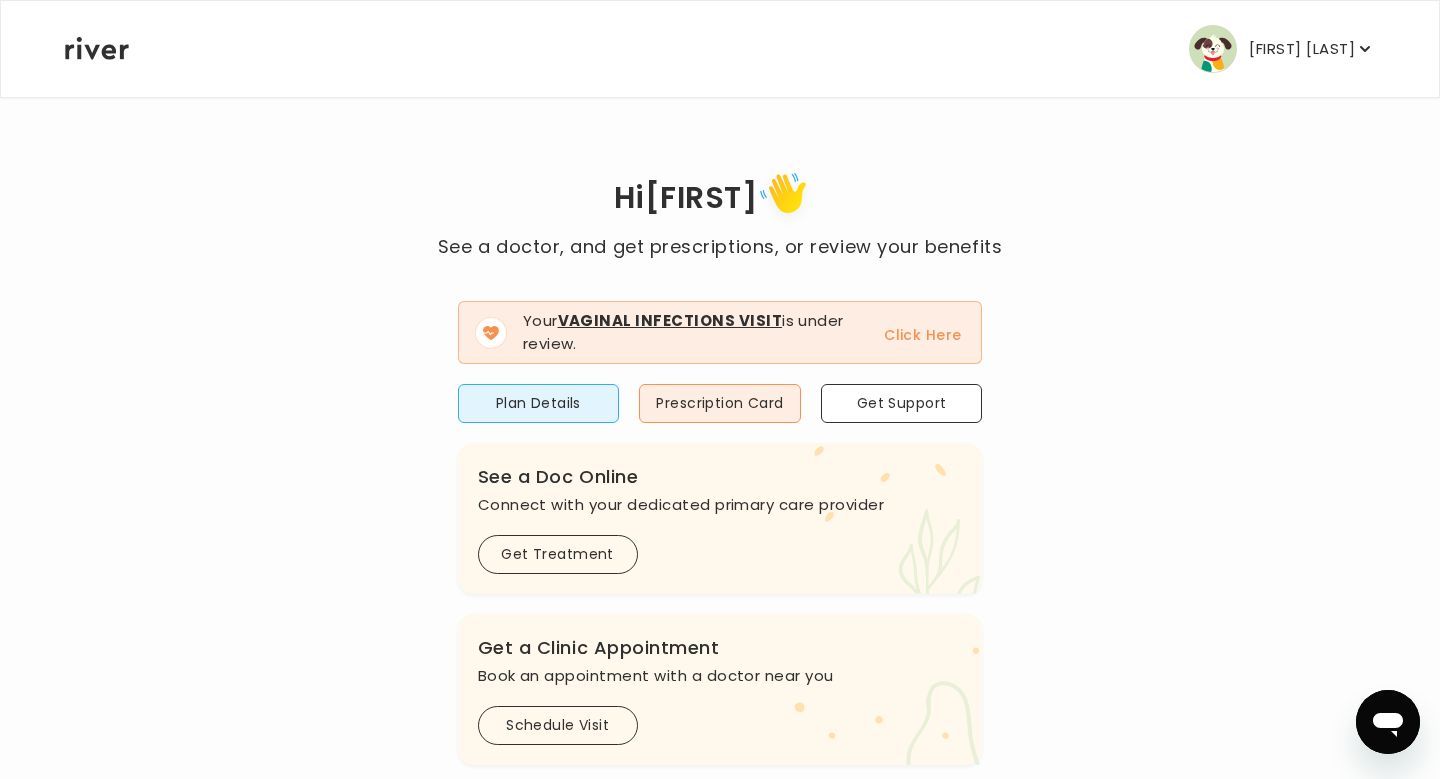 click on "[FIRST] [LAST]" at bounding box center (1302, 49) 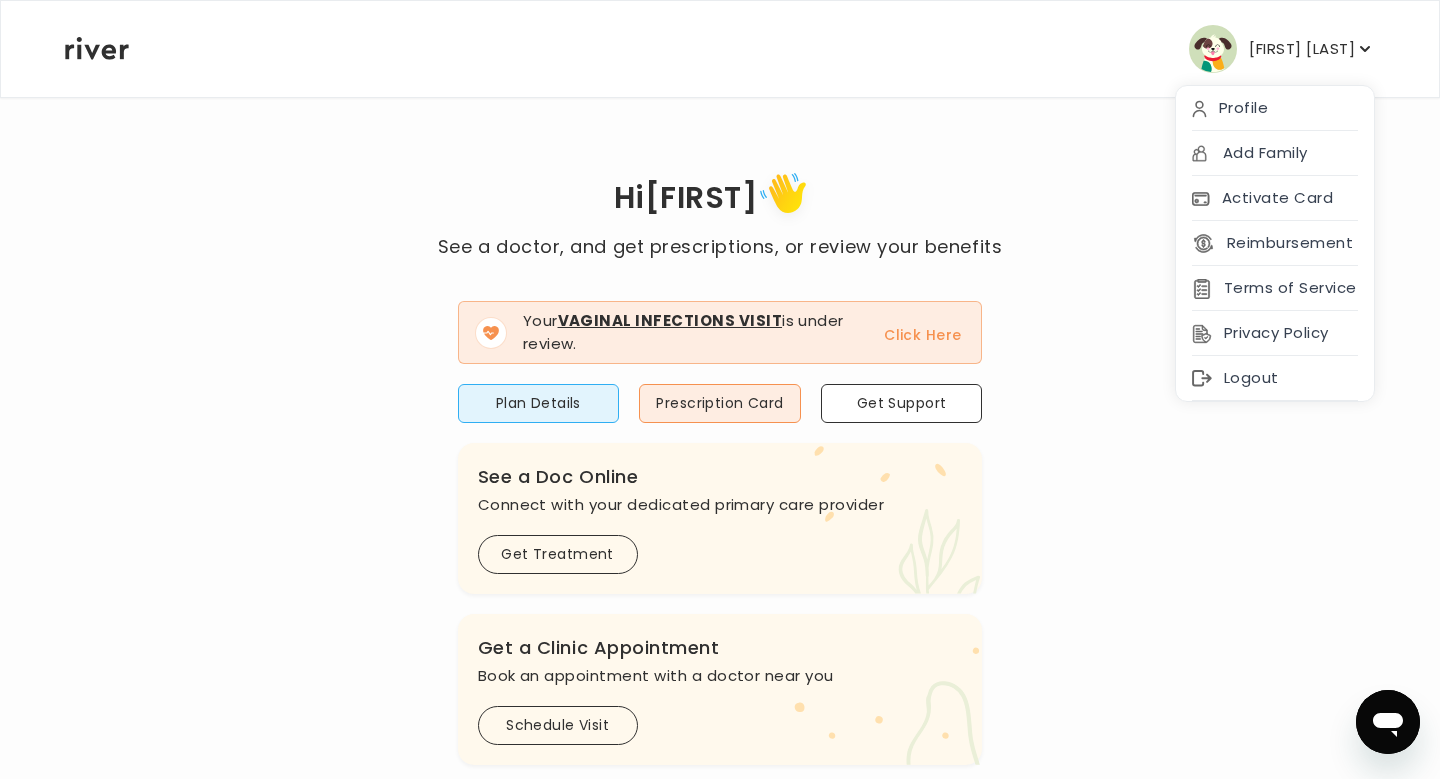 click on "Hi [FIRST] See a doctor, and get prescriptions, or review your benefits Your Vaginal Infections Visit is under review. Click Here Plan Details Prescription Card Get Support
.cls-1 {
fill: #ffe0ae;
}
.cls-2 {
fill: #eaefd8;
}
River Health Complete ACTIVE Employer Sponsored: MML Clark's Austin
.cls-see {
fill: #eaefd8;
}
.cls-see-doctor {
fill: #ffe0ae;
}
See a Doc Online Connect with your dedicated primary care provider Get Treatment
.cls-clinic {
fill: #eaefd8;
}
.cls-clinic-appt {
fill: #ffe0ae;
}
Get a Clinic Appointment Book an appointment with a doctor near you Schedule Visit
.cls-1 {
fill: #ffe0ae;
}
Behavioral Health Get help with anxiety, depression, and more Get Started .cls-1{fill:#ffe0ae} Get a Prescription Refill Request a refill for current medications Get Prescription Your Health History View Visits" at bounding box center [720, 722] 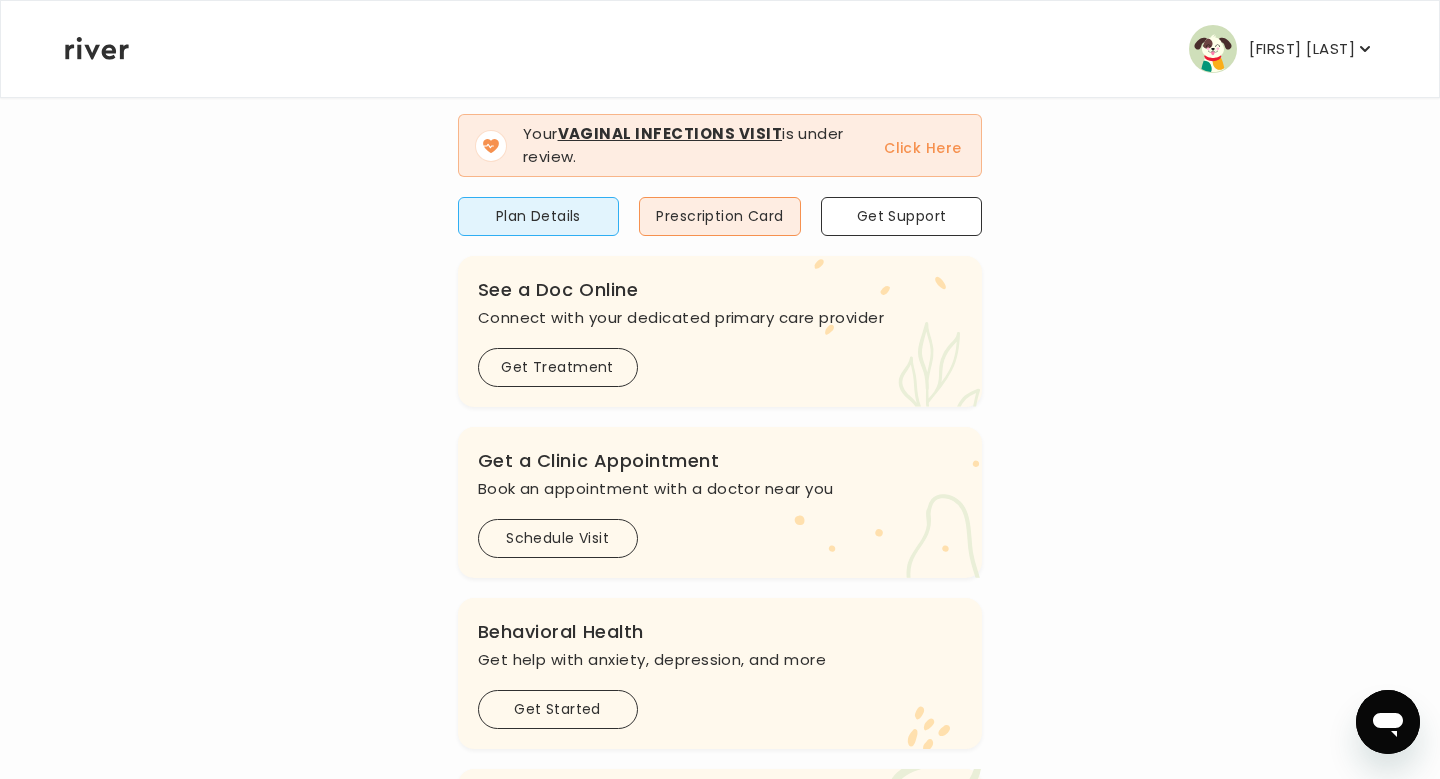scroll, scrollTop: 244, scrollLeft: 0, axis: vertical 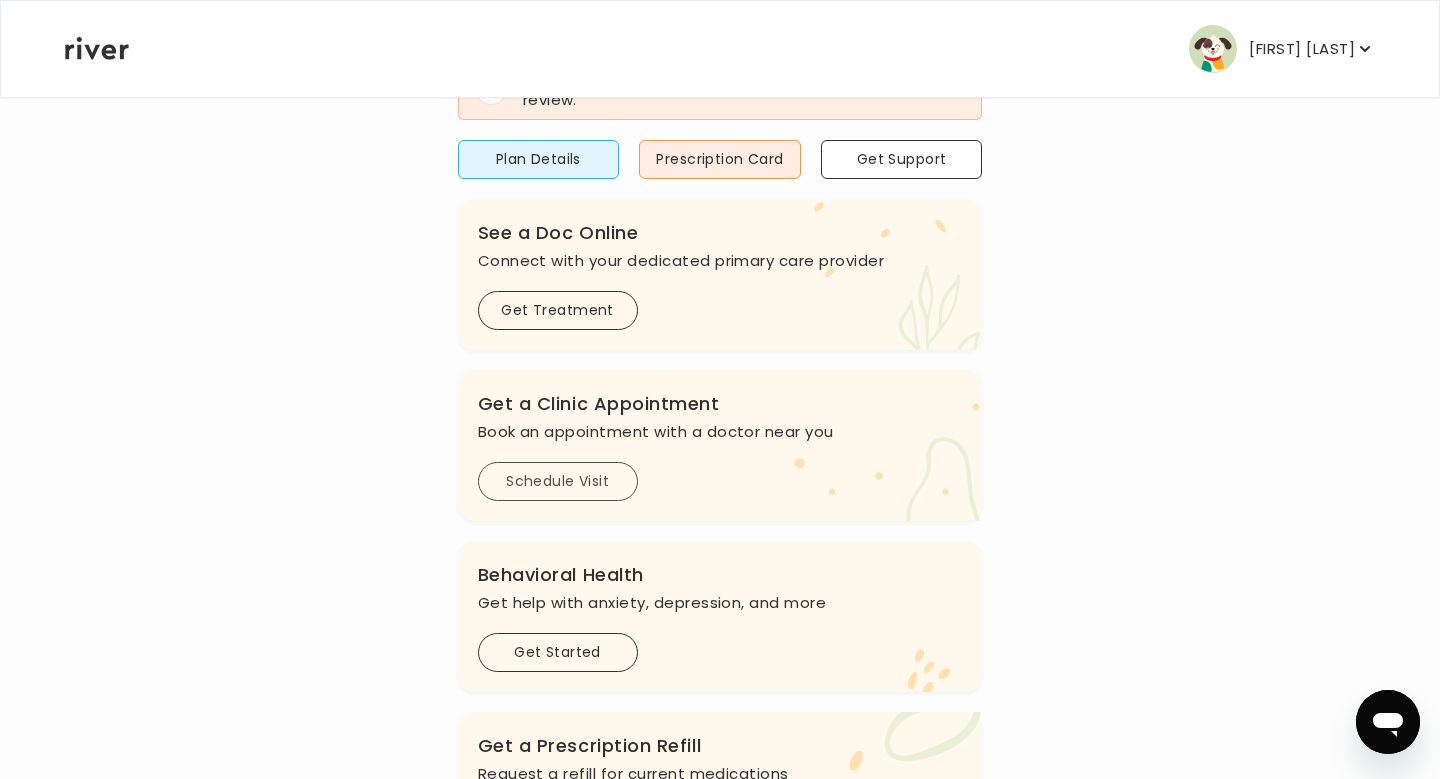 click on "Schedule Visit" at bounding box center [558, 481] 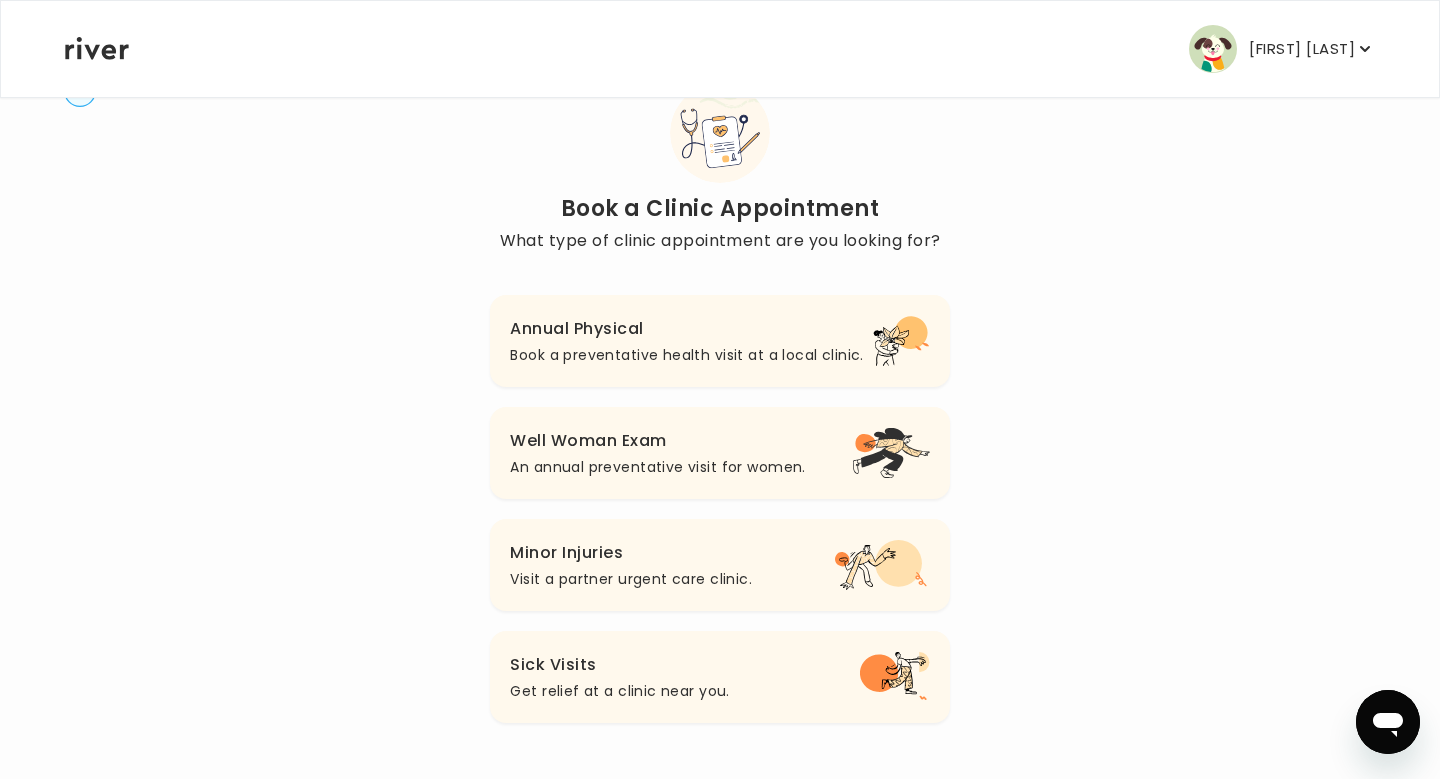 click on "Minor Injuries" at bounding box center [631, 553] 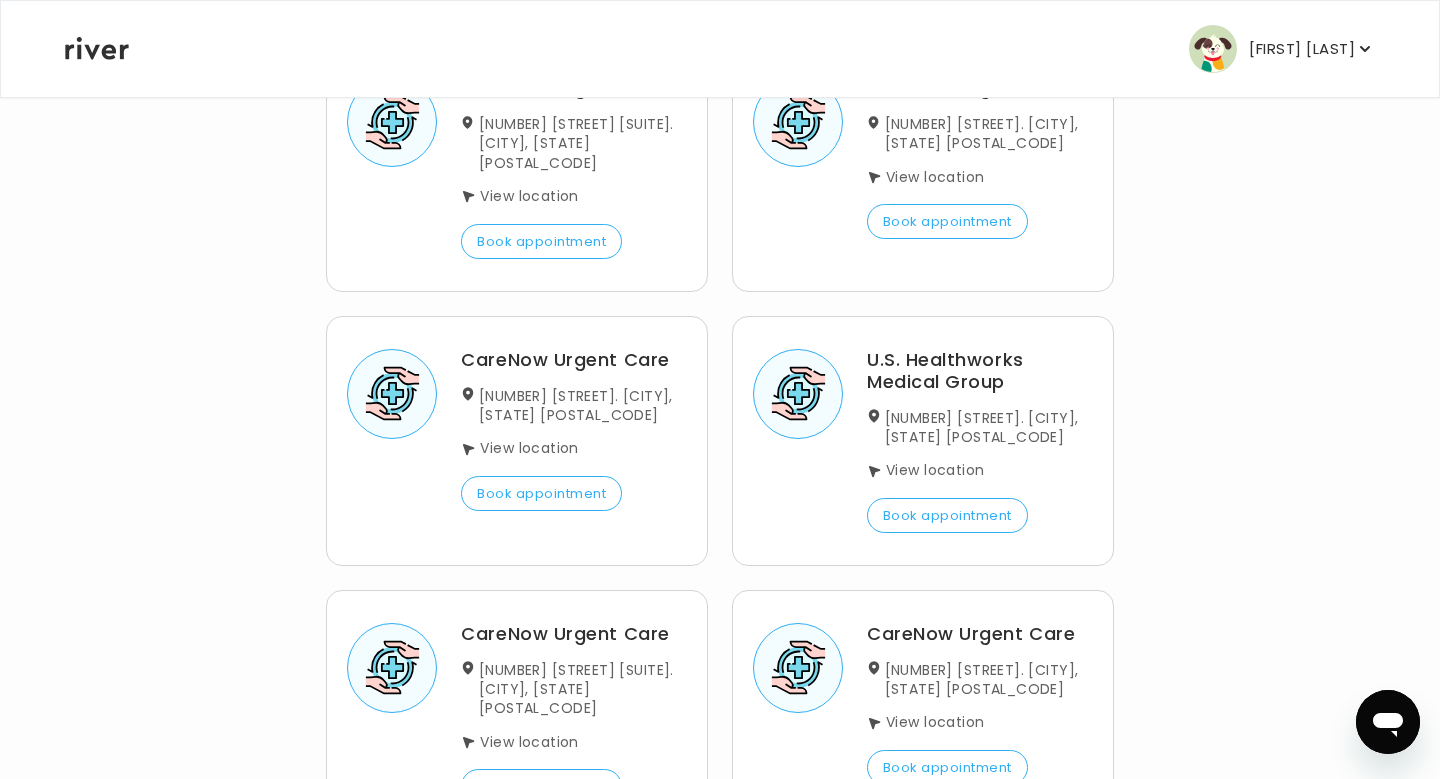 scroll, scrollTop: 1142, scrollLeft: 0, axis: vertical 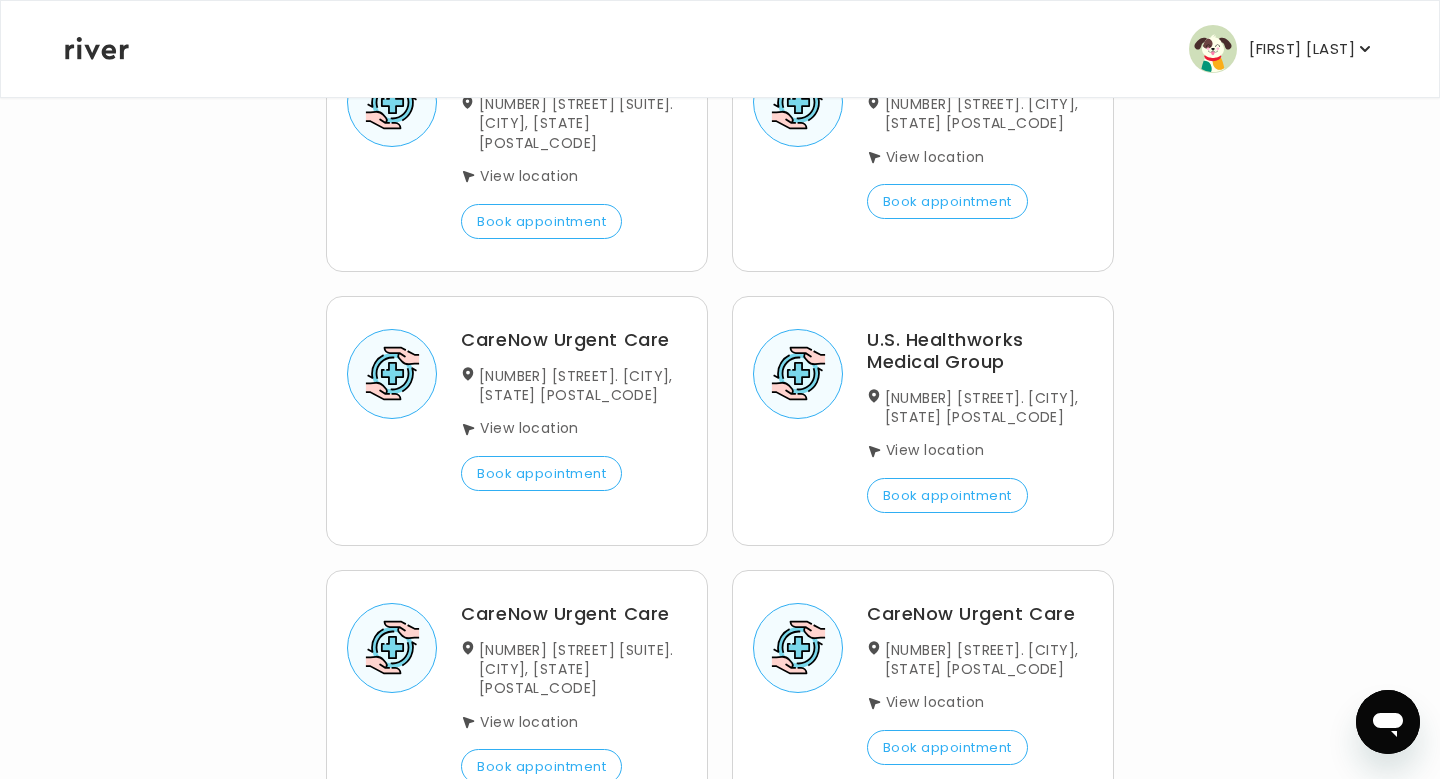 click on "Book appointment" at bounding box center (541, 473) 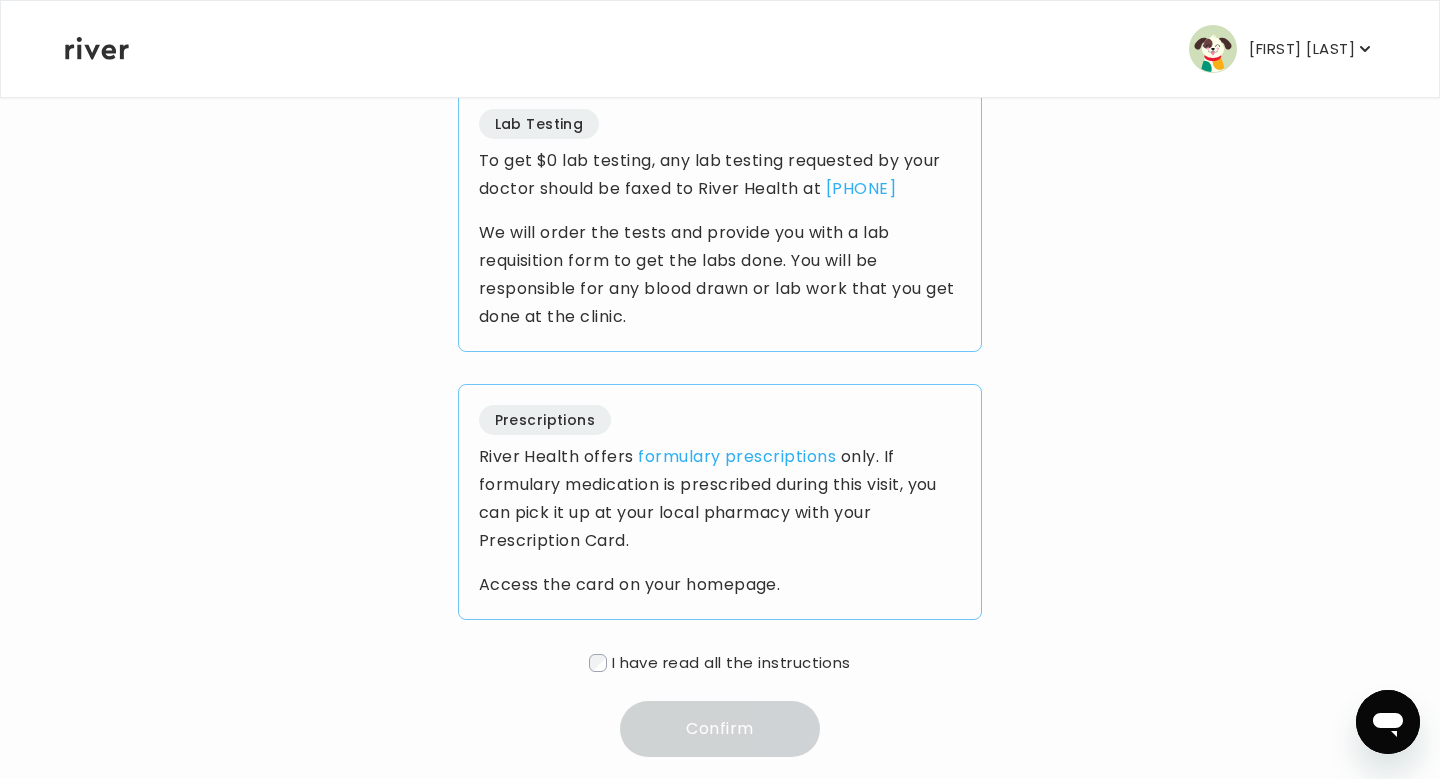 scroll, scrollTop: 688, scrollLeft: 0, axis: vertical 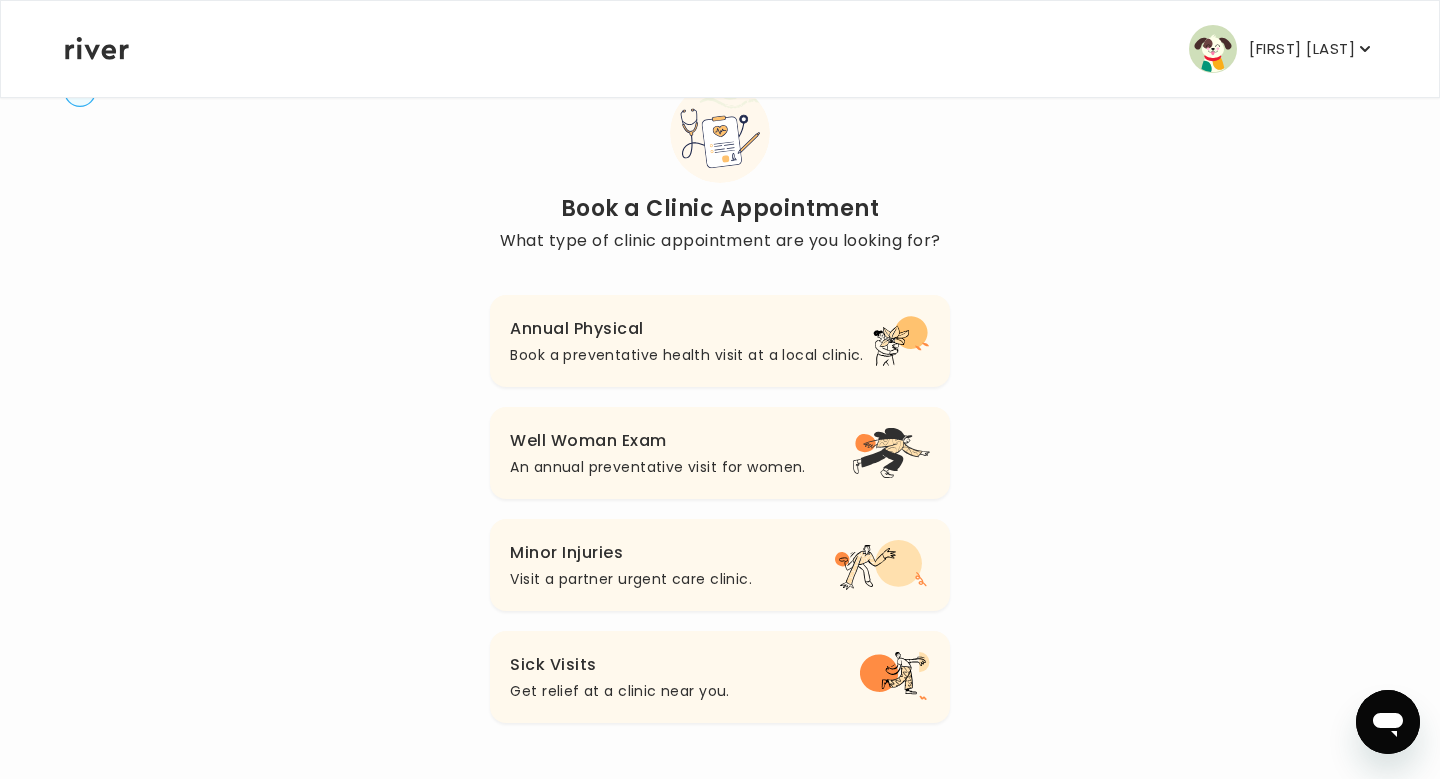 click on "Visit a partner urgent care clinic." at bounding box center (631, 579) 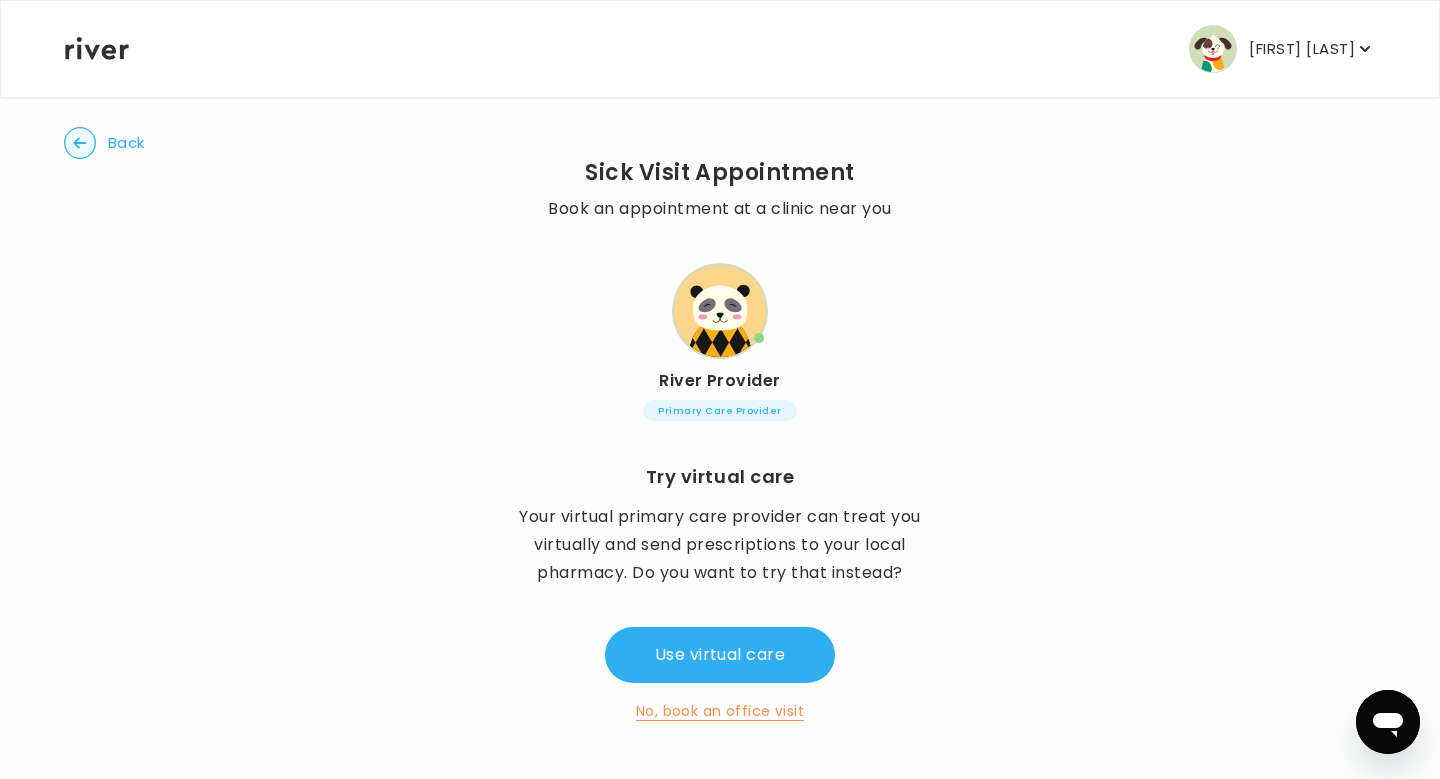 click on "No, book an office visit" at bounding box center [720, 711] 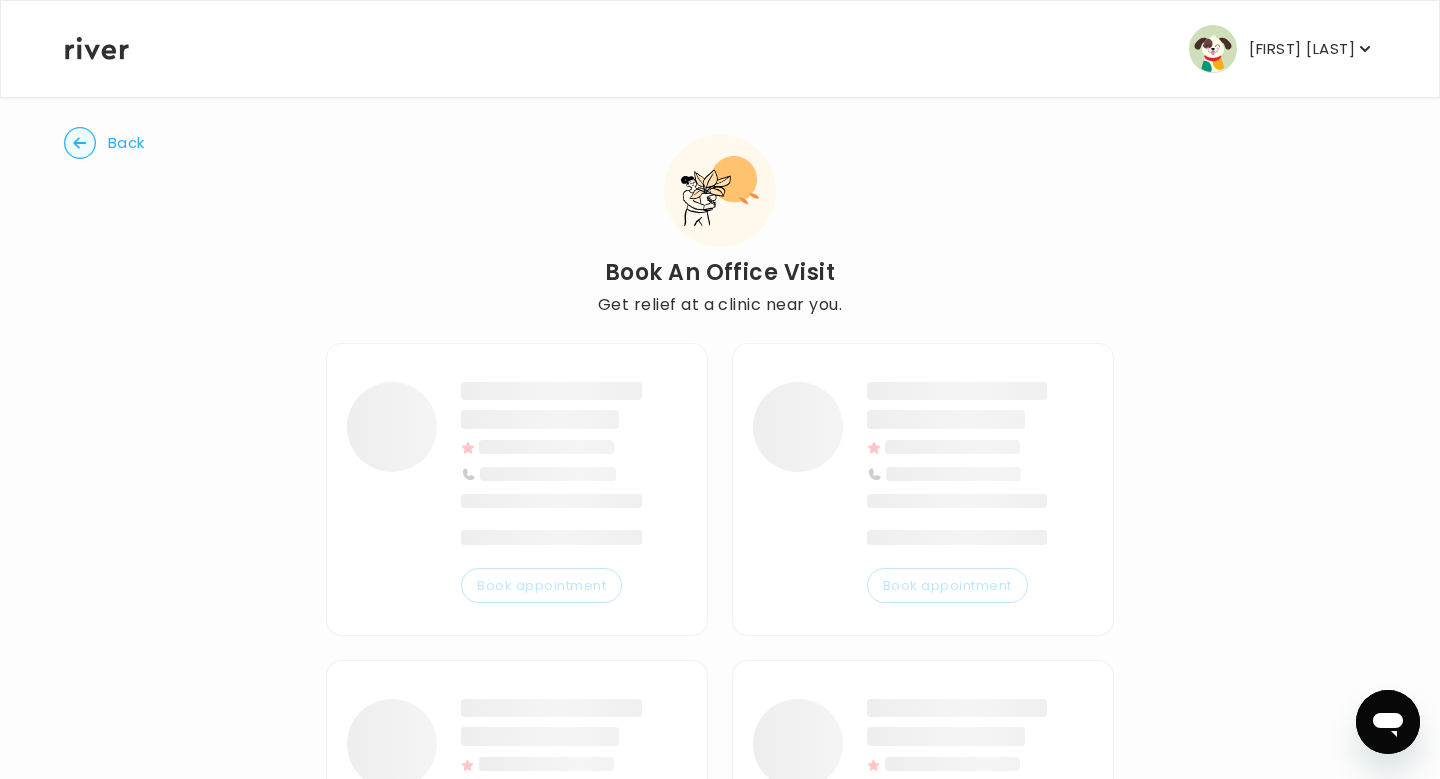 scroll, scrollTop: 0, scrollLeft: 0, axis: both 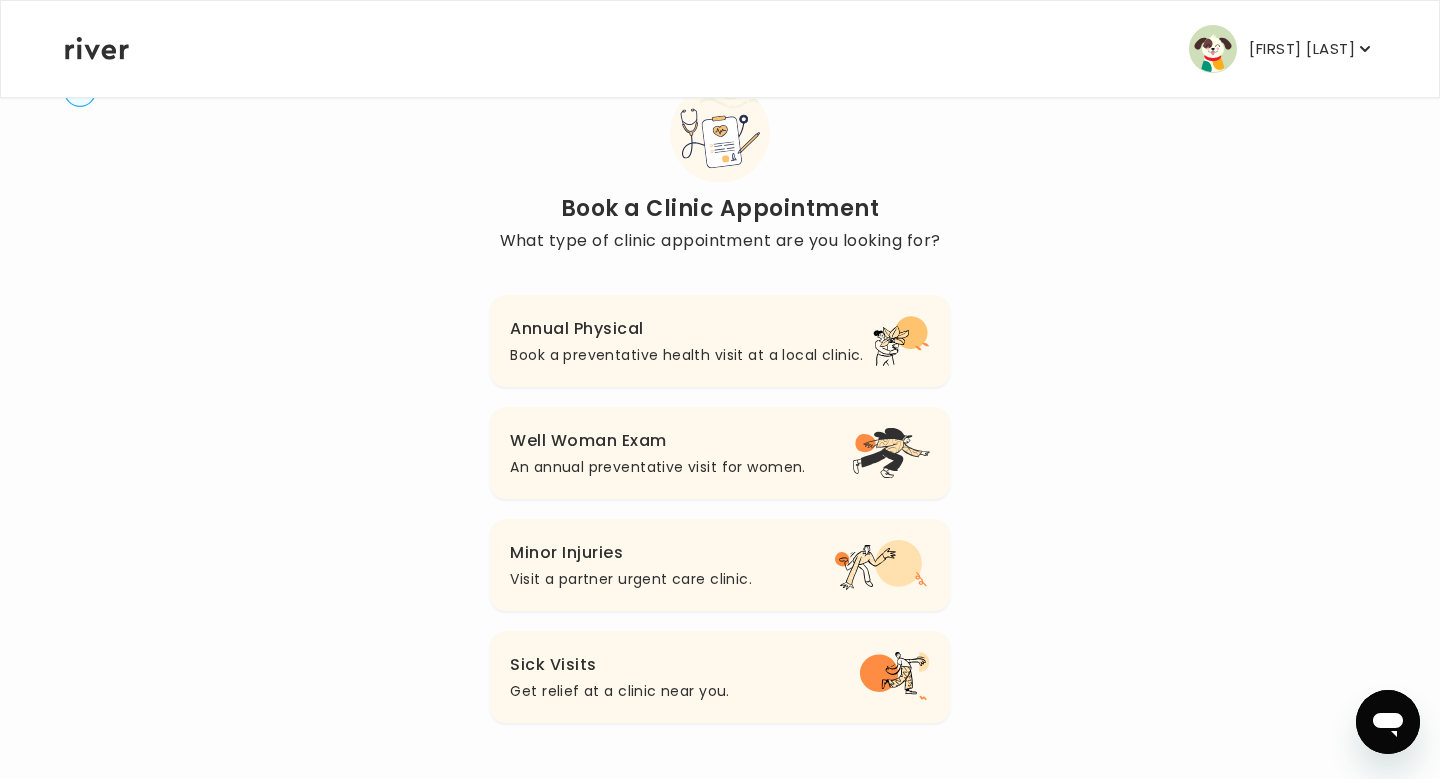 click on "Visit a partner urgent care clinic." at bounding box center [631, 579] 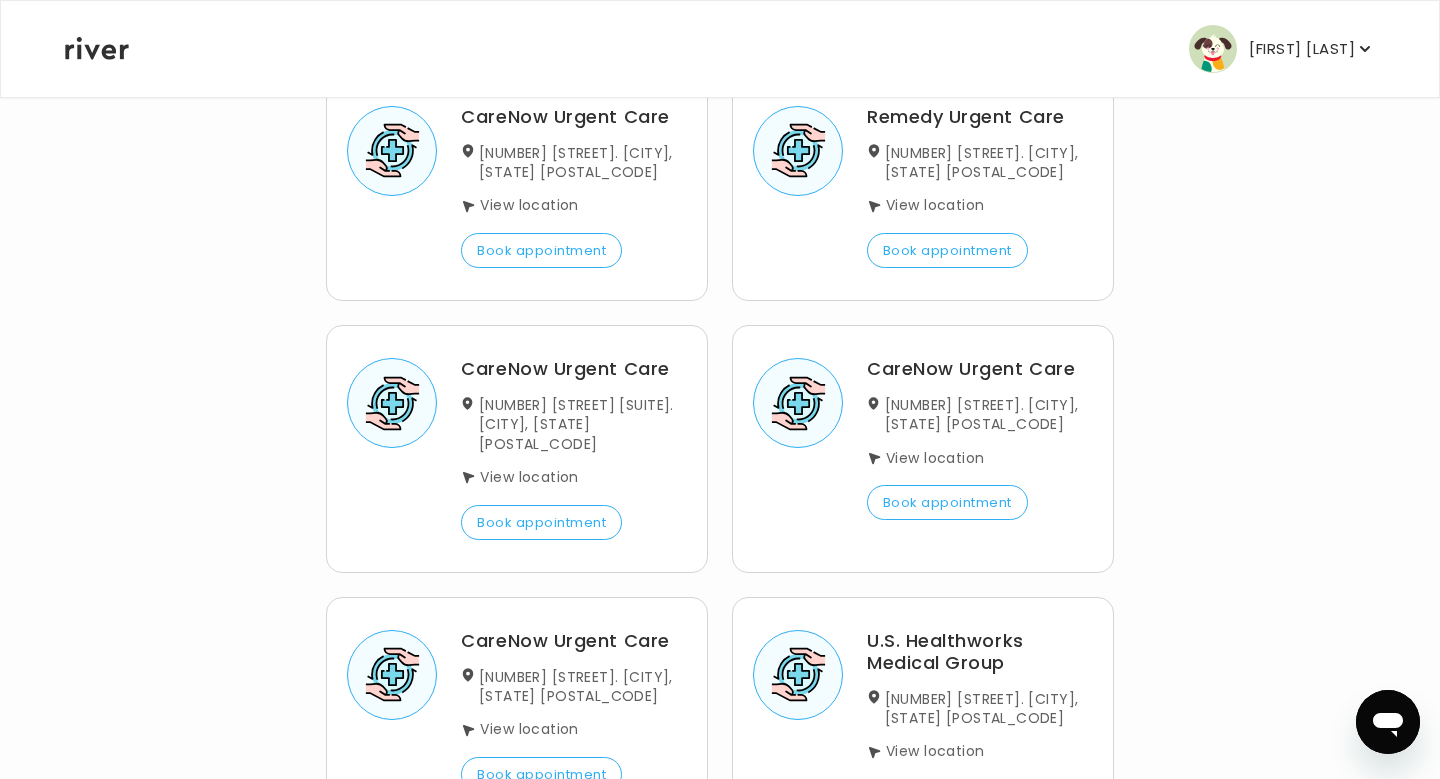 scroll, scrollTop: 844, scrollLeft: 0, axis: vertical 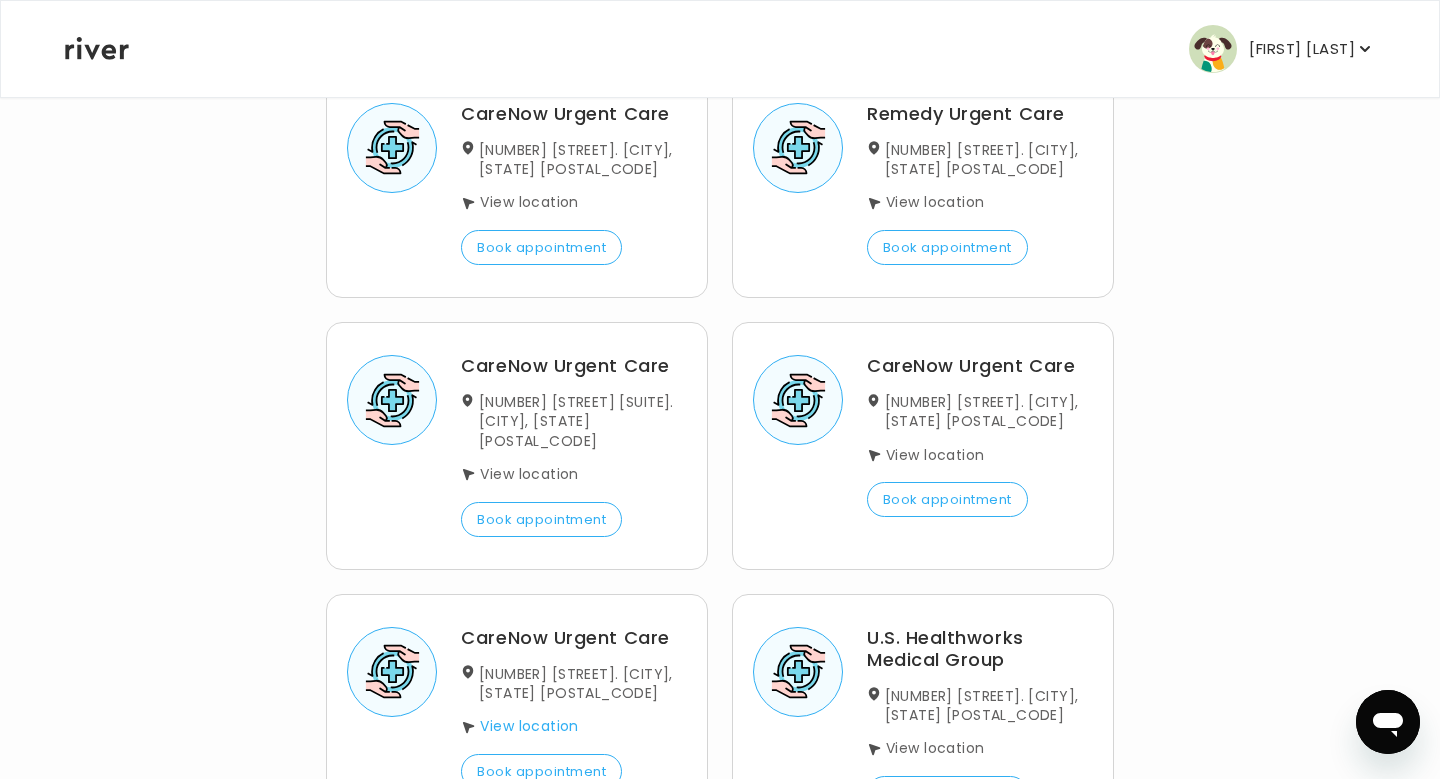 click on "View location" at bounding box center (529, 726) 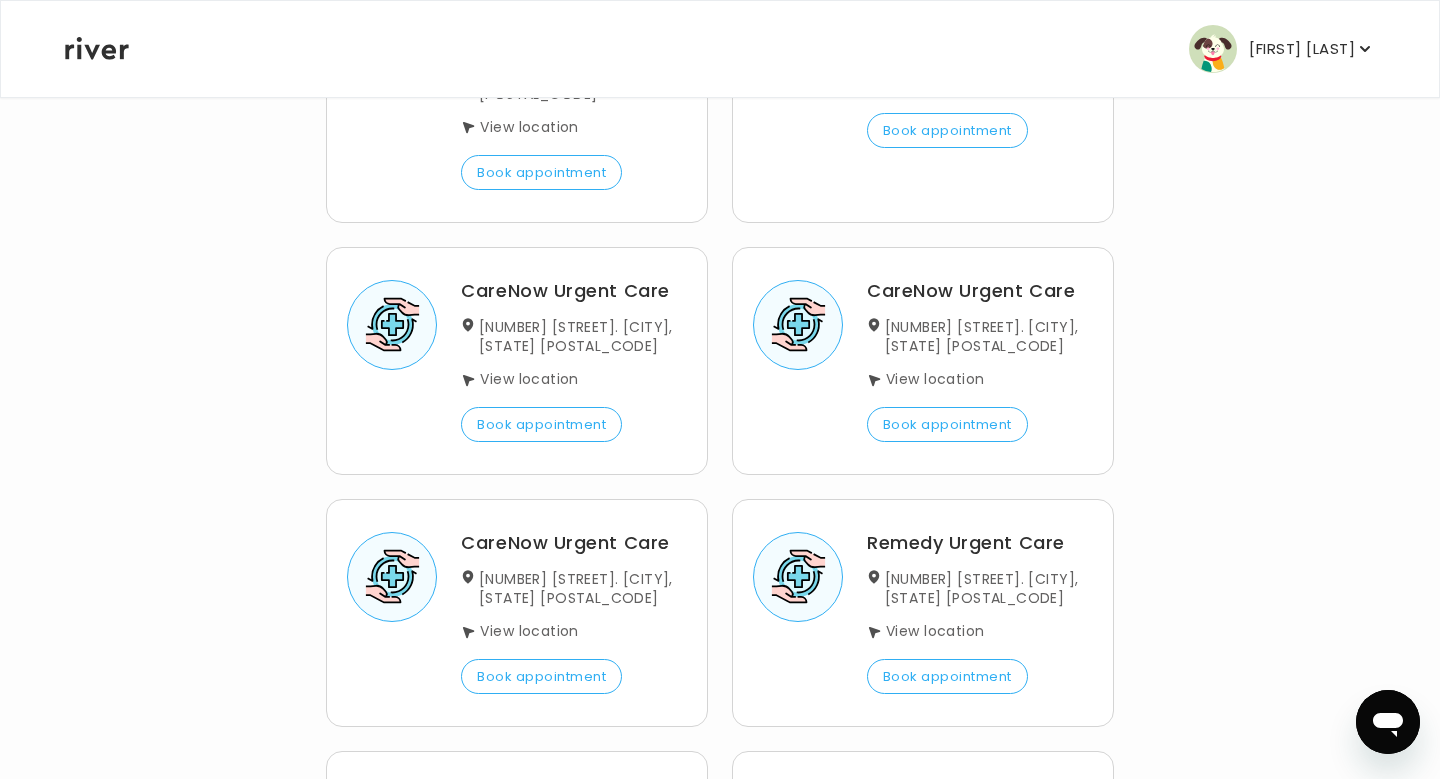 scroll, scrollTop: 0, scrollLeft: 0, axis: both 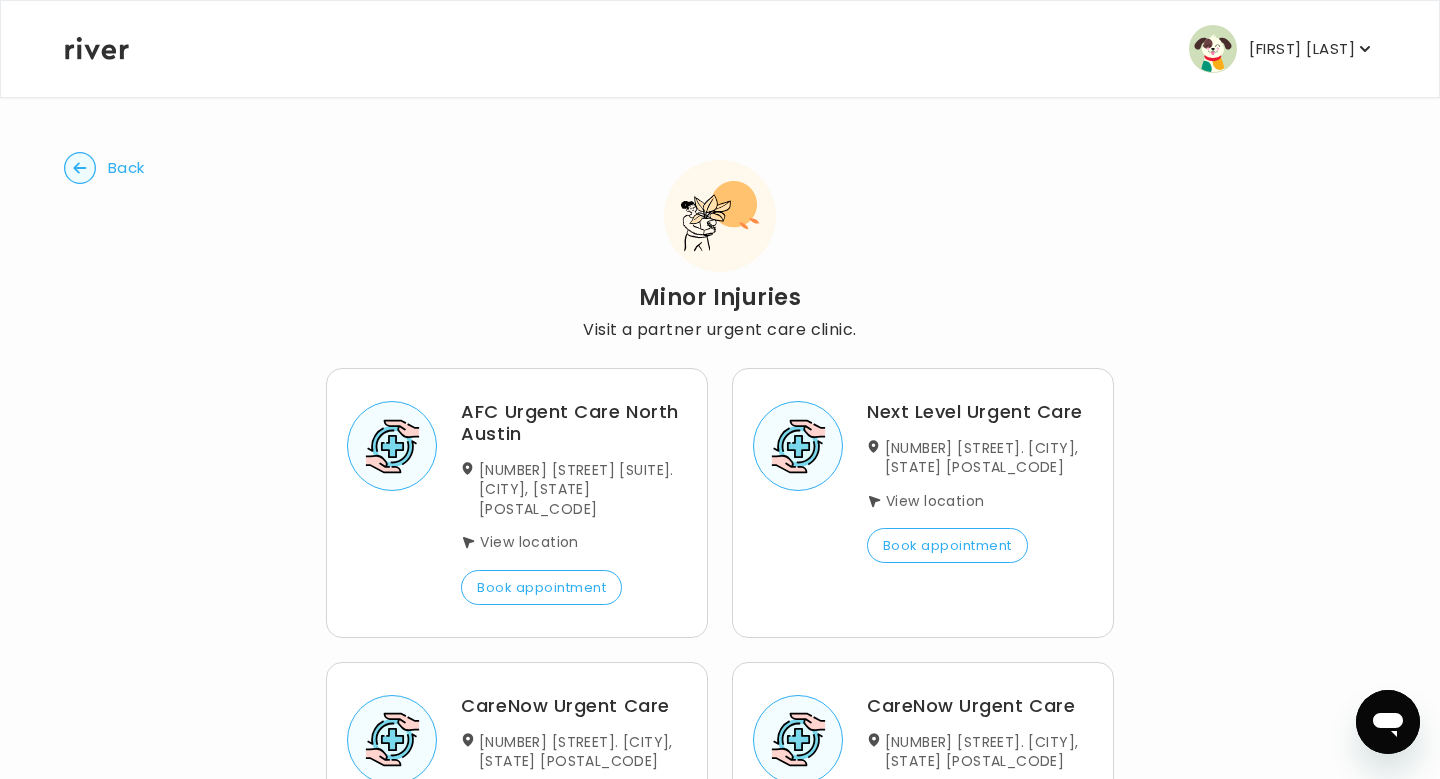 click on "Back" at bounding box center [104, 168] 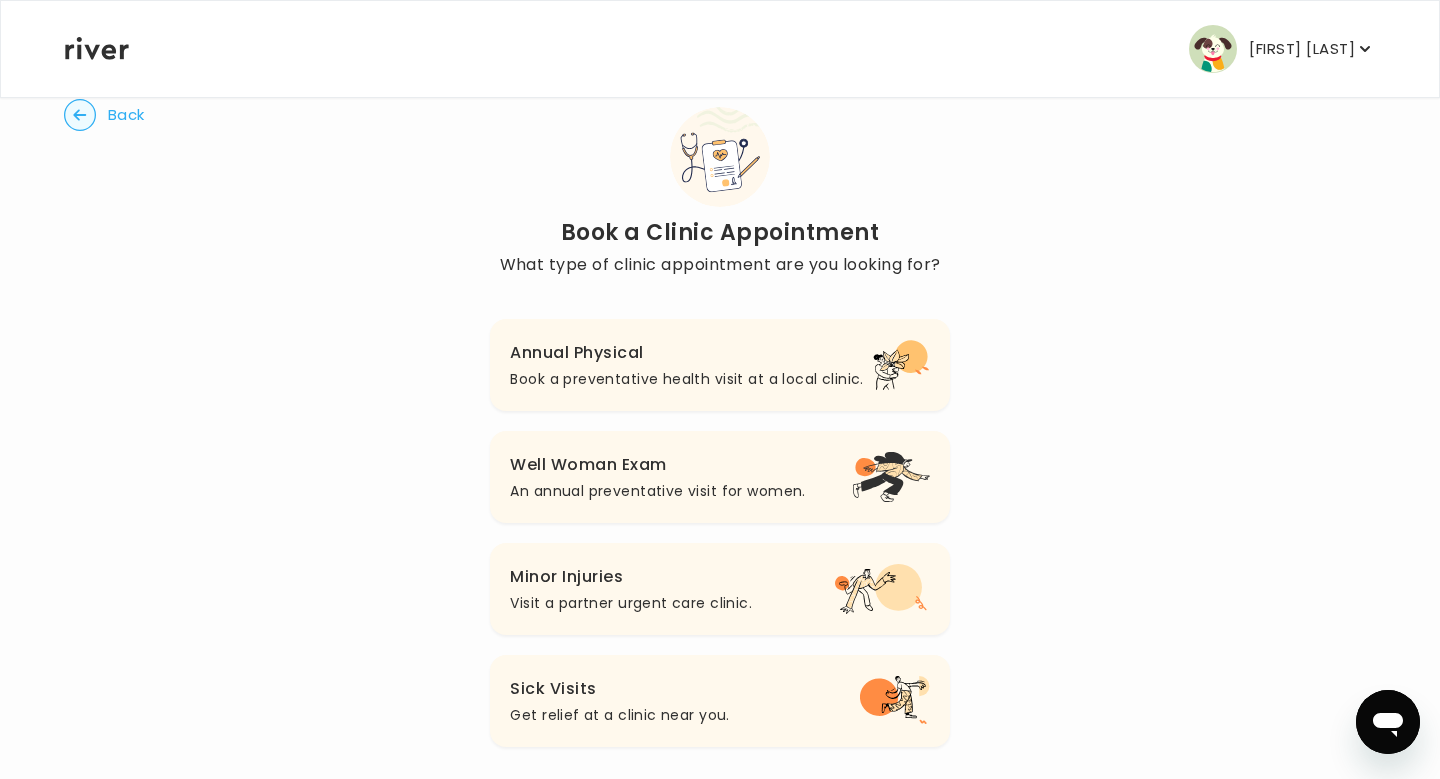 scroll, scrollTop: 69, scrollLeft: 0, axis: vertical 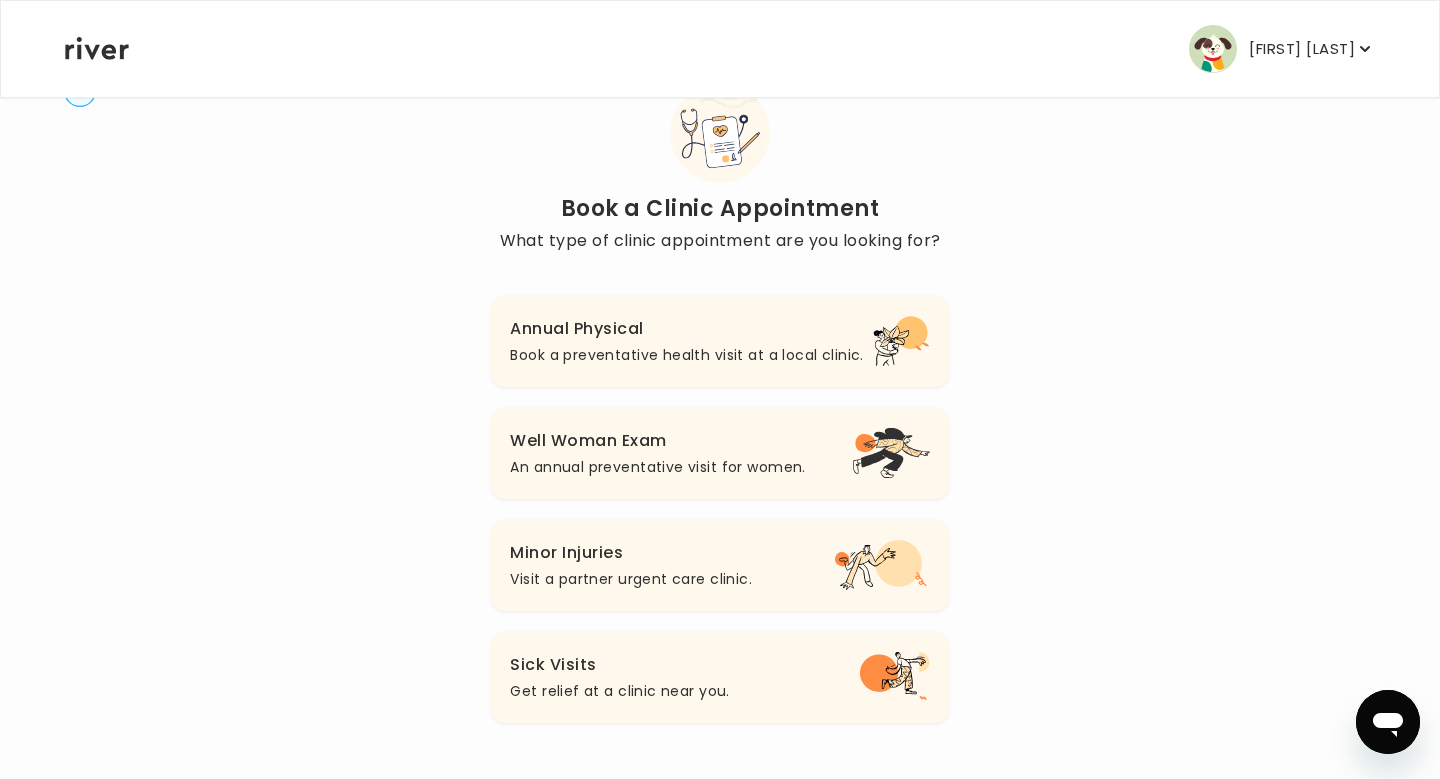 click on "Annual Physical" at bounding box center [686, 329] 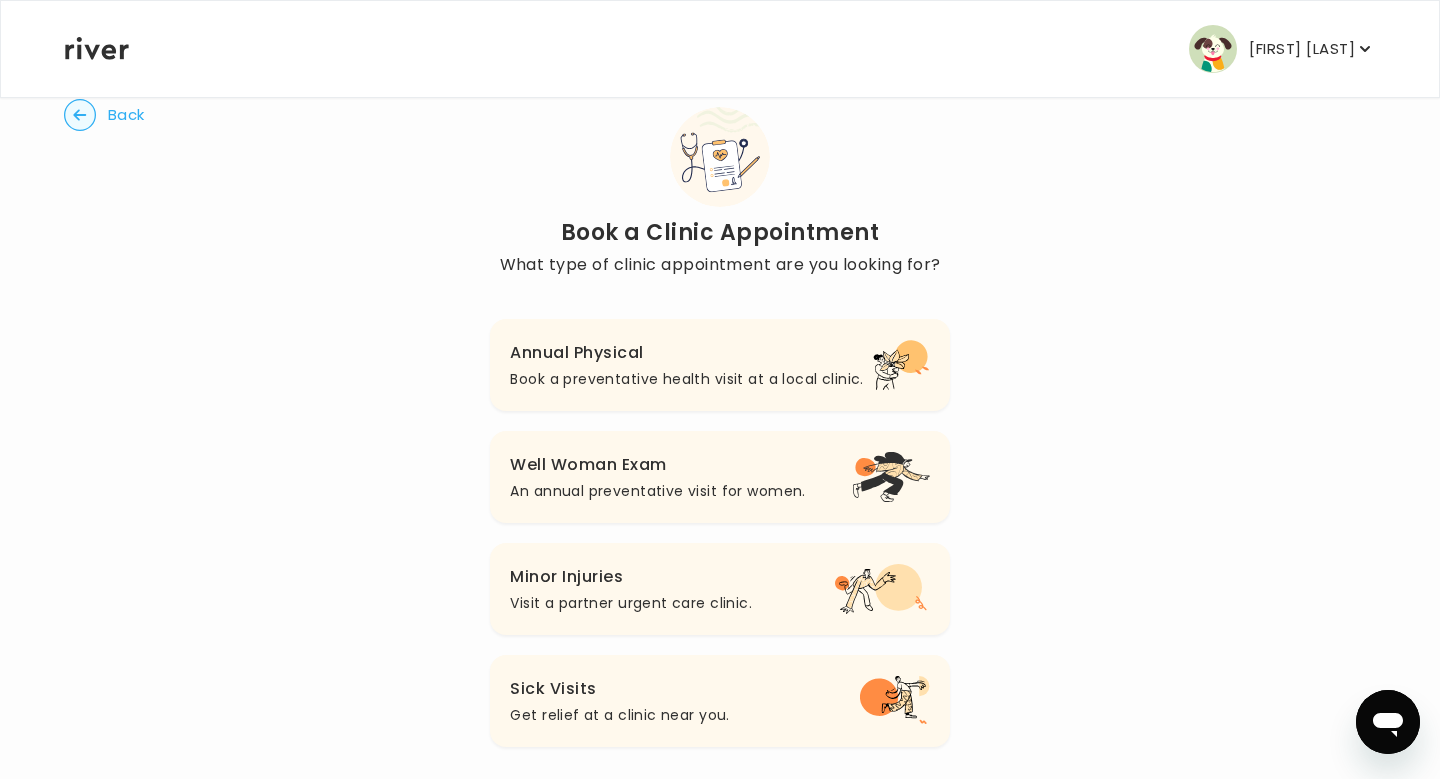 scroll, scrollTop: 69, scrollLeft: 0, axis: vertical 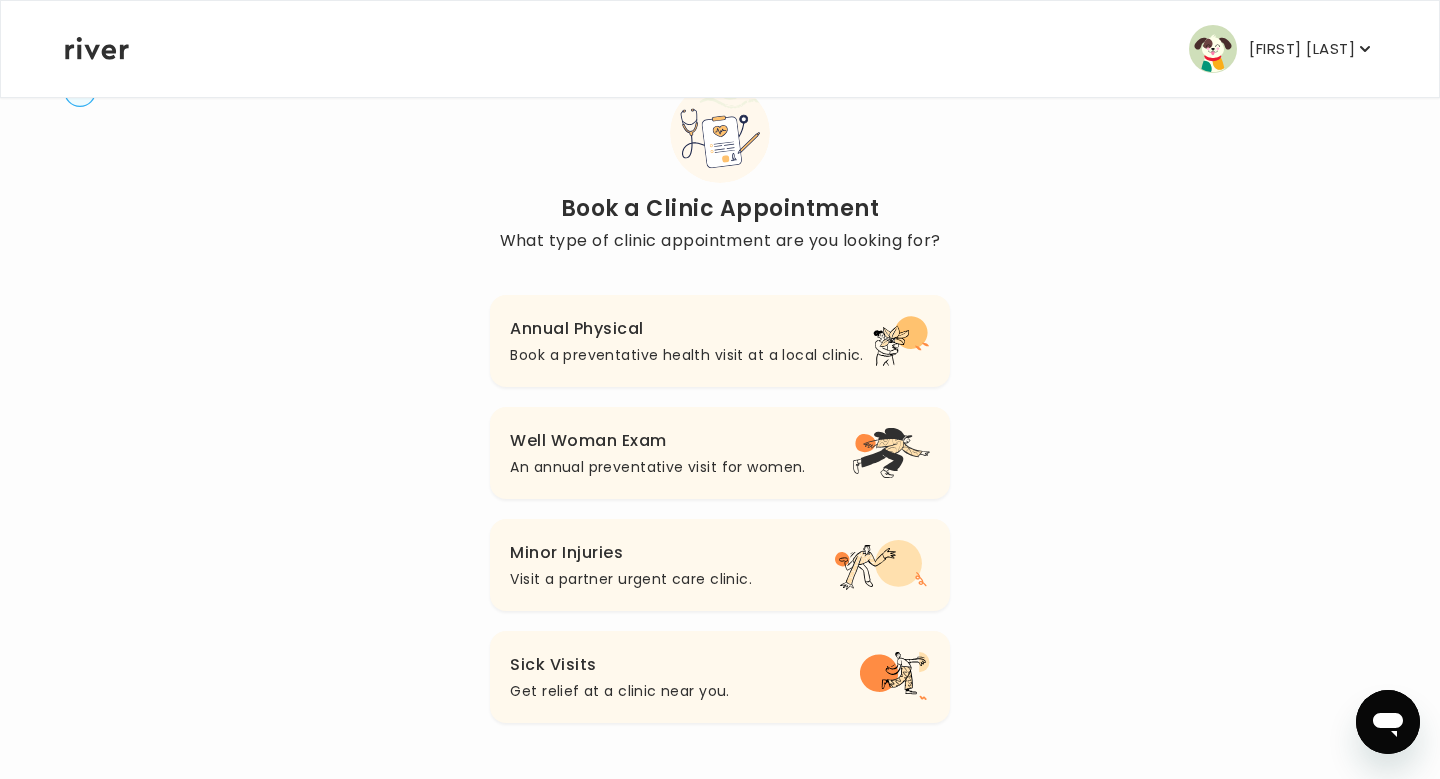 click on "An annual preventative visit for women." at bounding box center [657, 467] 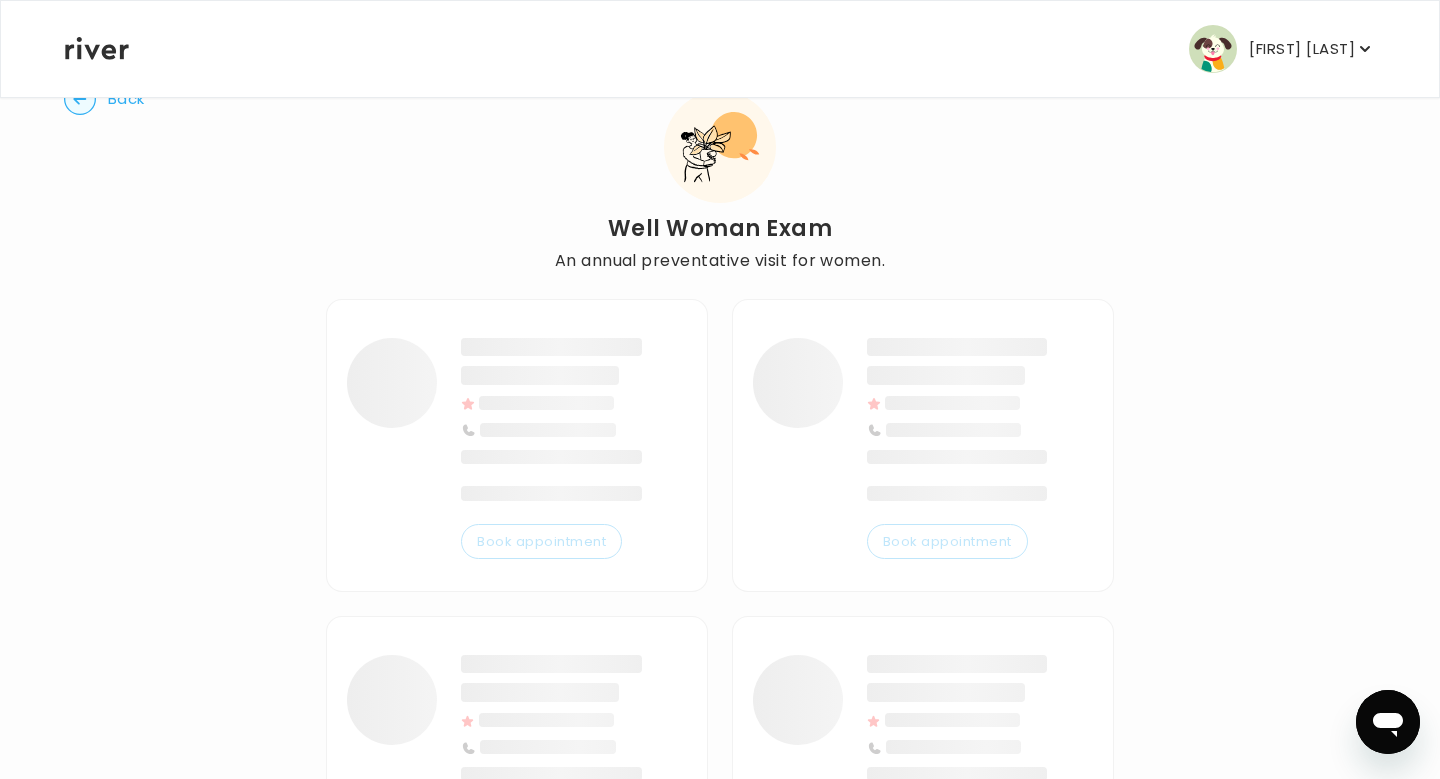 scroll, scrollTop: 0, scrollLeft: 0, axis: both 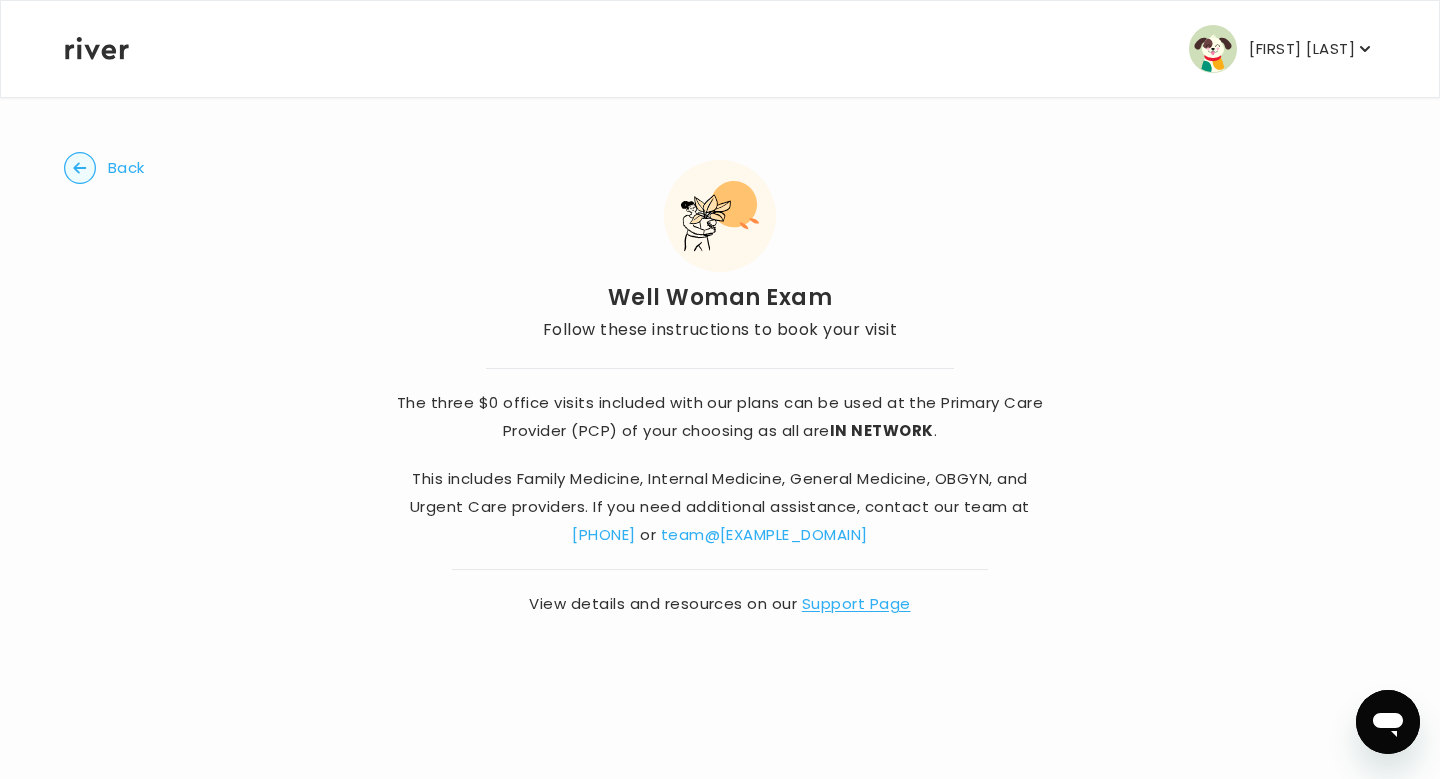 click 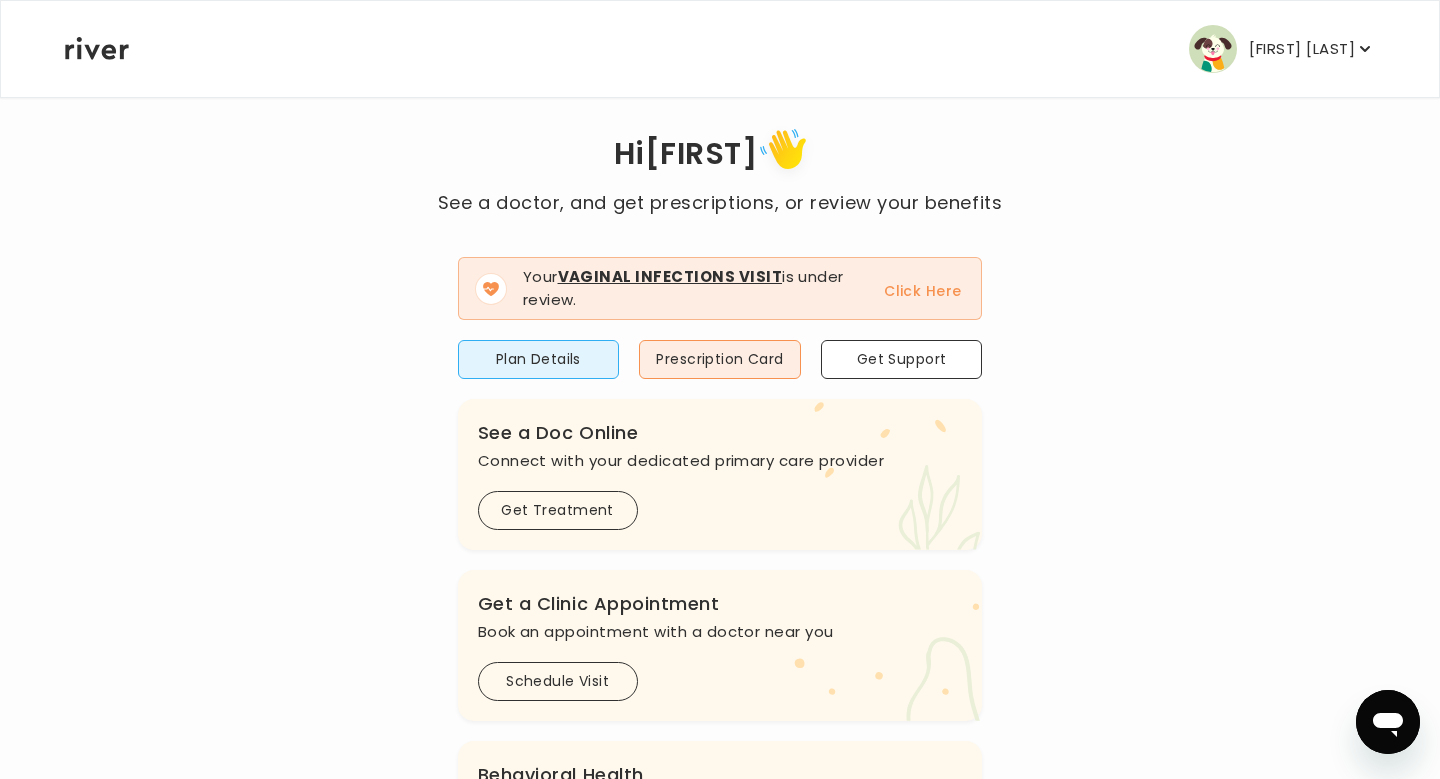 scroll, scrollTop: 55, scrollLeft: 0, axis: vertical 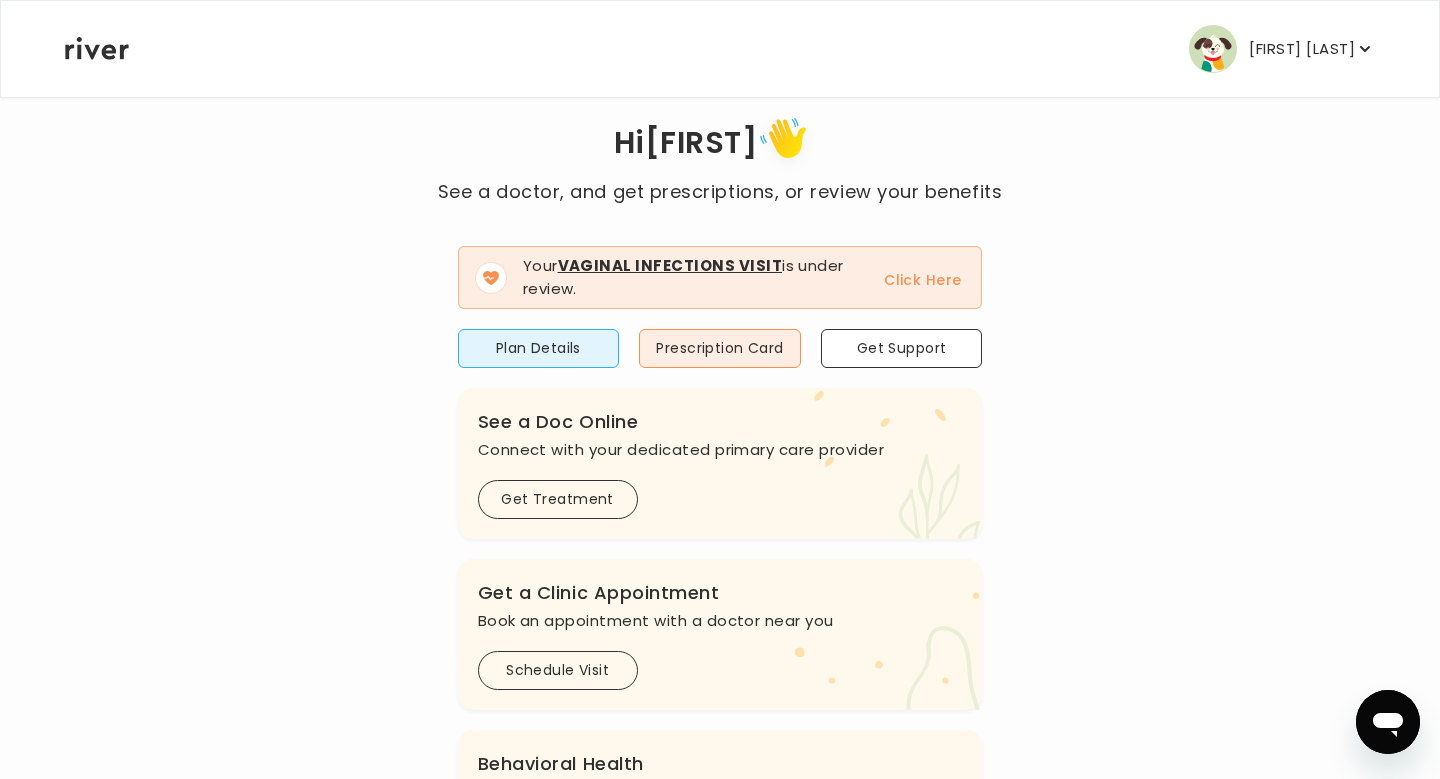 click on "Click Here" at bounding box center [922, 280] 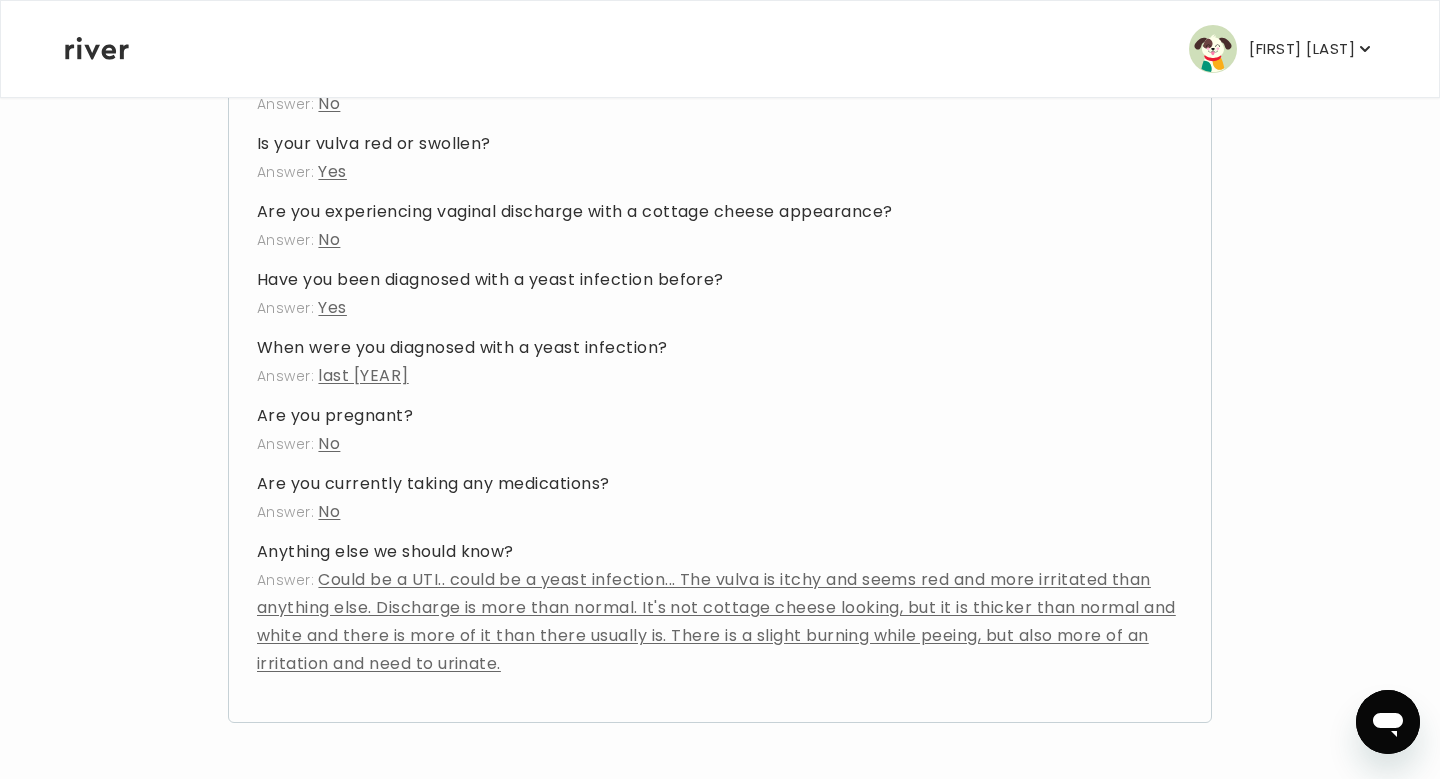 scroll, scrollTop: 0, scrollLeft: 0, axis: both 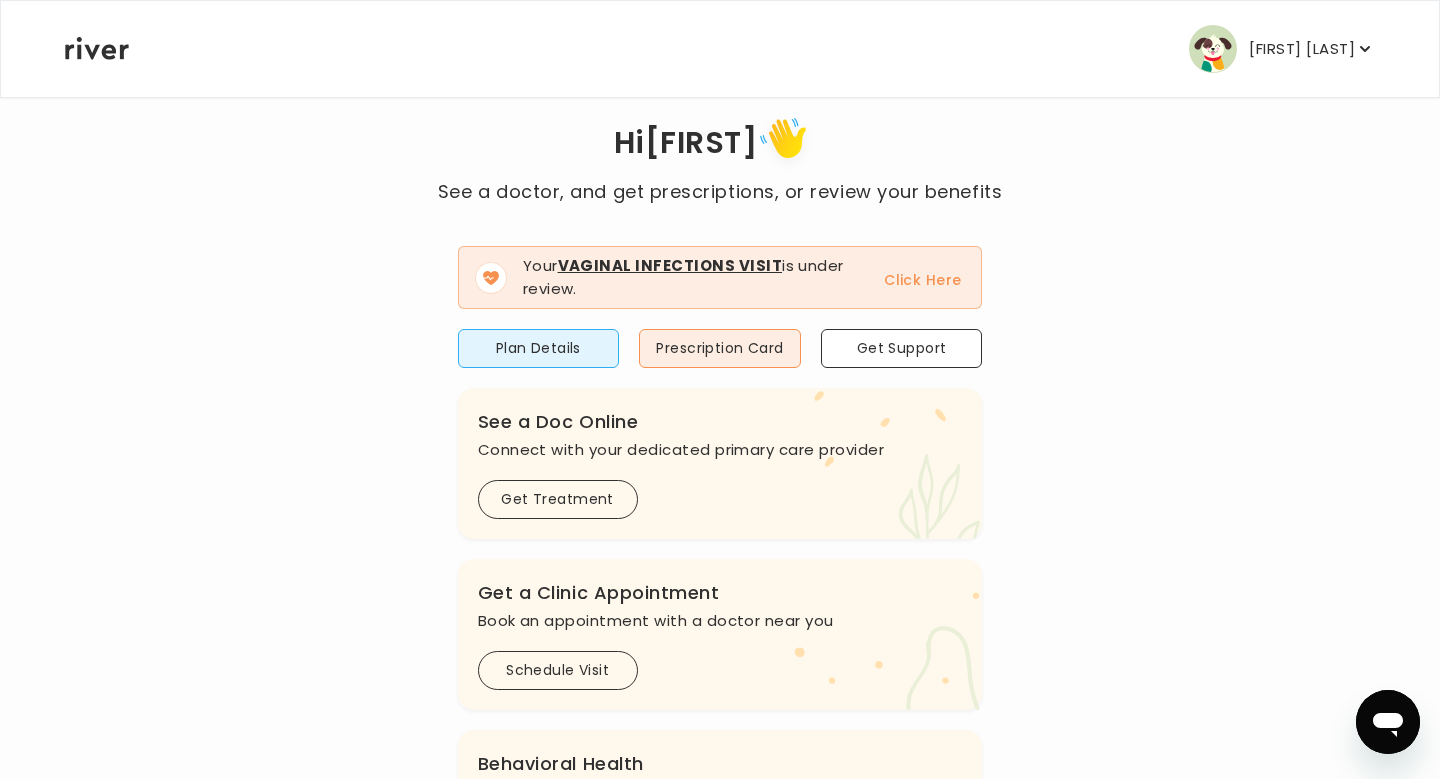 click on "[FIRST] [LAST]" at bounding box center [1302, 49] 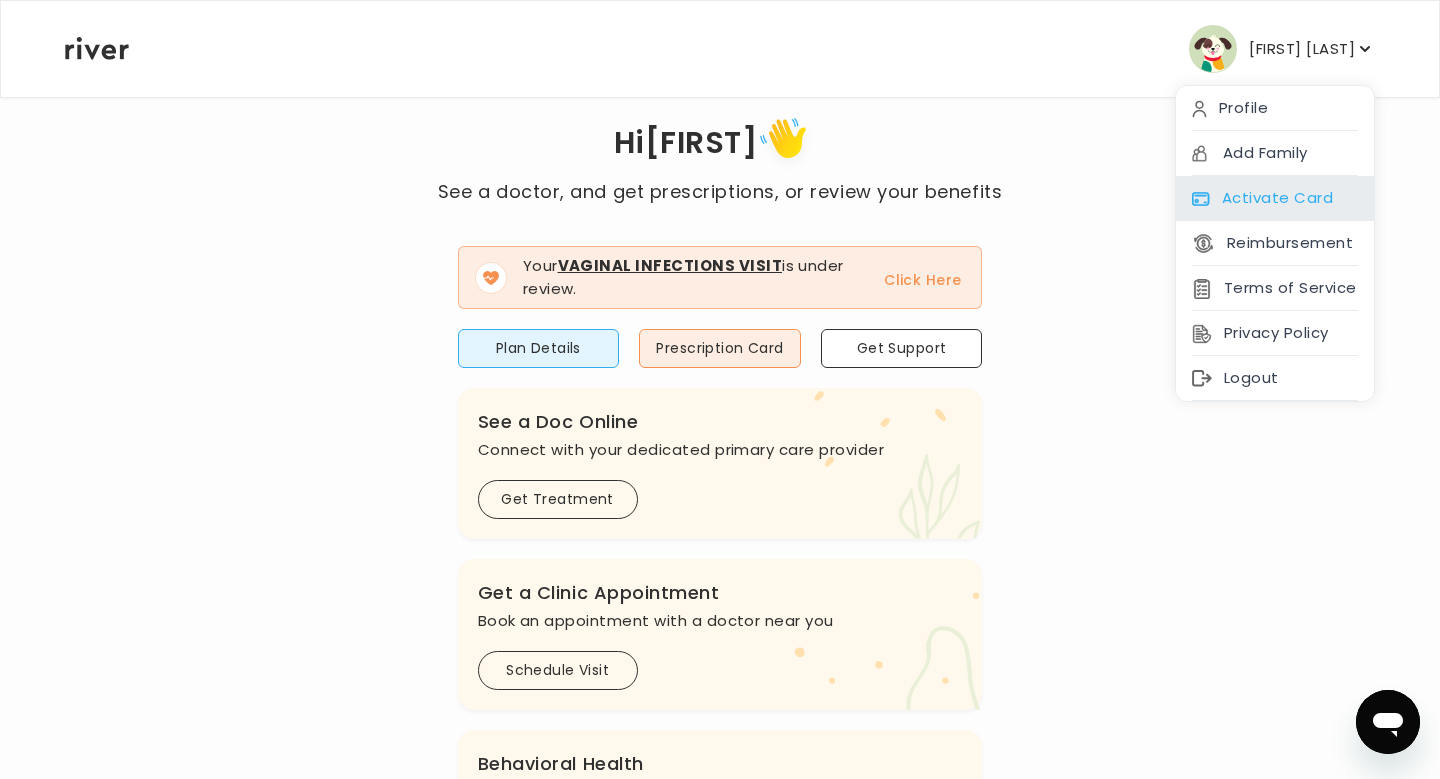 click on "Activate Card" at bounding box center (1275, 198) 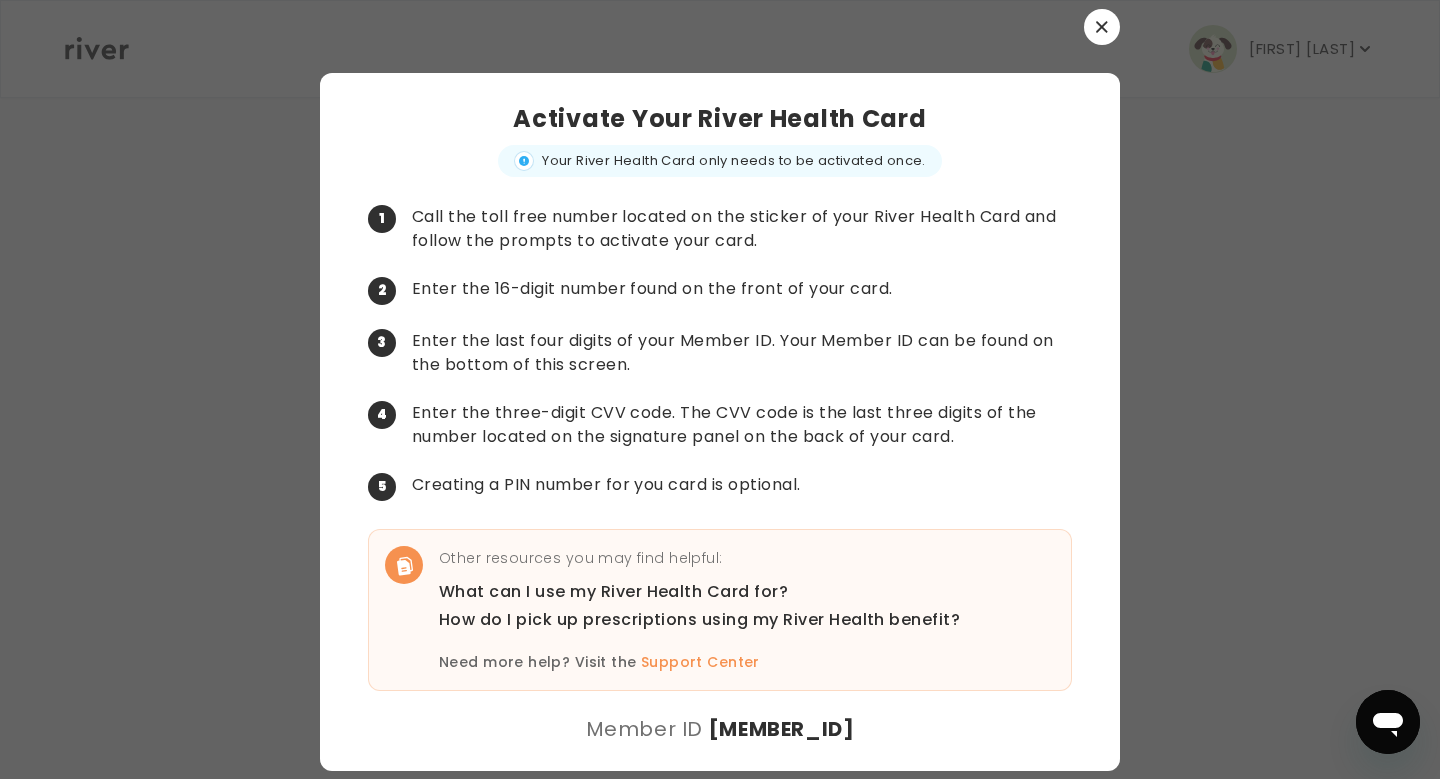 scroll, scrollTop: 0, scrollLeft: 0, axis: both 